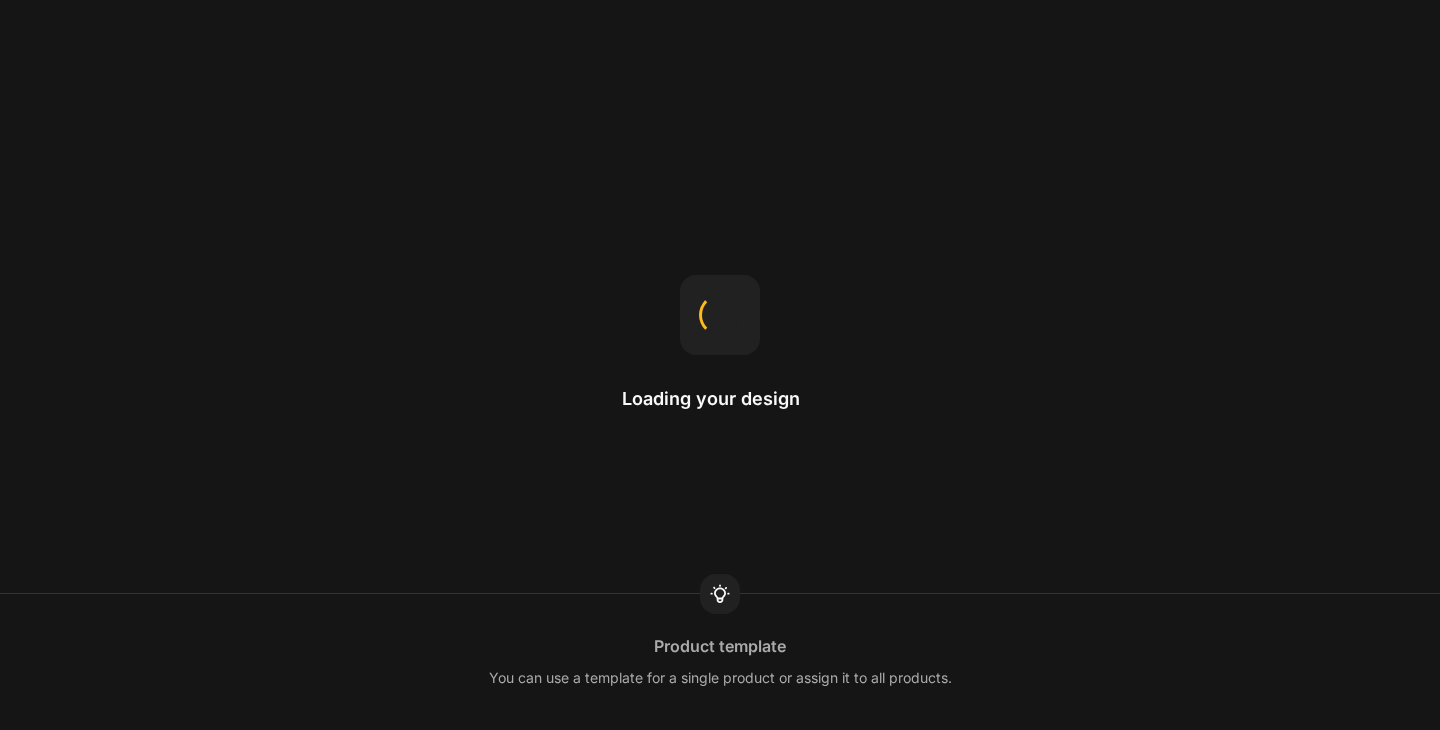 scroll, scrollTop: 0, scrollLeft: 0, axis: both 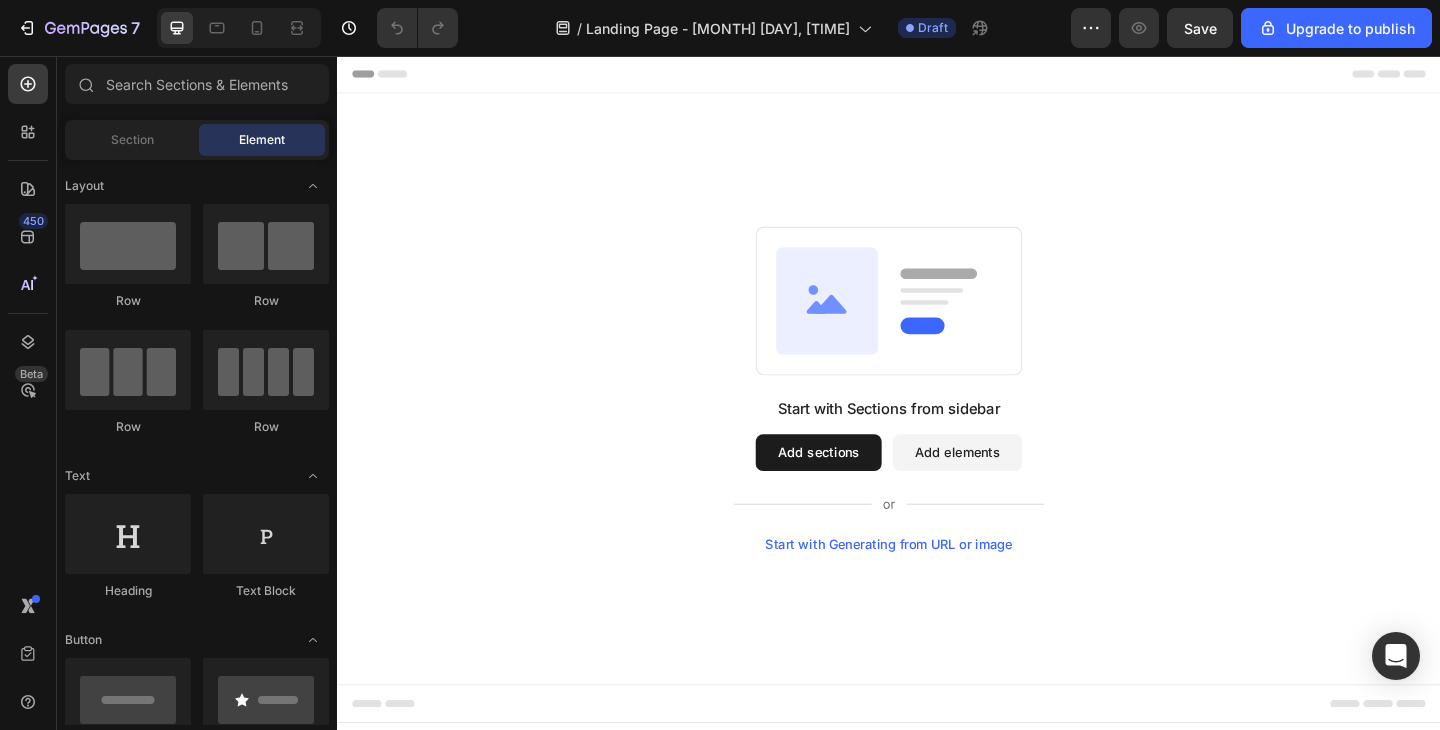 click on "Add elements" at bounding box center (1011, 488) 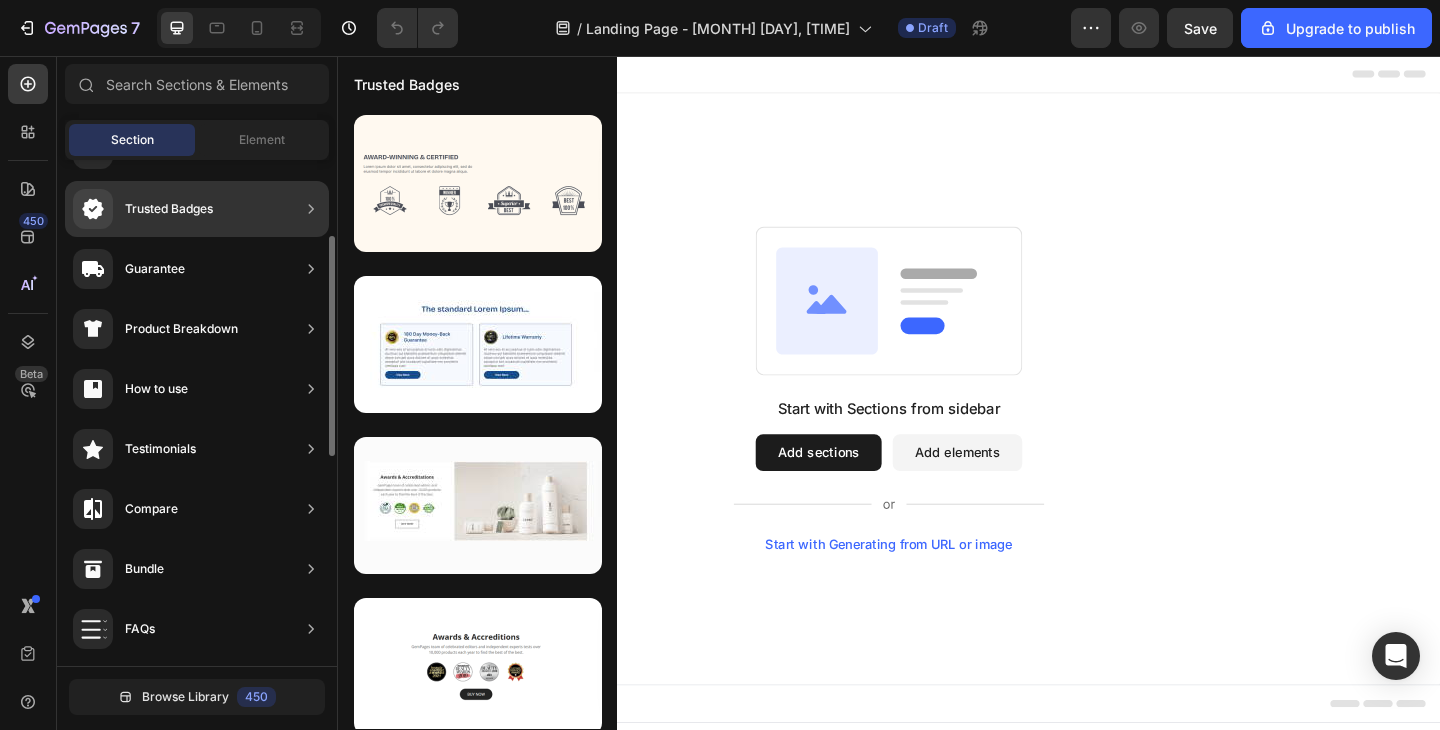 scroll, scrollTop: 0, scrollLeft: 0, axis: both 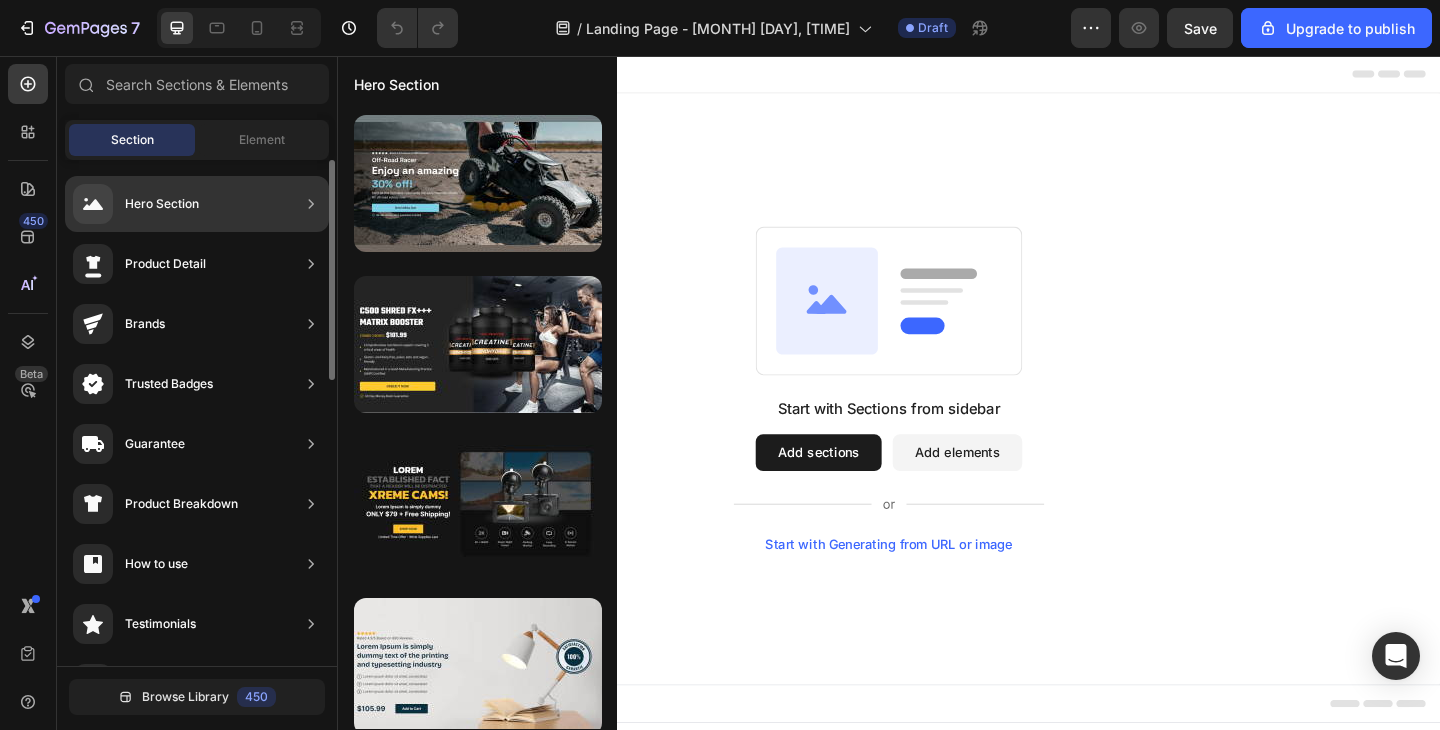 click on "Hero Section" at bounding box center [136, 204] 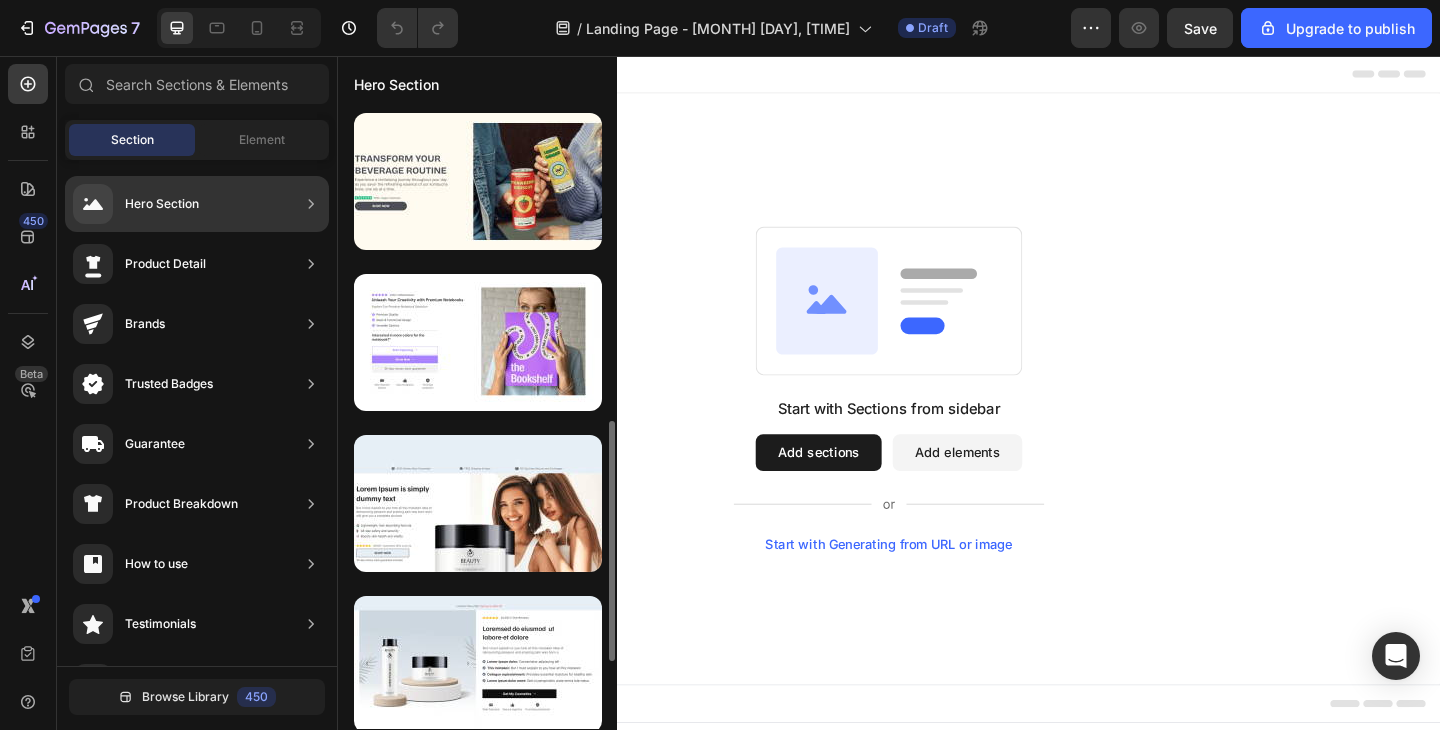 scroll, scrollTop: 806, scrollLeft: 0, axis: vertical 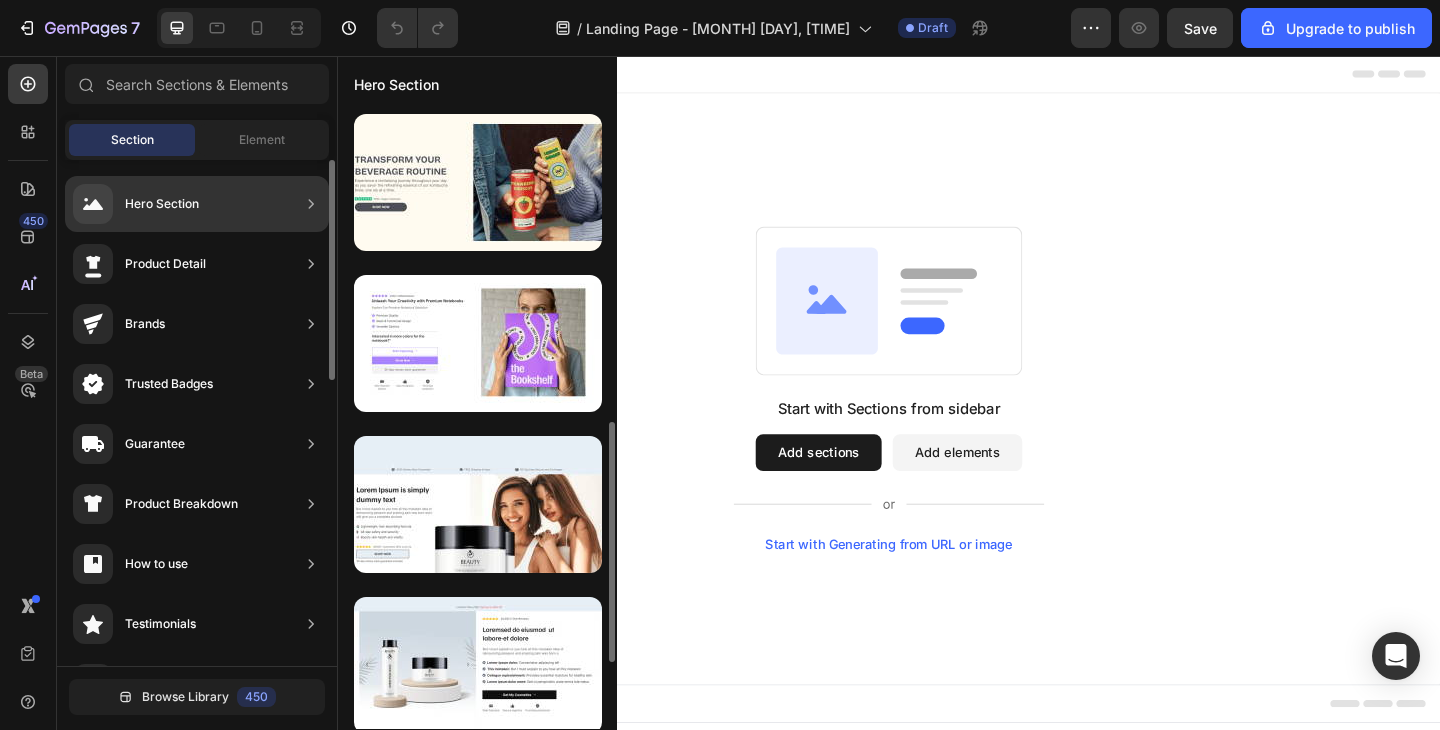 click on "Hero Section" 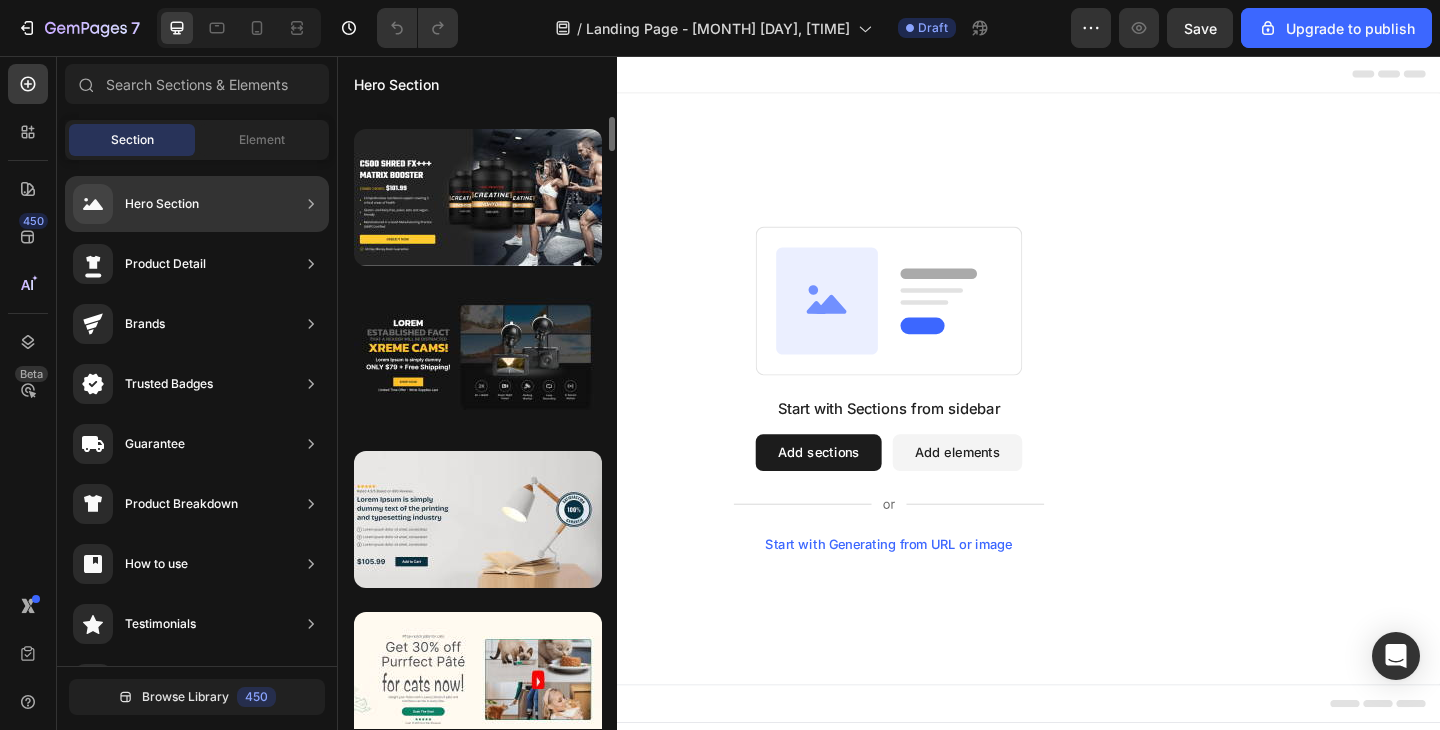 scroll, scrollTop: 0, scrollLeft: 0, axis: both 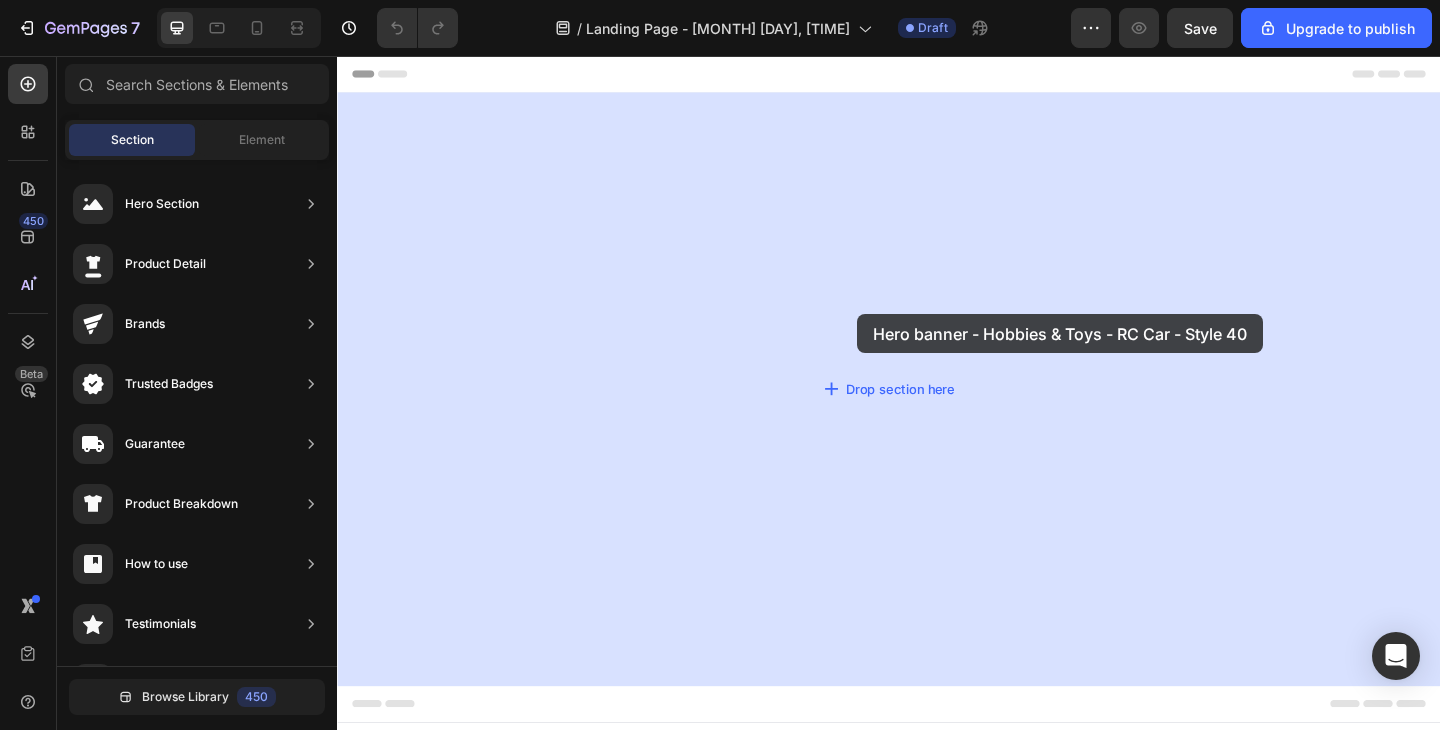 drag, startPoint x: 878, startPoint y: 221, endPoint x: 956, endPoint y: 375, distance: 172.62677 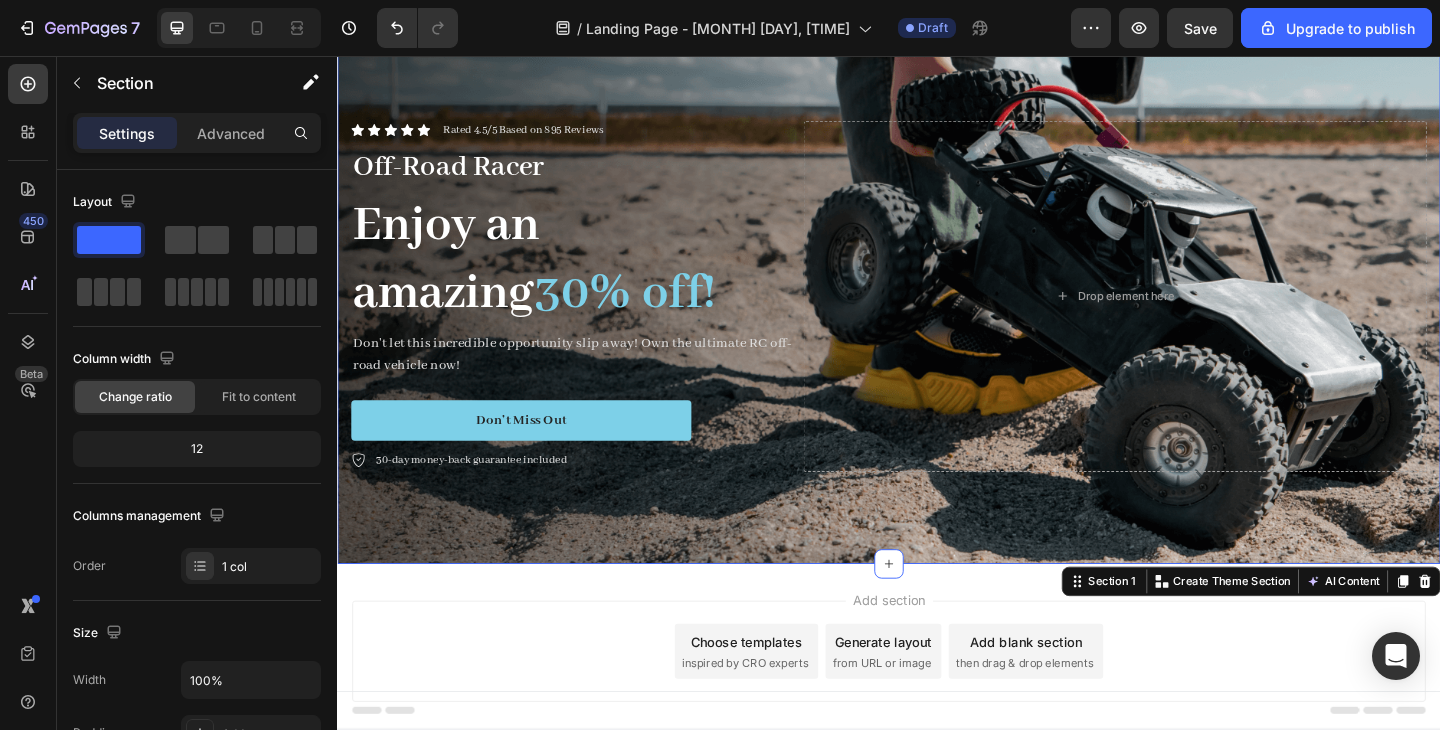 scroll, scrollTop: 0, scrollLeft: 0, axis: both 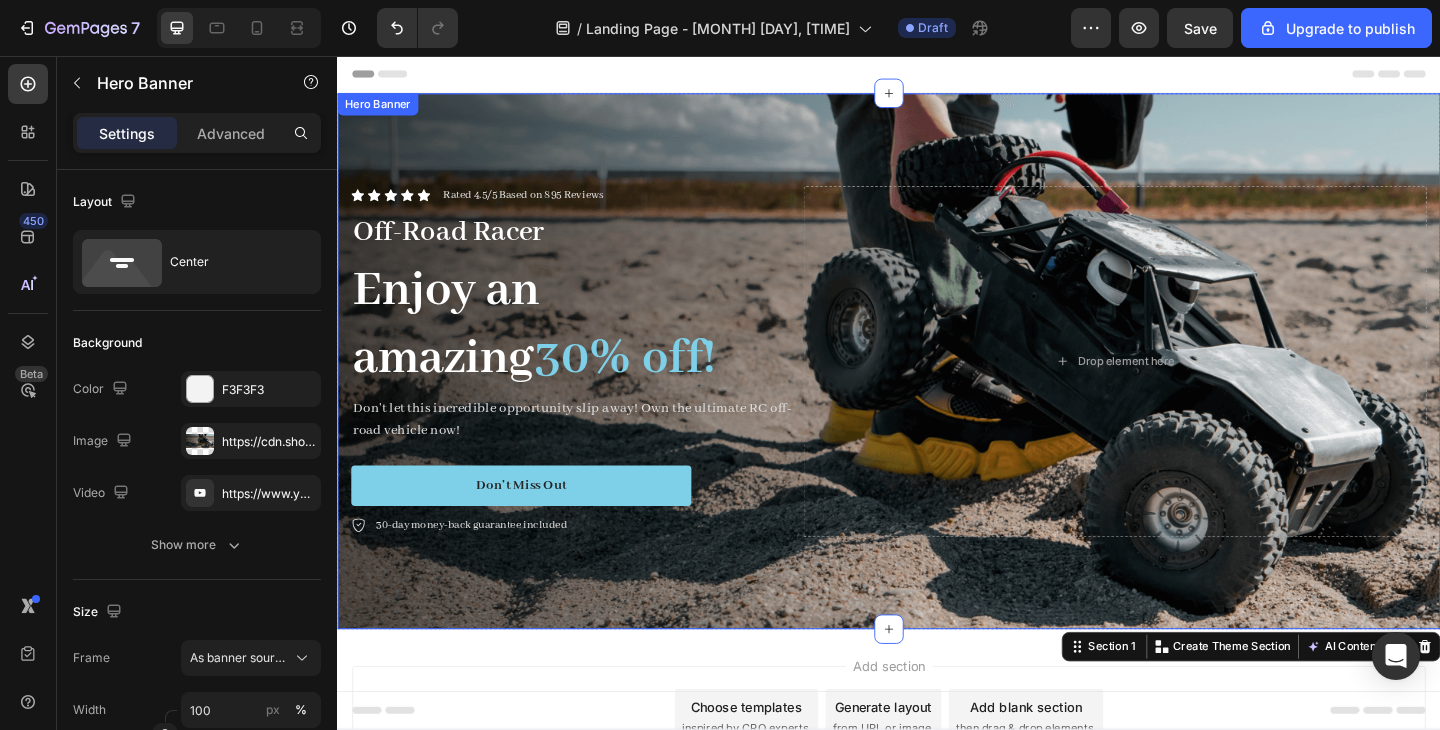 click at bounding box center (937, 388) 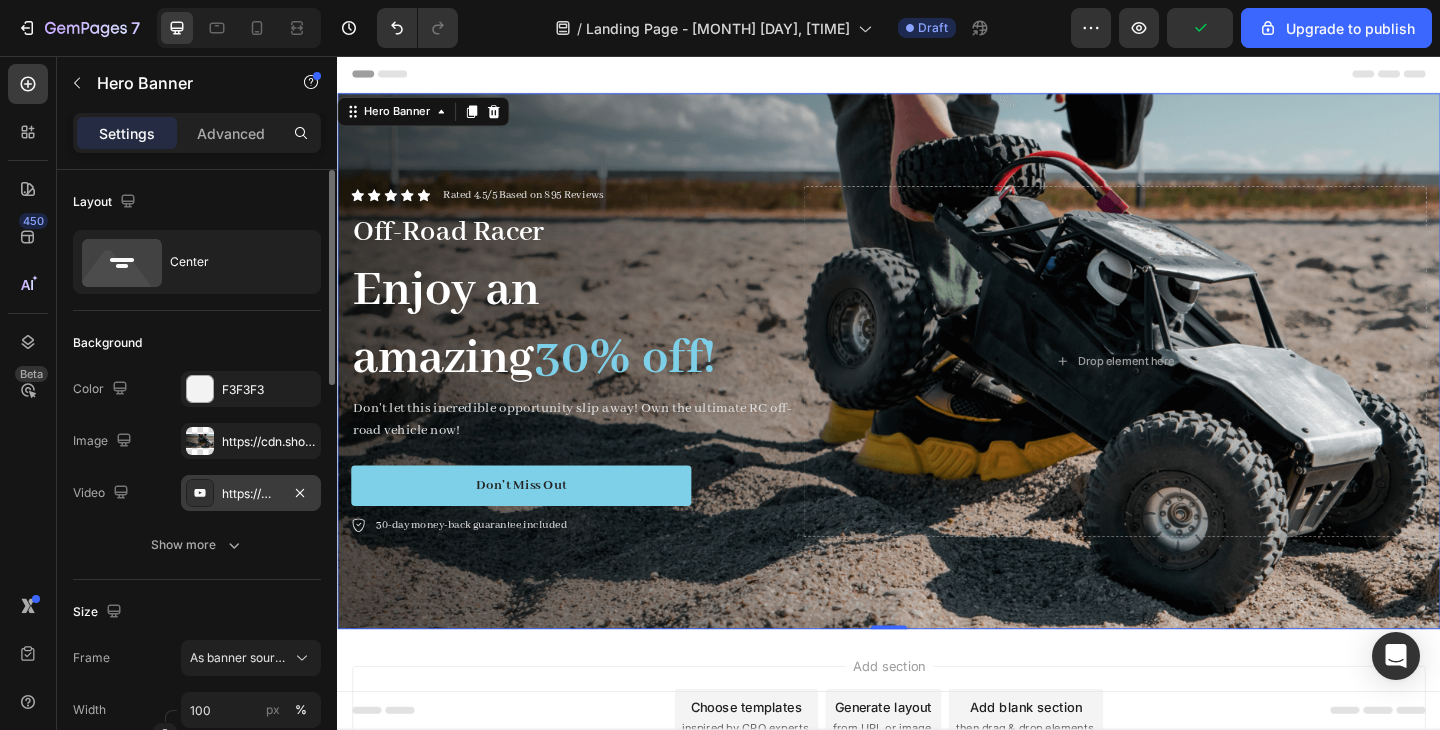 click on "https://www.youtube.com/watch?v=cyzh48XRS4M" at bounding box center (251, 493) 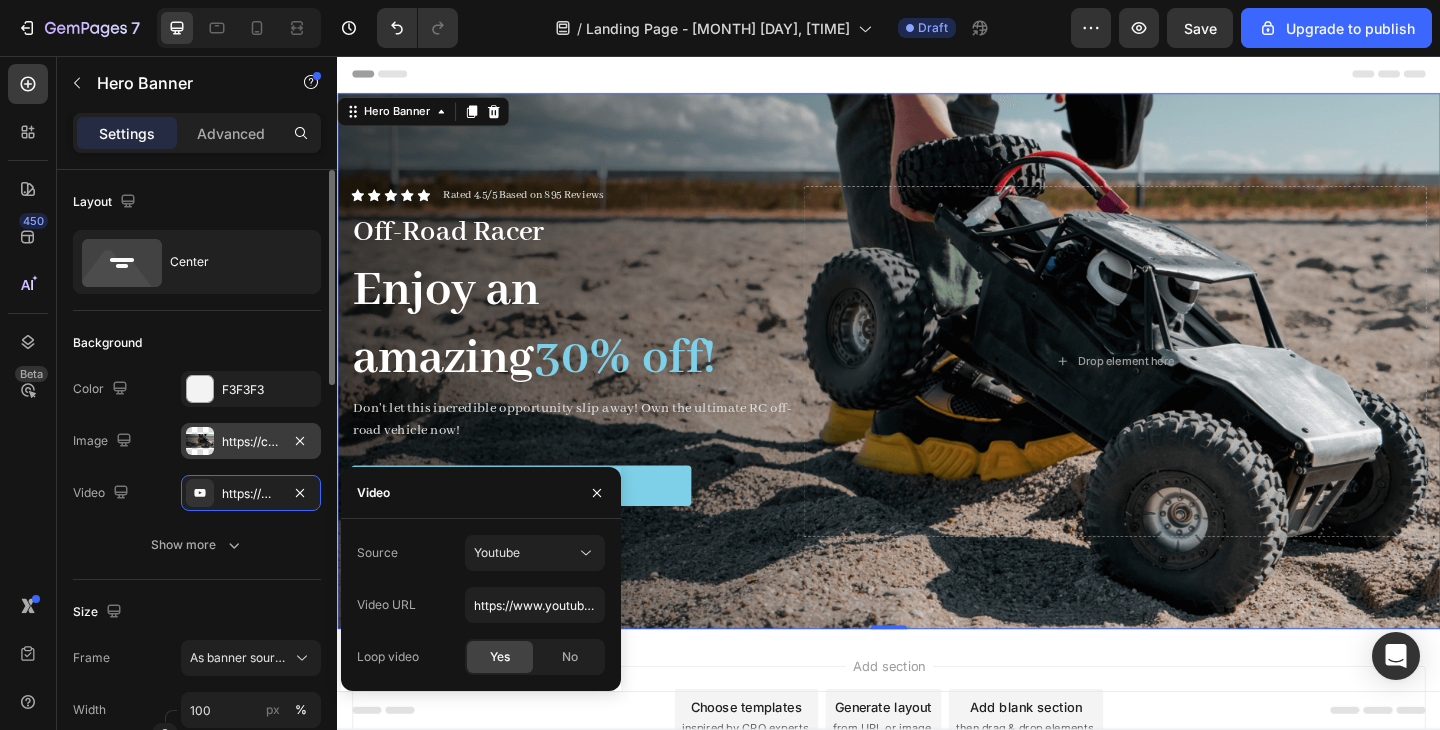 click on "https://cdn.shopify.com/s/files/1/0649/1511/2201/files/gempages_[NUMBER]-[STRING].png" at bounding box center [251, 442] 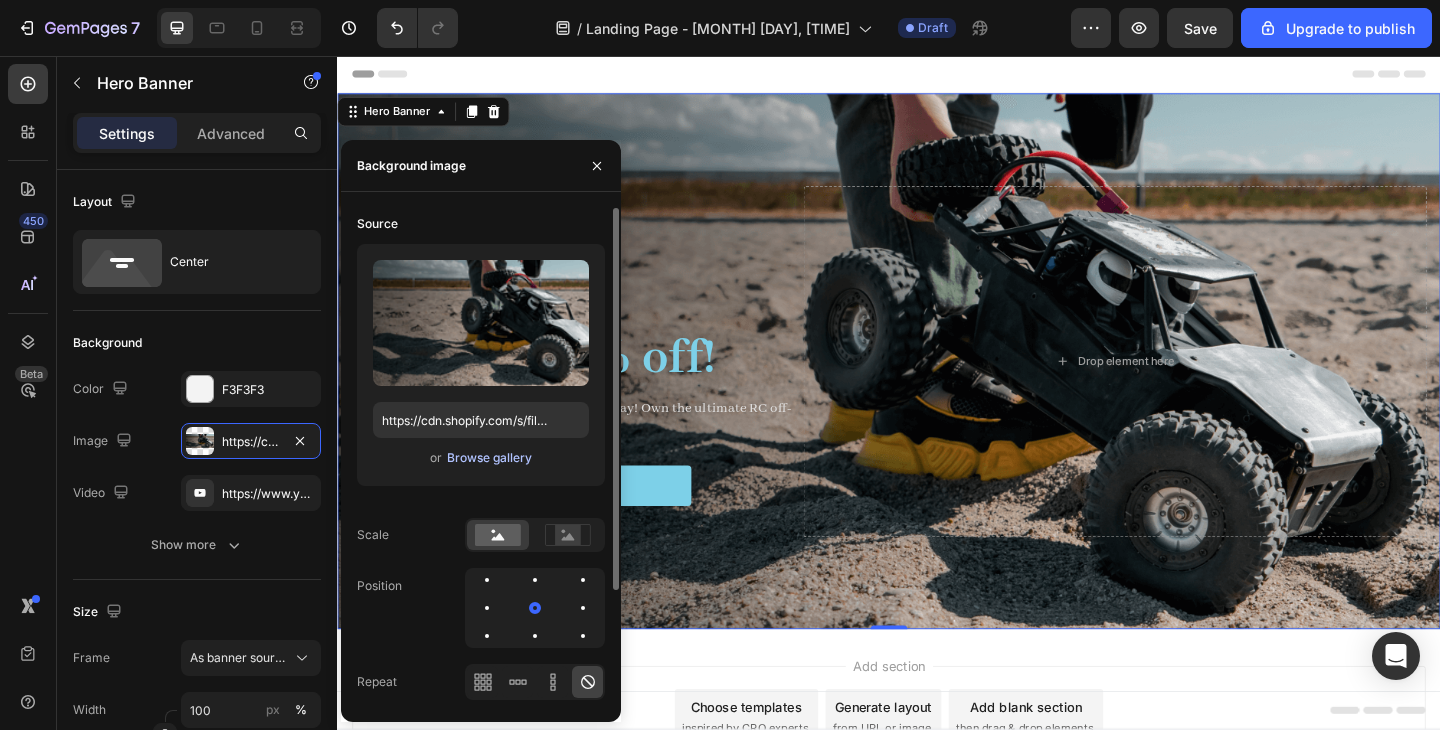 click on "Browse gallery" at bounding box center [489, 458] 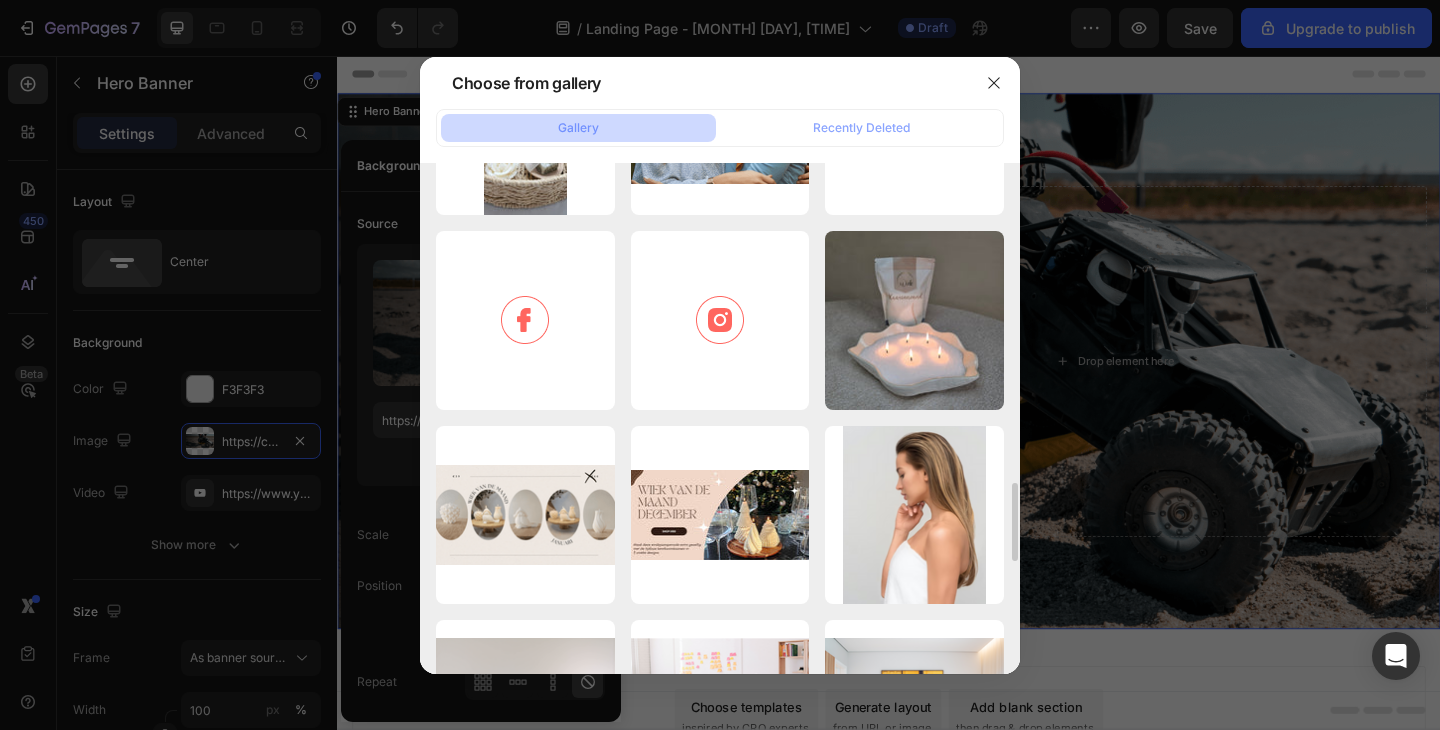 scroll, scrollTop: 2088, scrollLeft: 0, axis: vertical 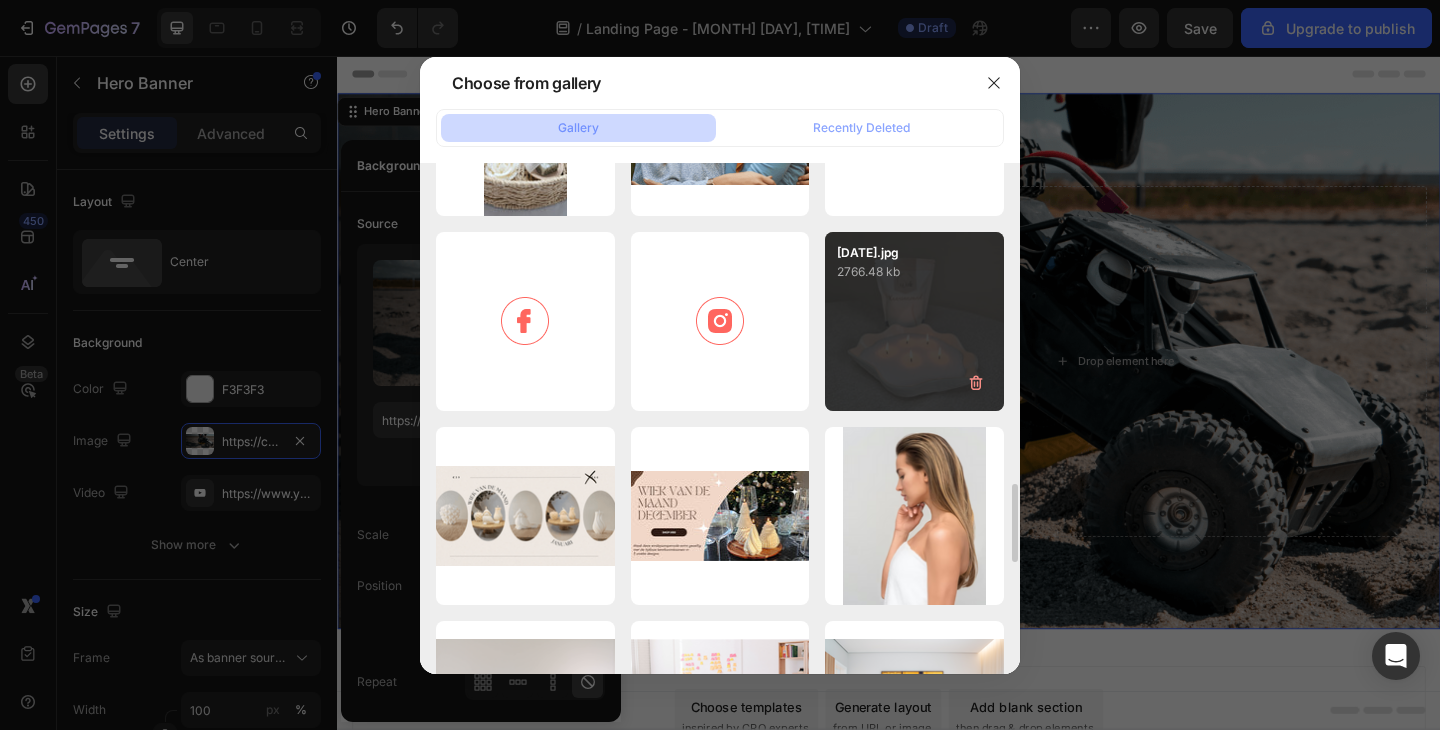 click on "[DATE].jpg [SIZE] kb" at bounding box center [914, 321] 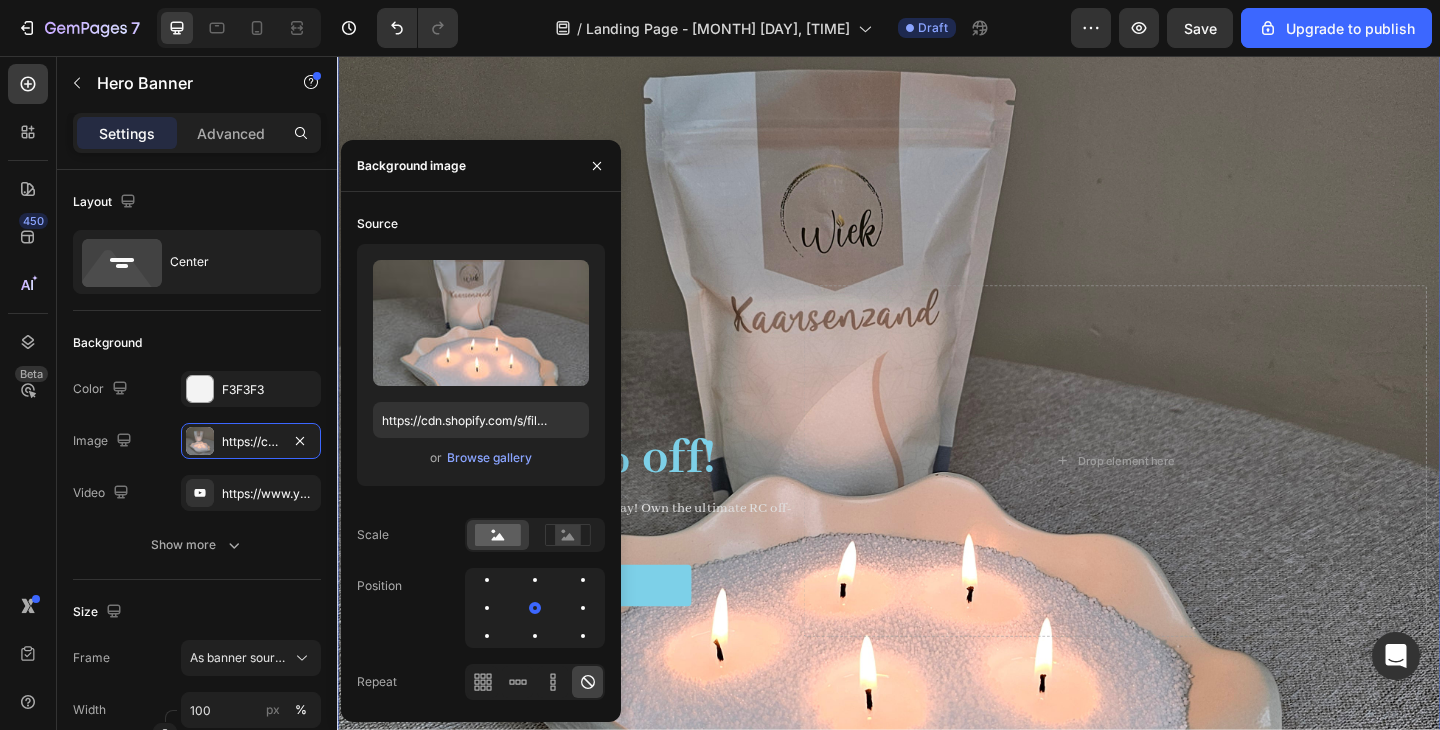 scroll, scrollTop: 199, scrollLeft: 0, axis: vertical 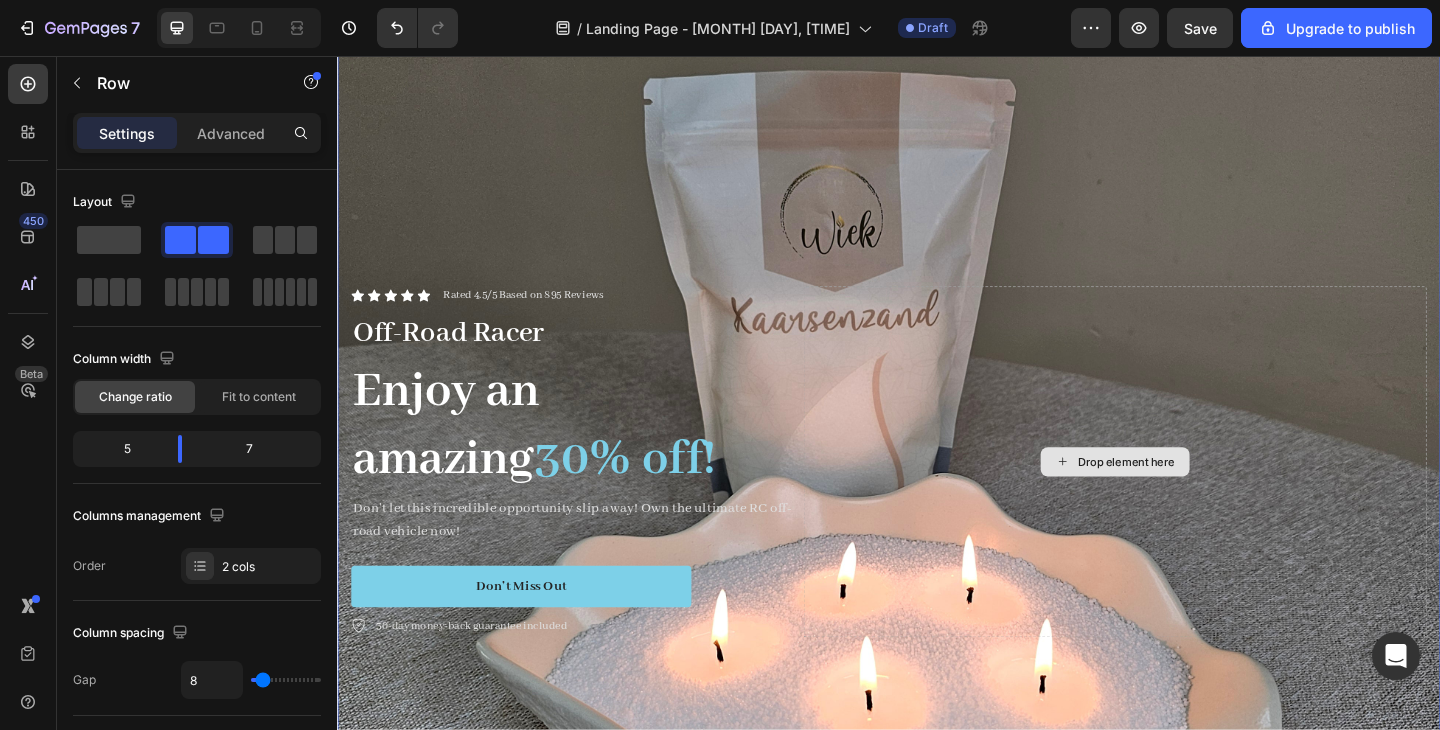 click on "Drop element here" at bounding box center [1183, 498] 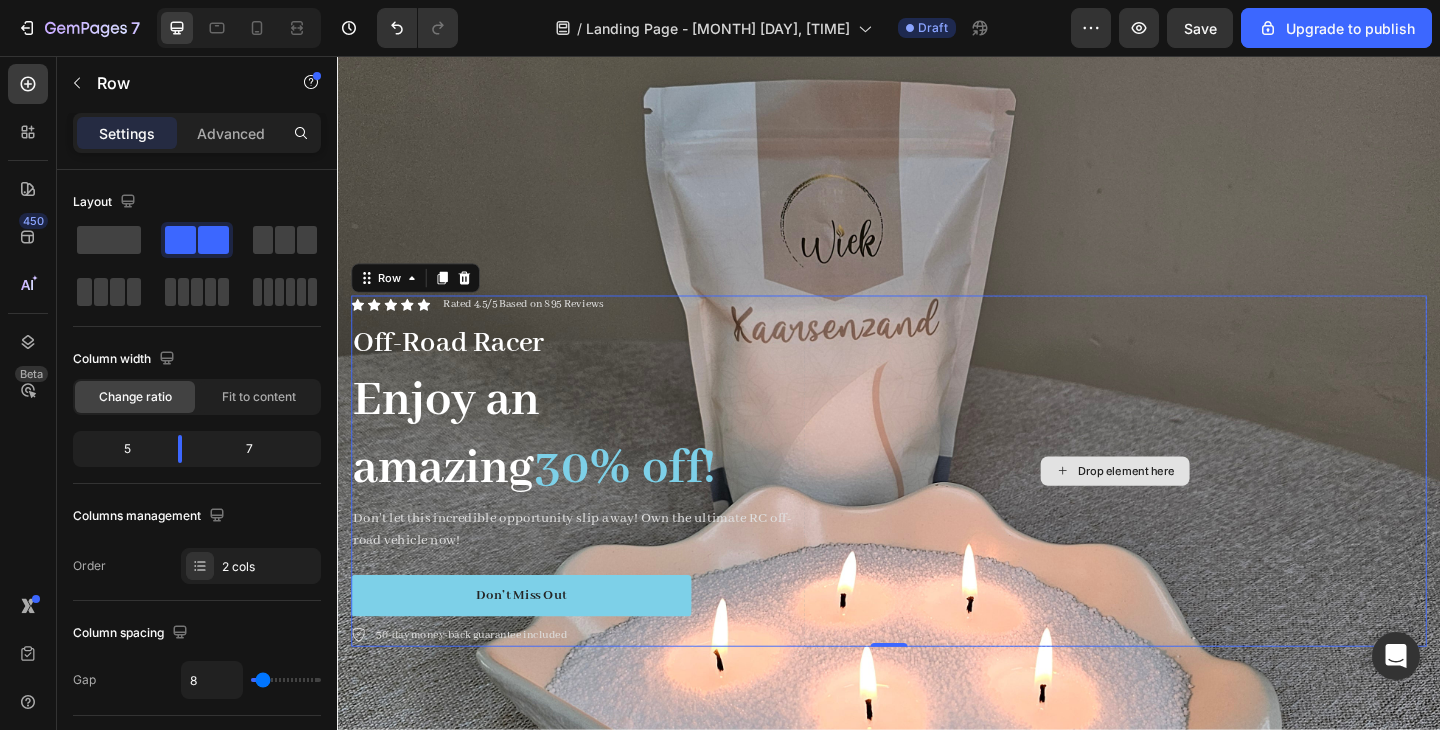scroll, scrollTop: 193, scrollLeft: 0, axis: vertical 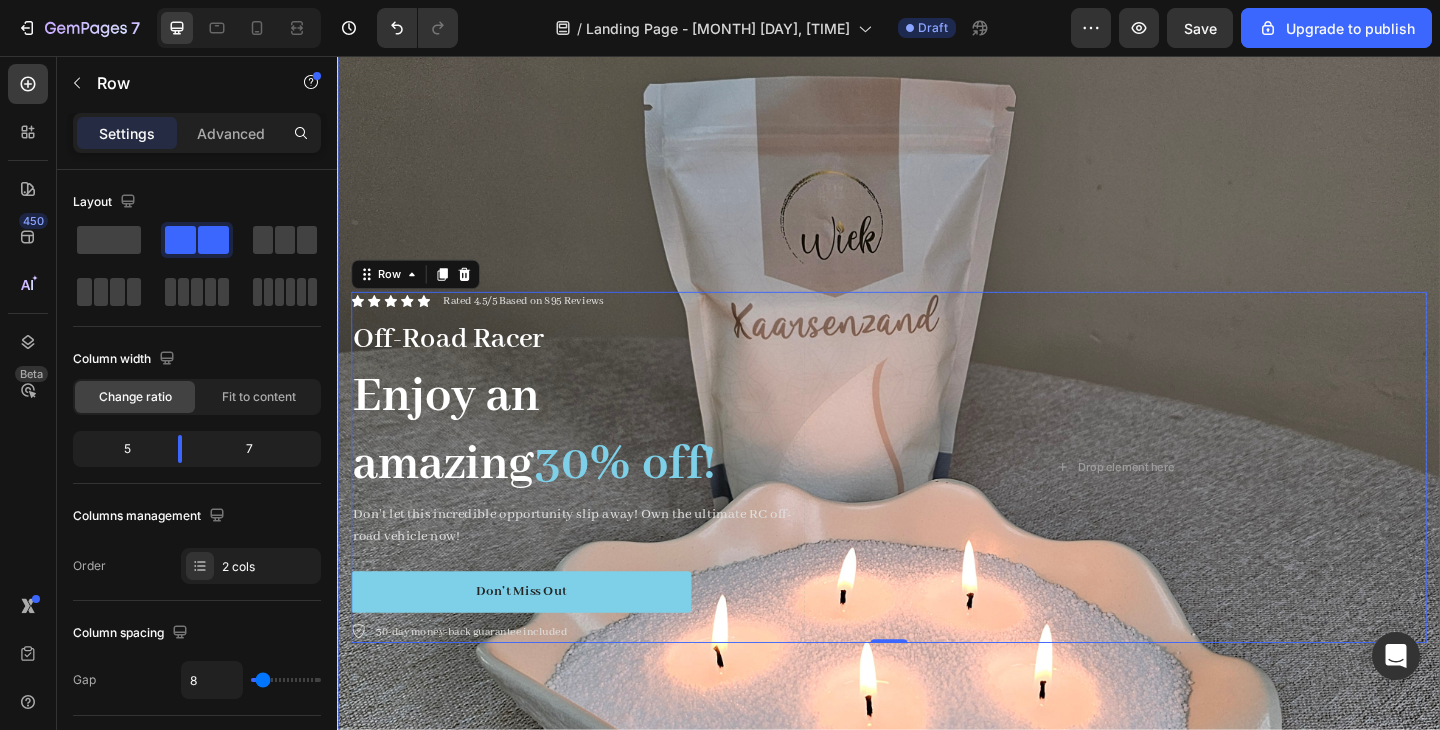 click at bounding box center (937, 504) 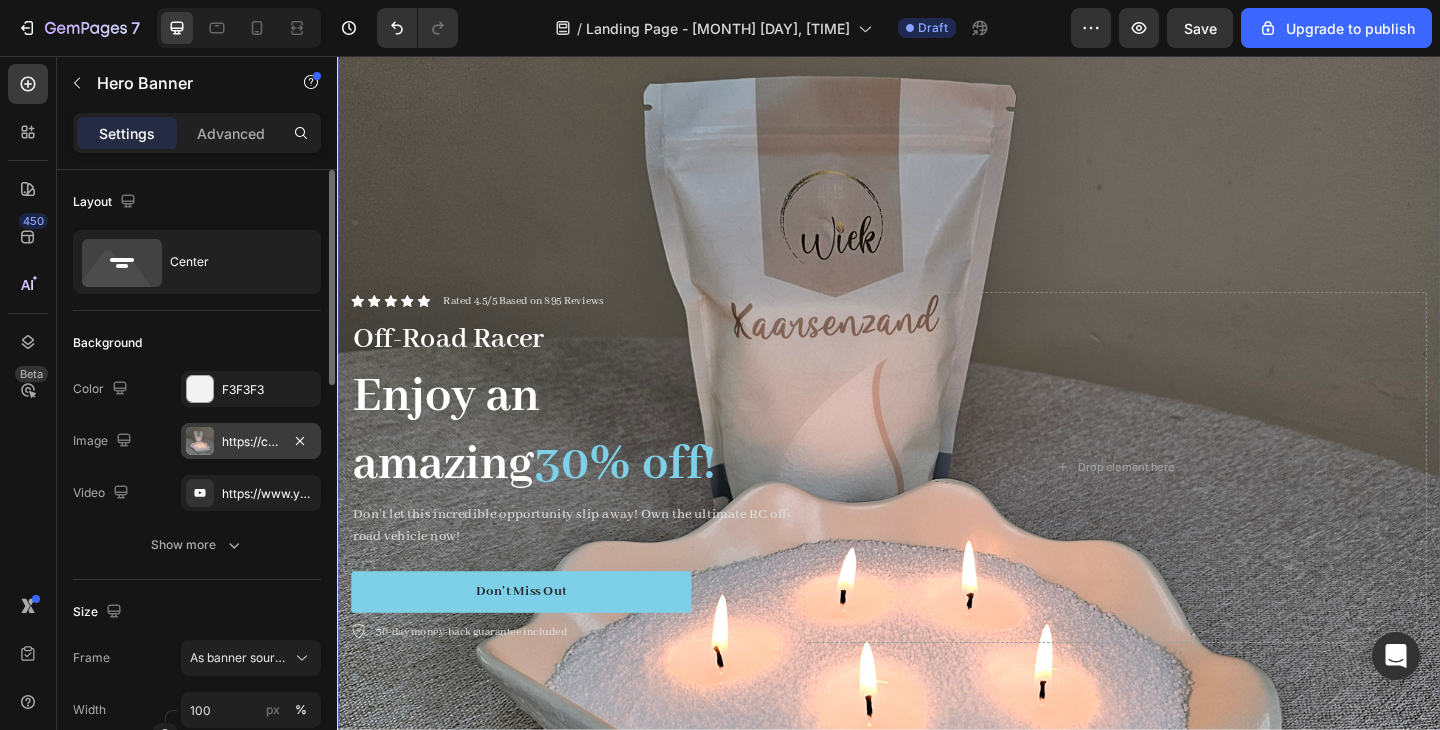 click on "https://cdn.shopify.com/s/files/1/0649/1511/2201/files/gempages_[NUMBER]-[STRING].jpg" at bounding box center (251, 442) 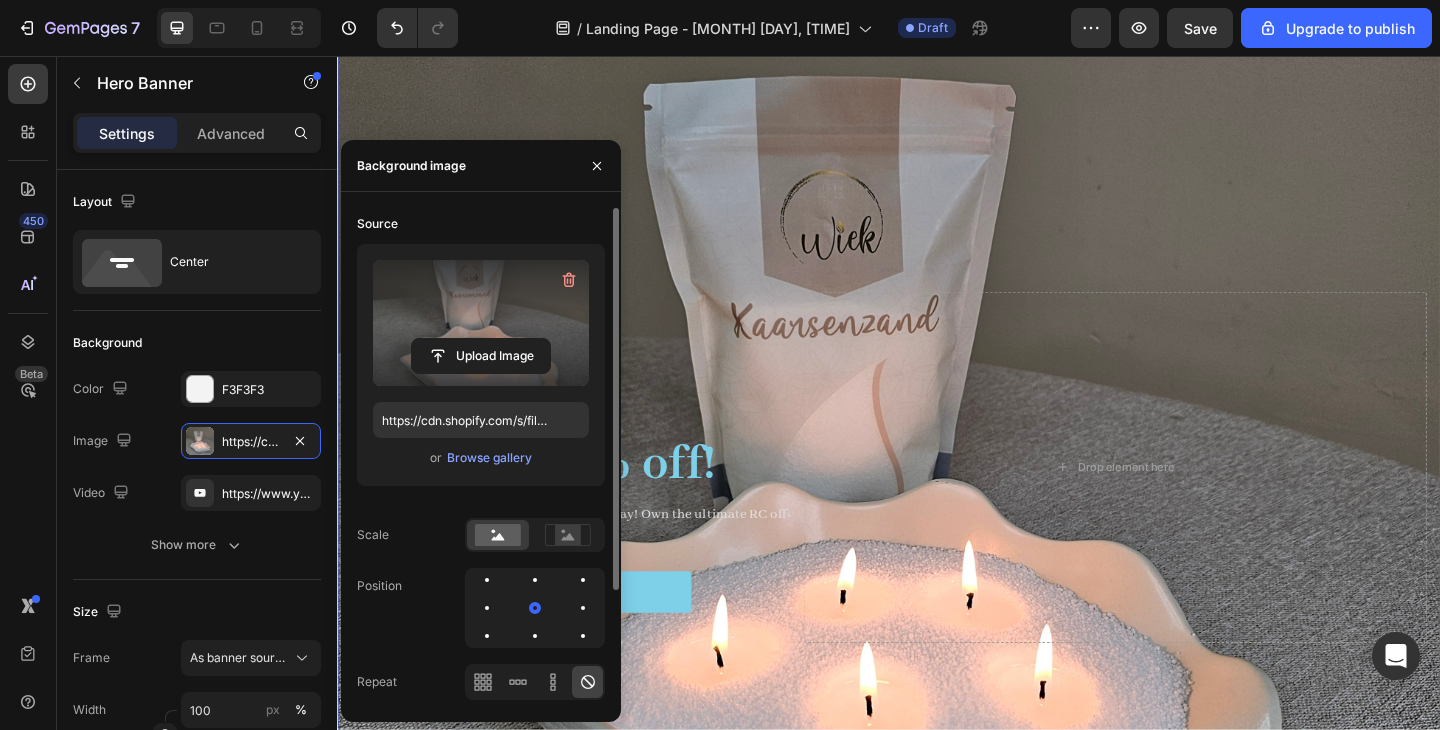 click at bounding box center [481, 323] 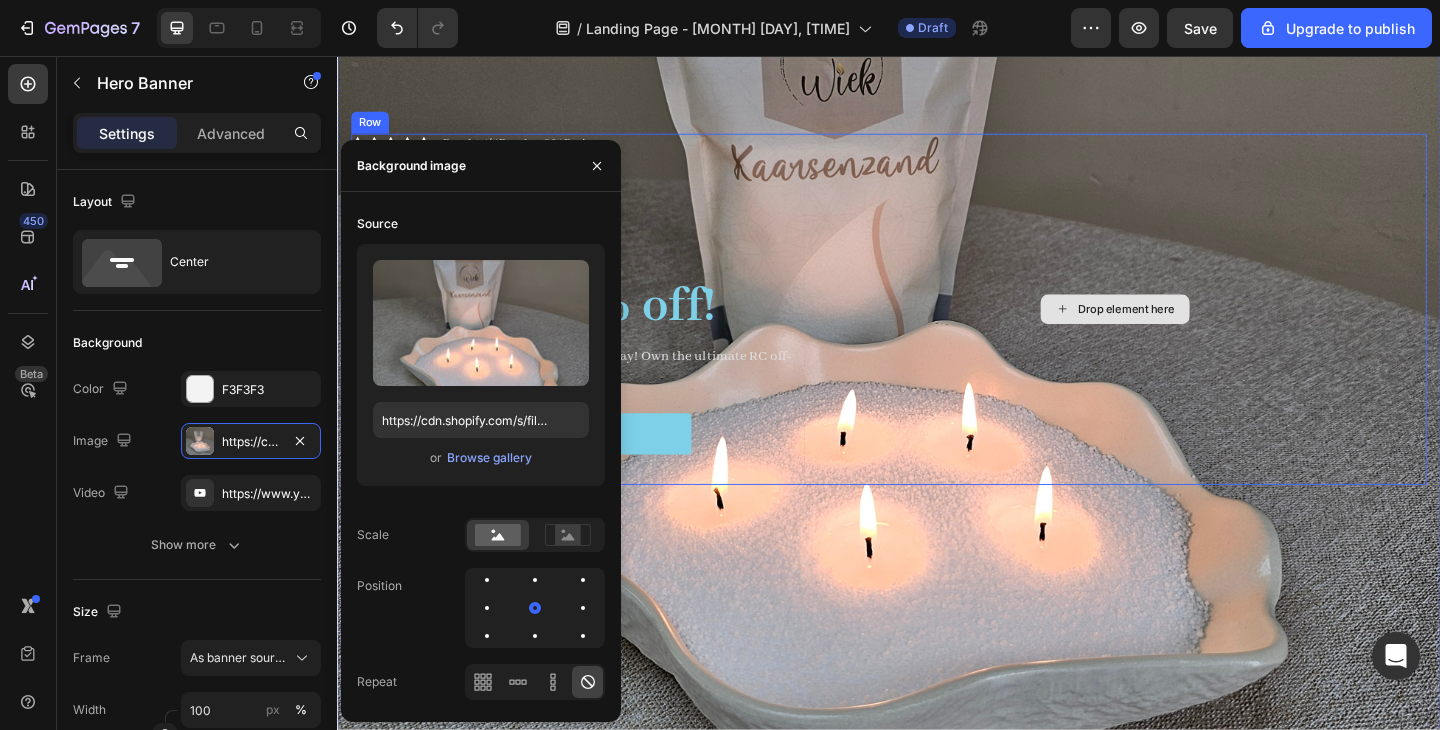 scroll, scrollTop: 388, scrollLeft: 0, axis: vertical 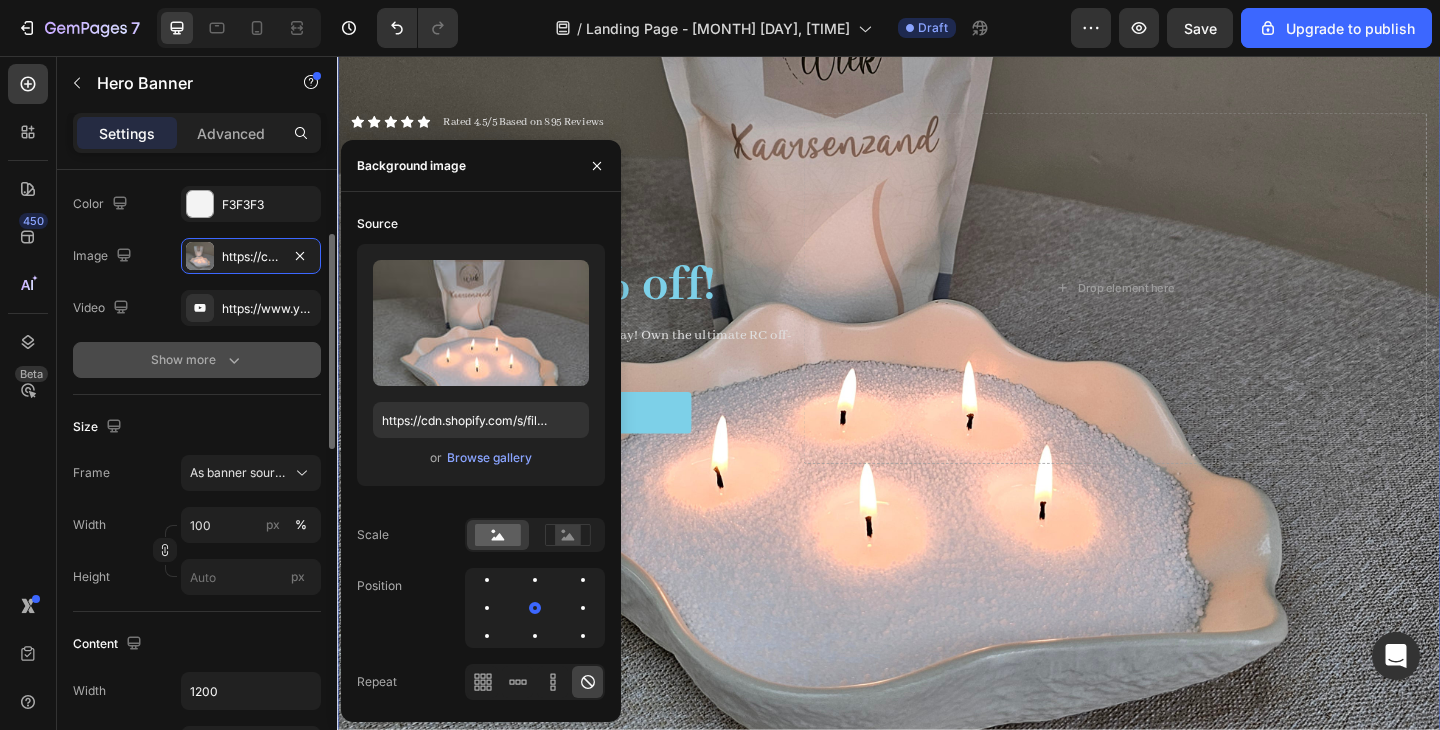 click on "Show more" at bounding box center [197, 360] 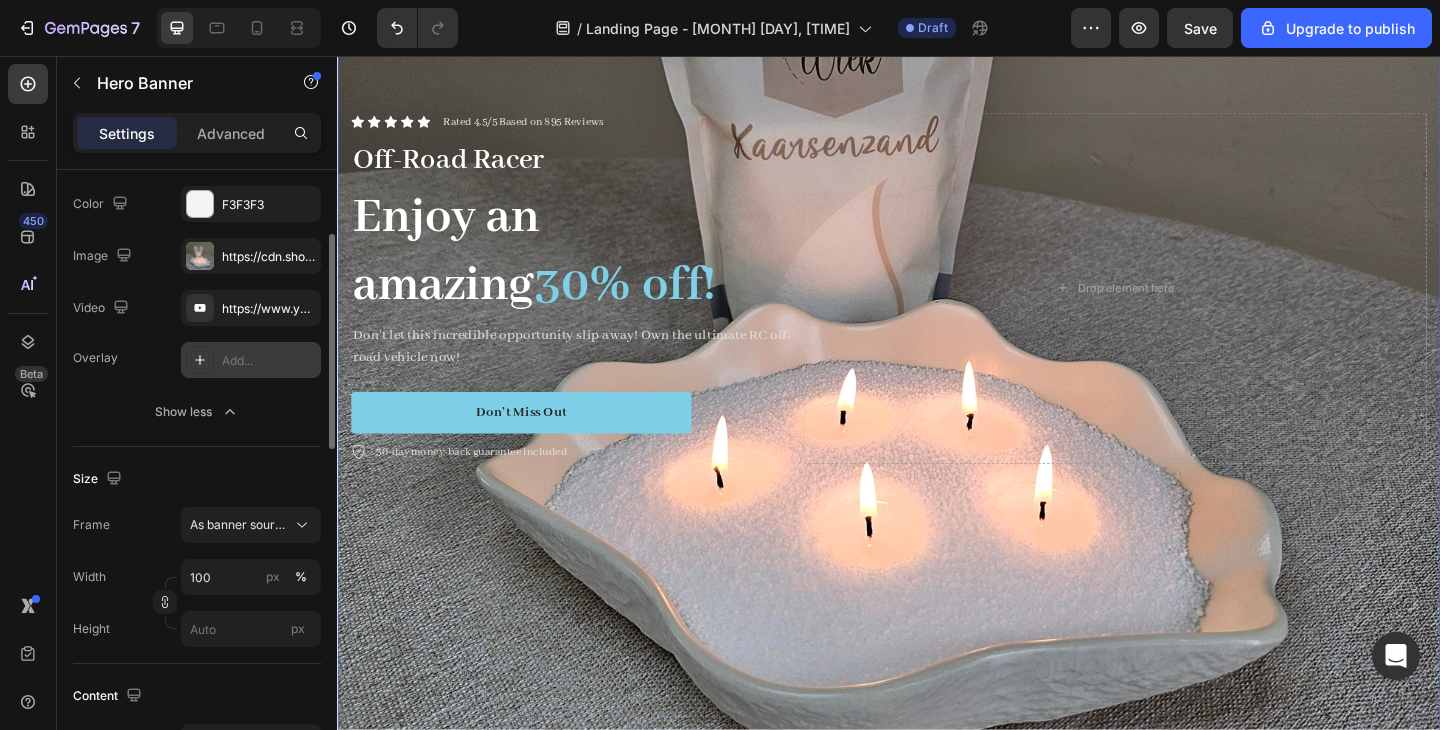 click on "Add..." at bounding box center (251, 360) 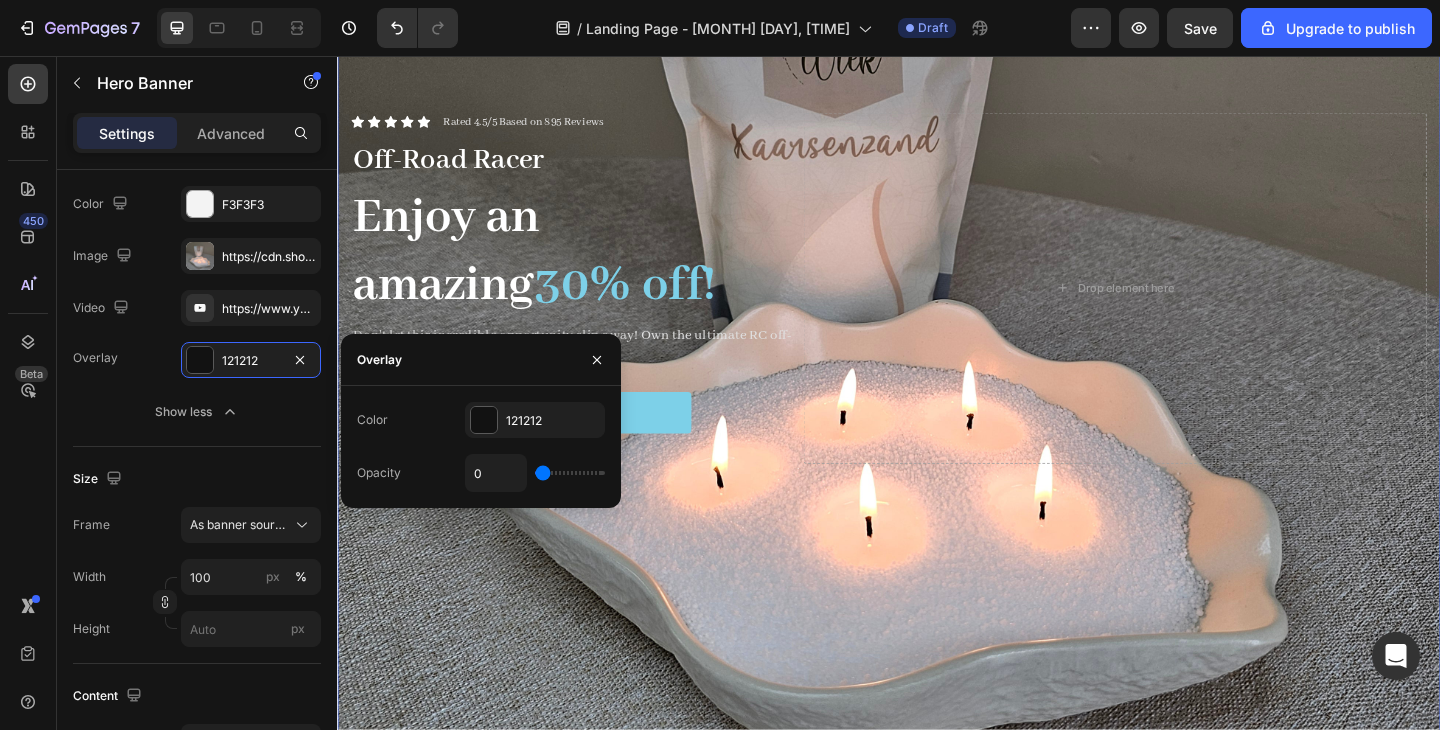type on "7" 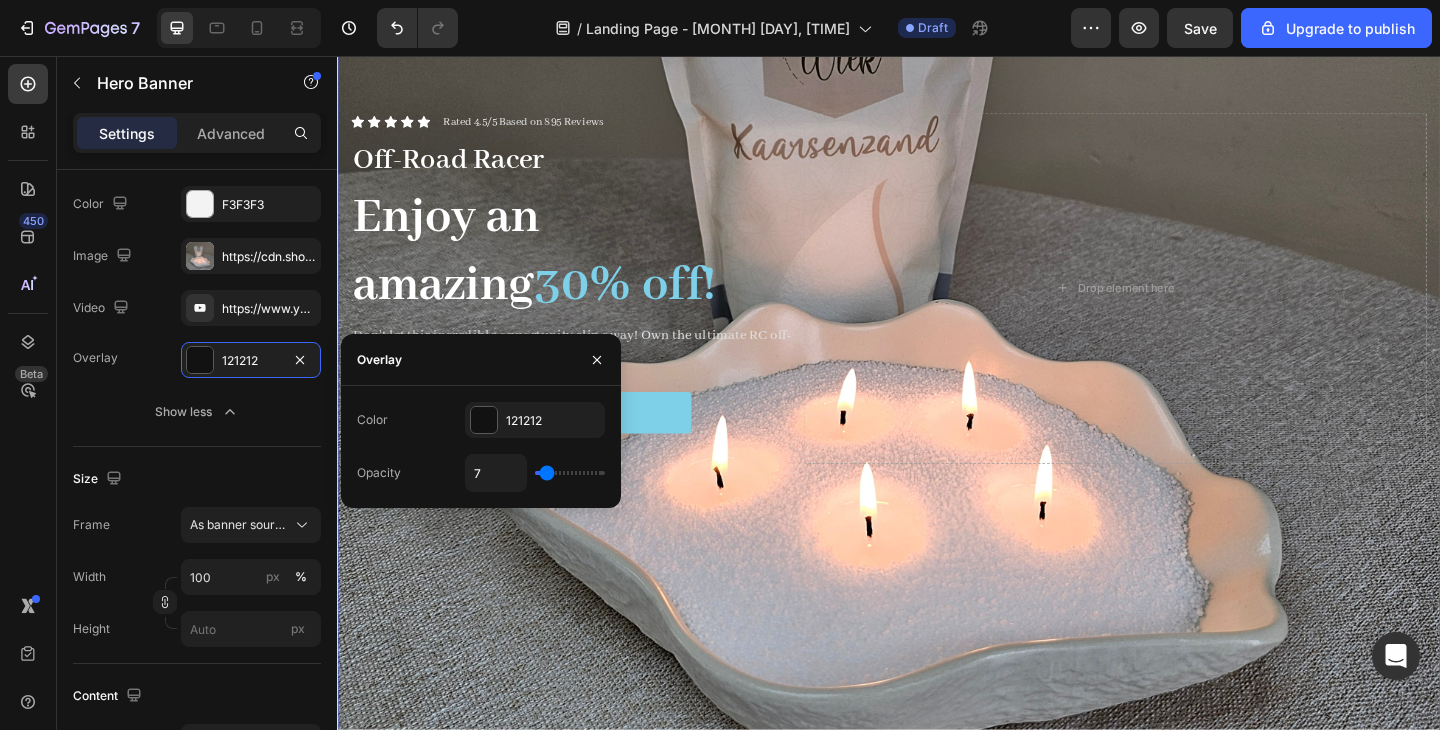 type on "13" 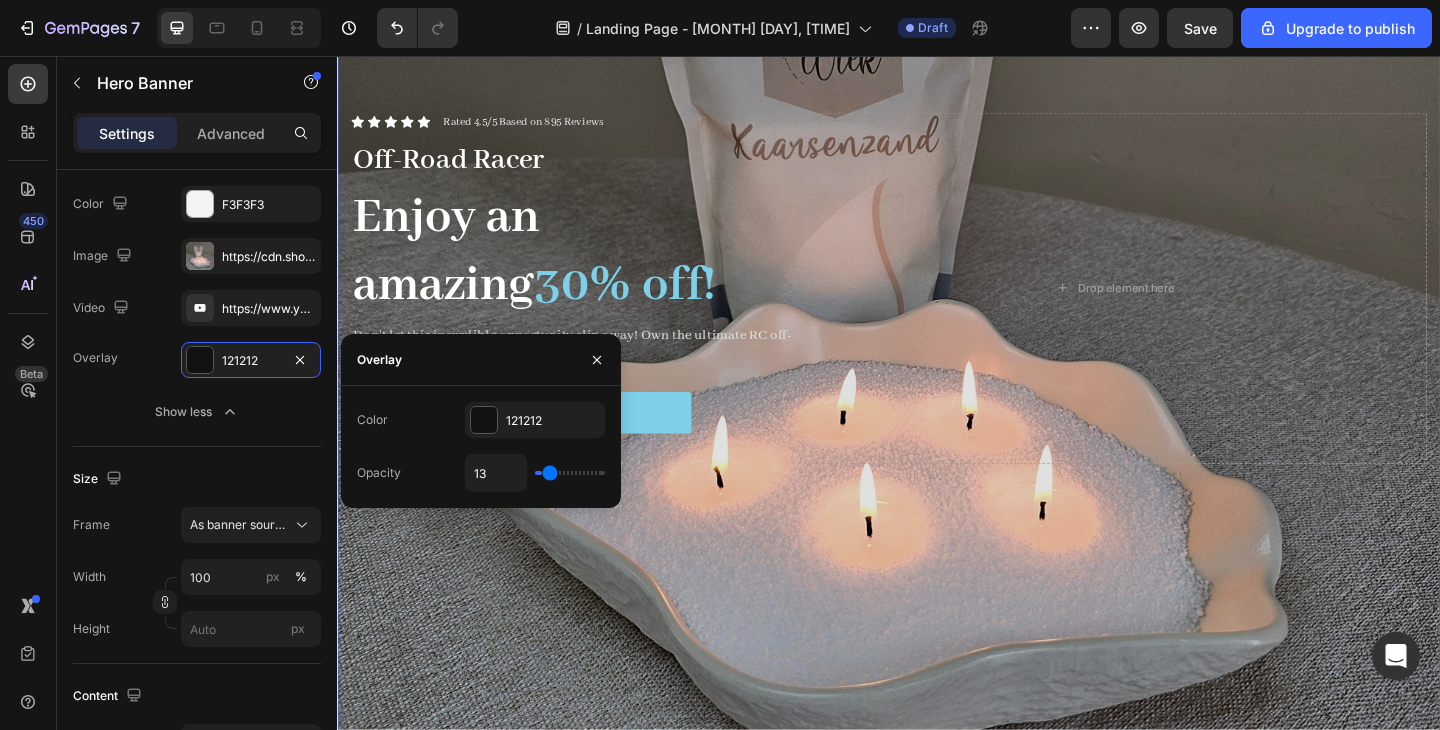 type on "18" 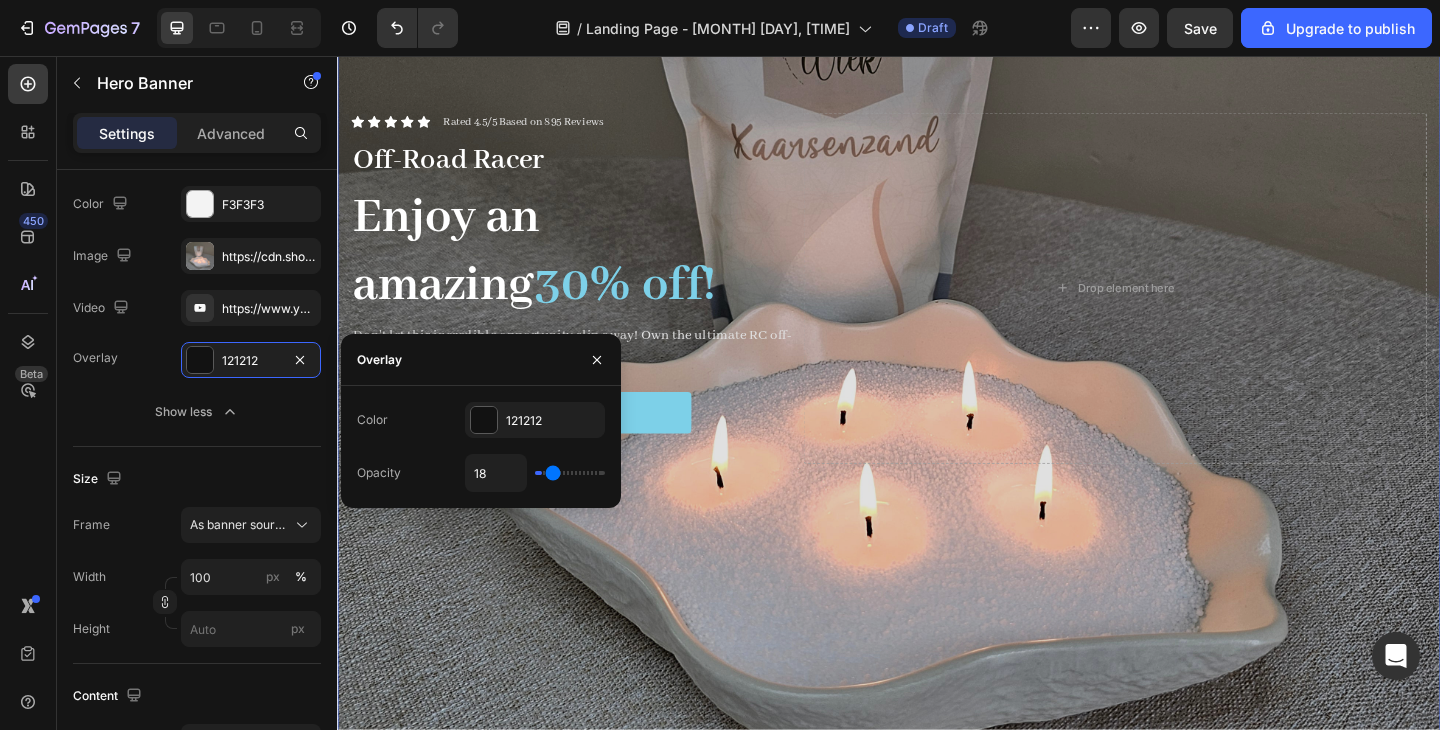 type on "29" 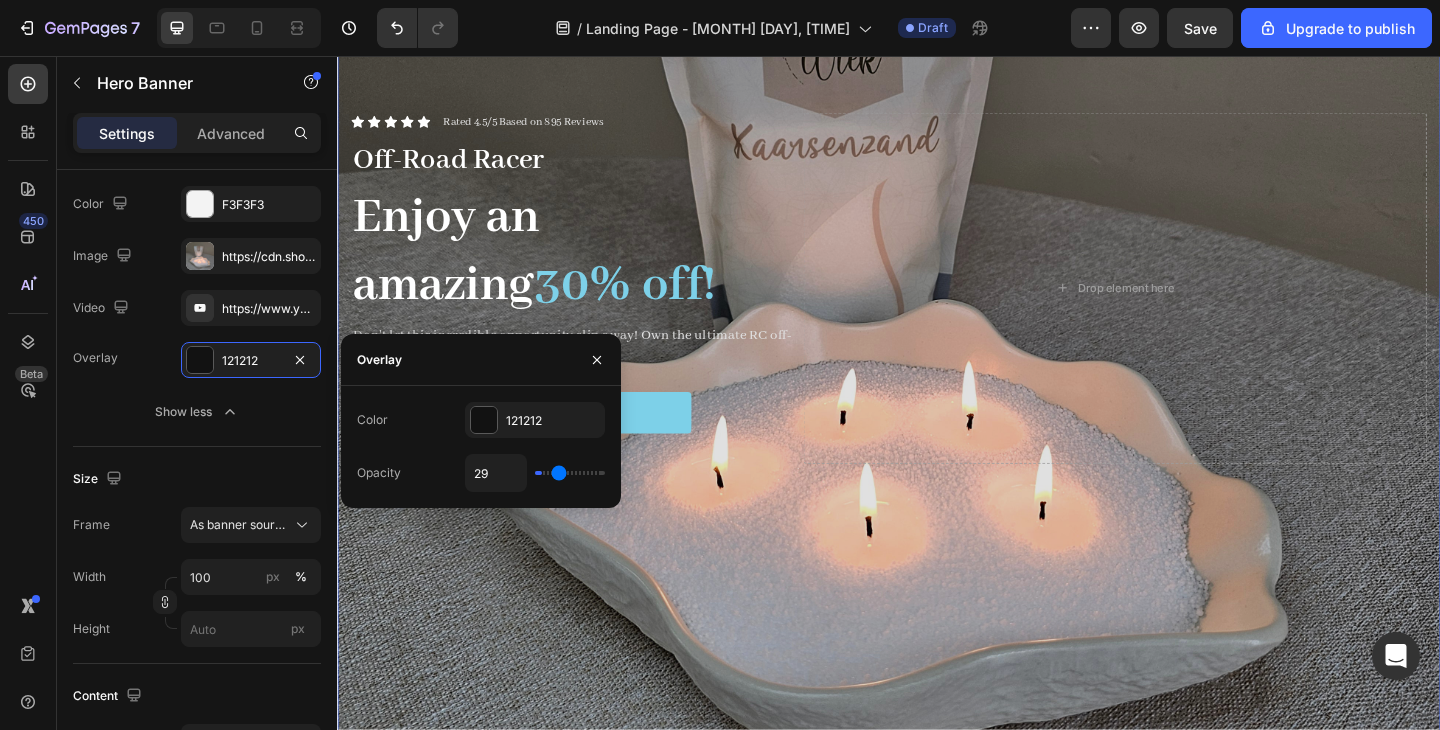 type on "52" 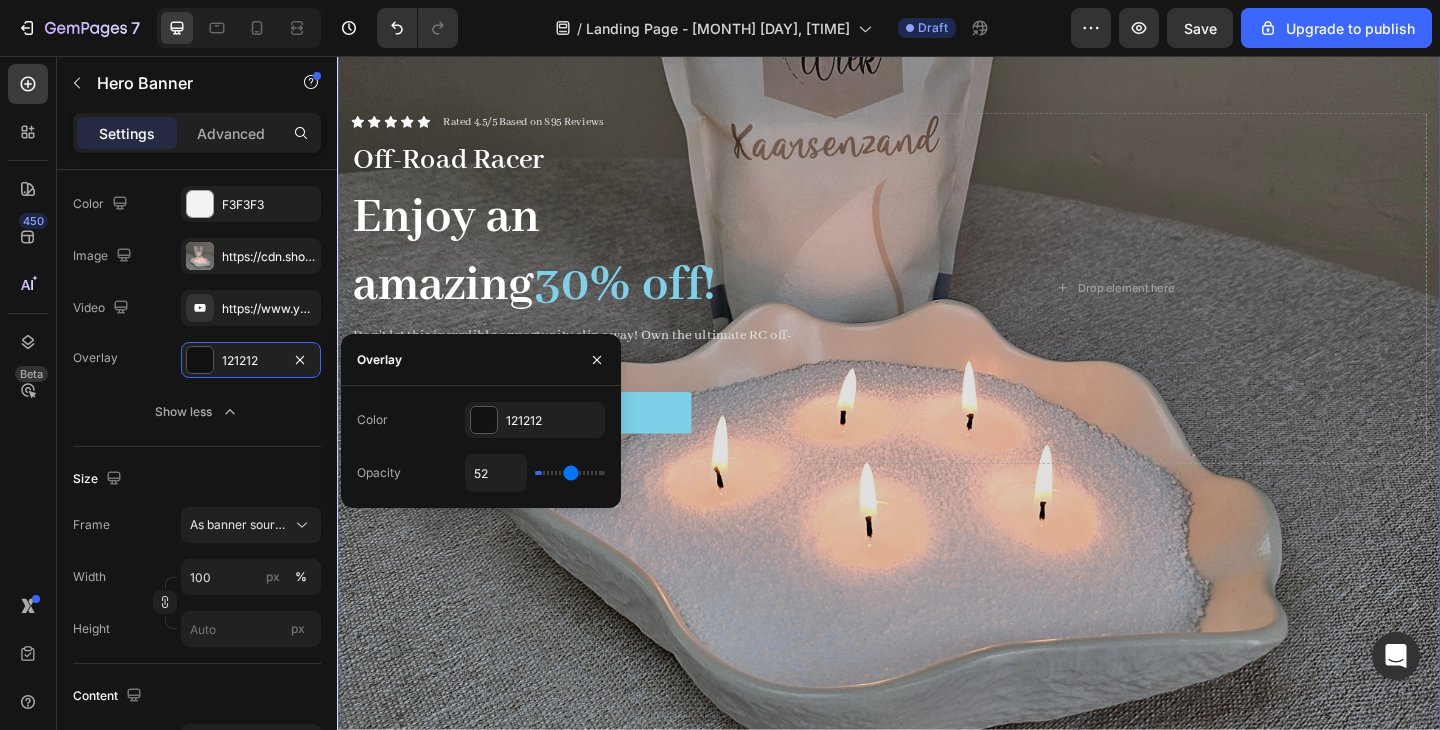 type on "64" 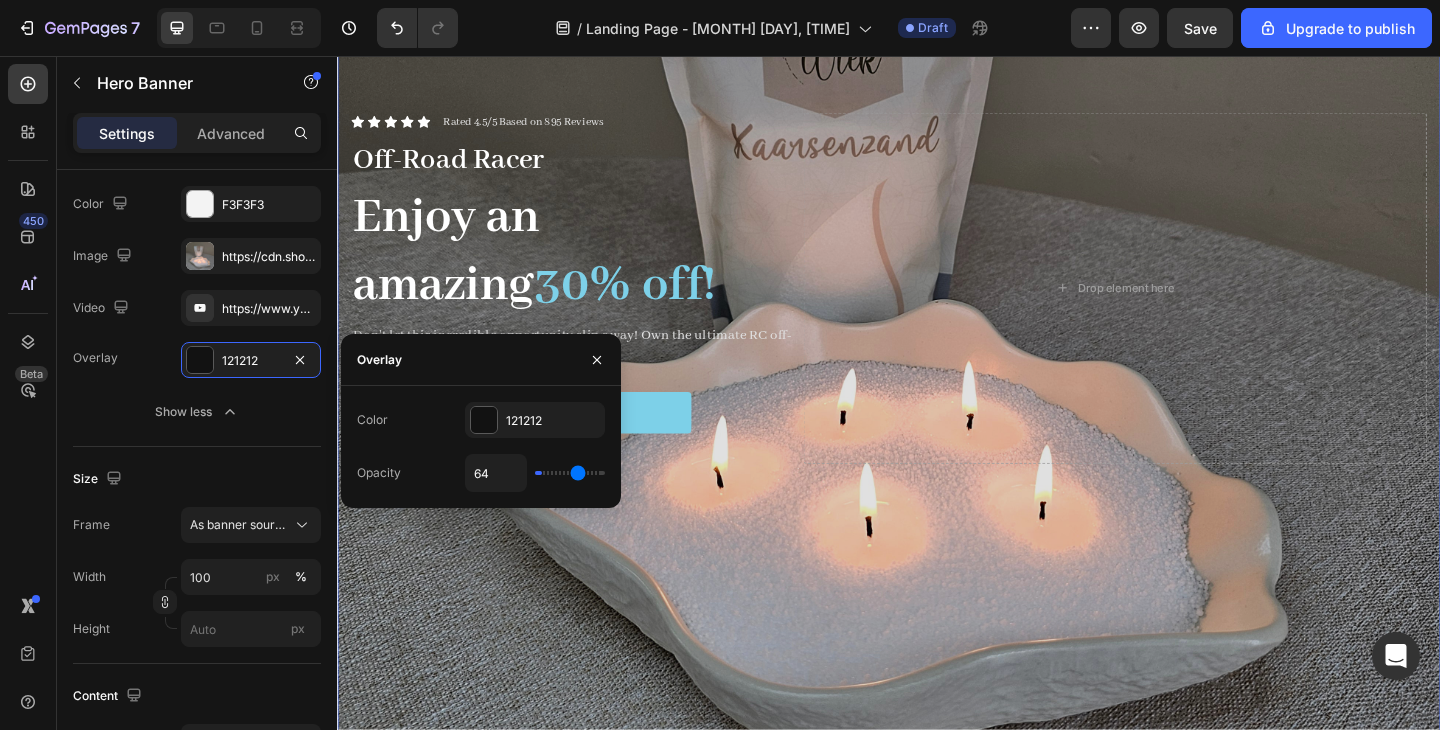 type on "72" 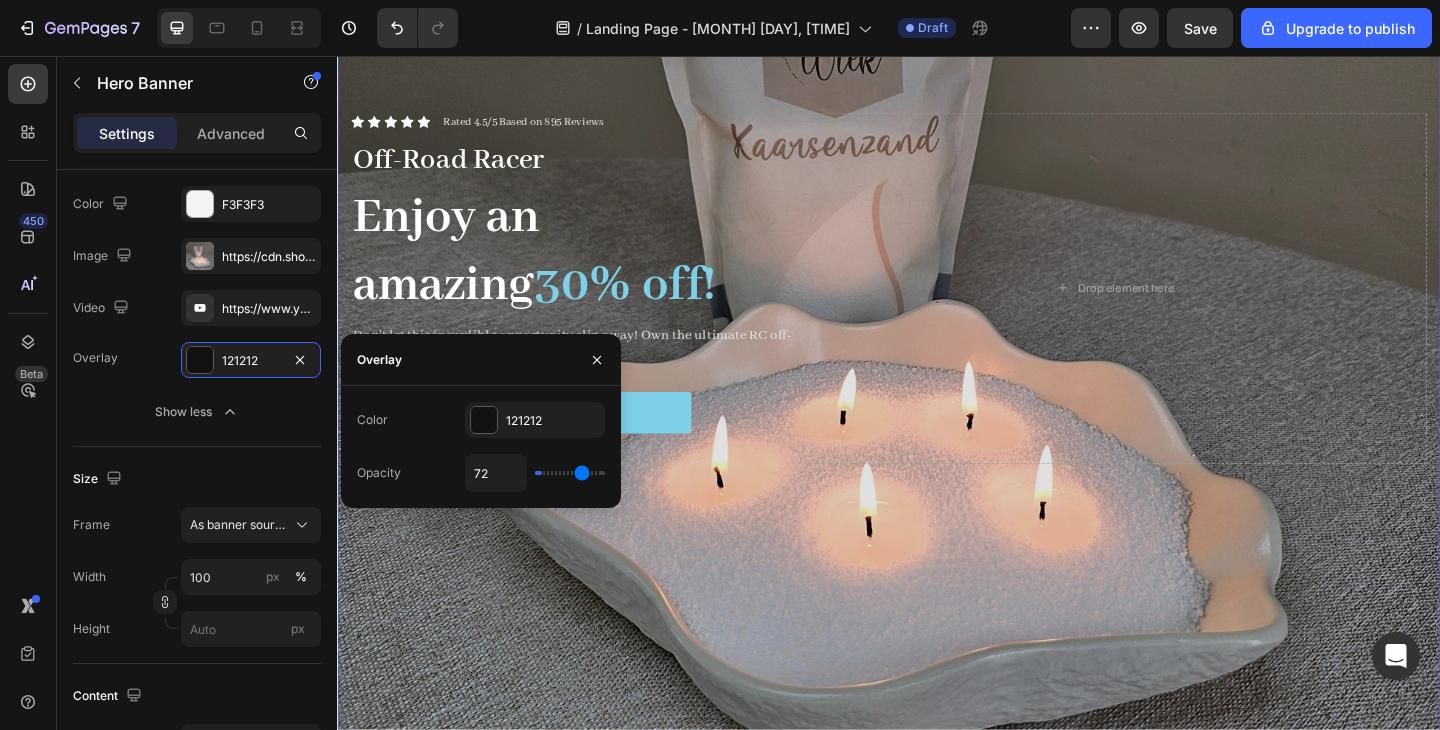 type on "79" 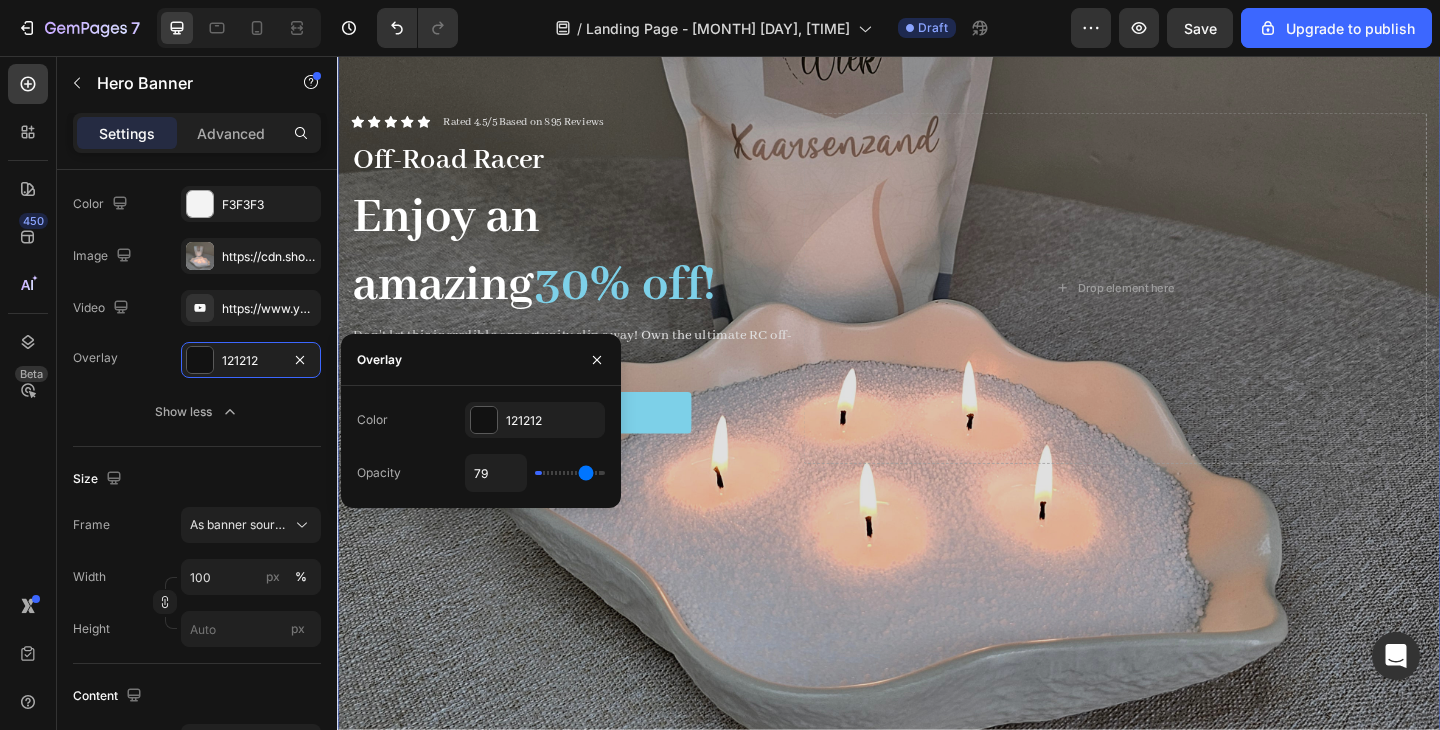 type on "85" 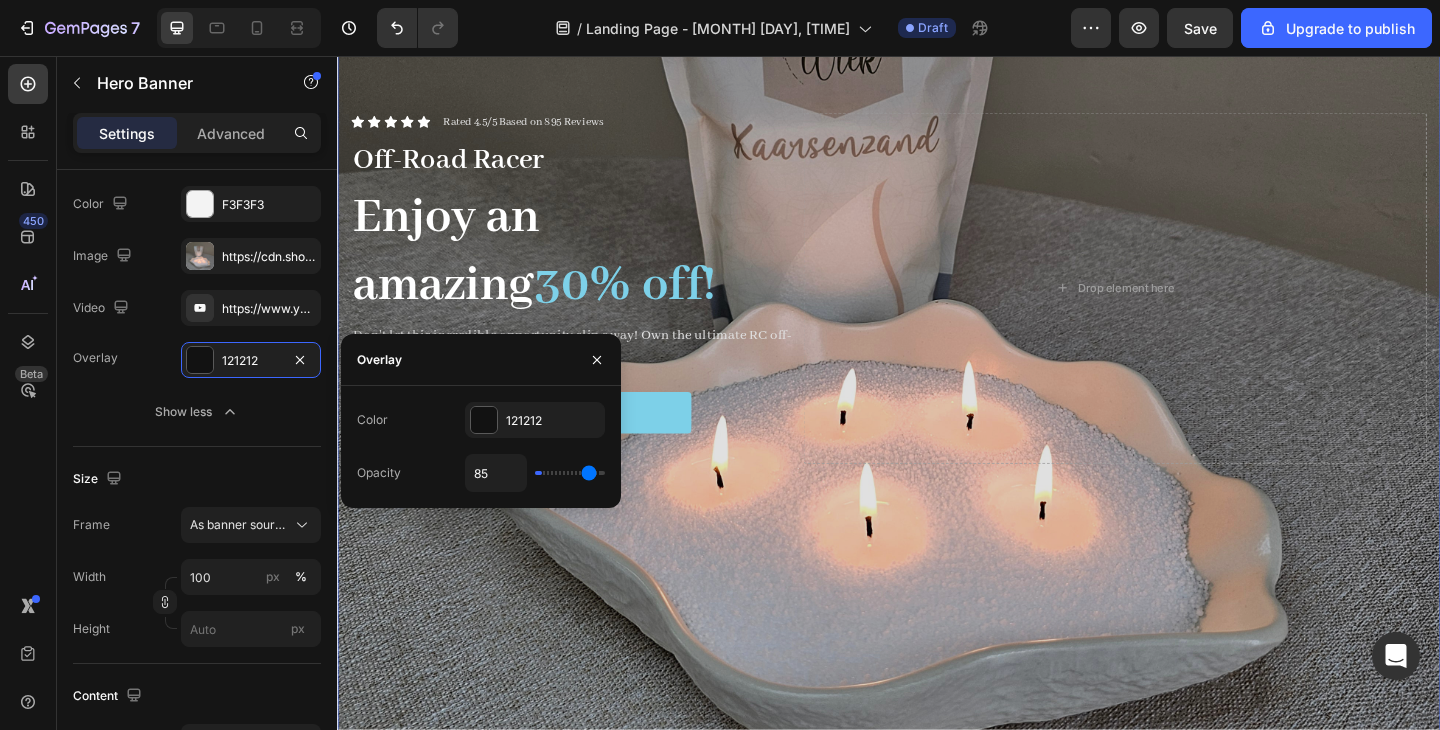 type on "88" 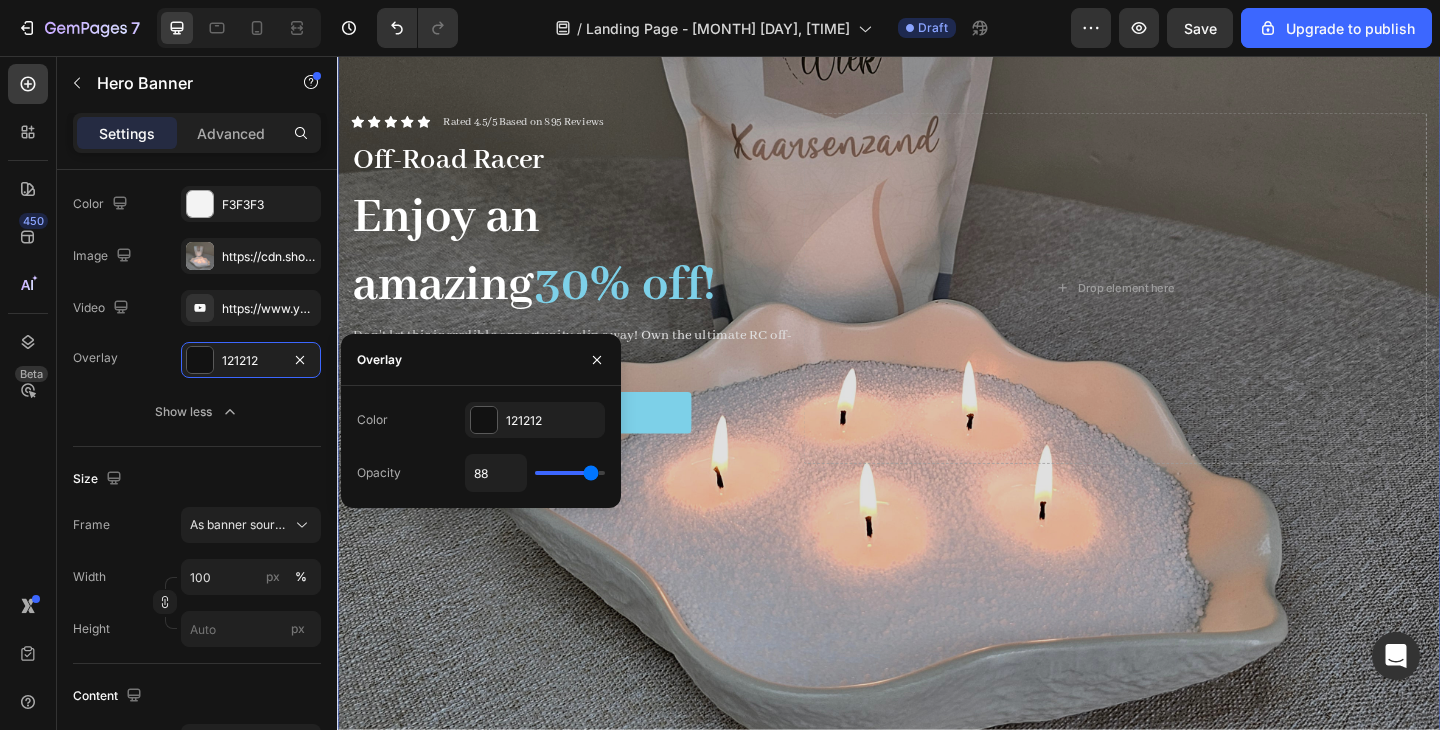 type on "92" 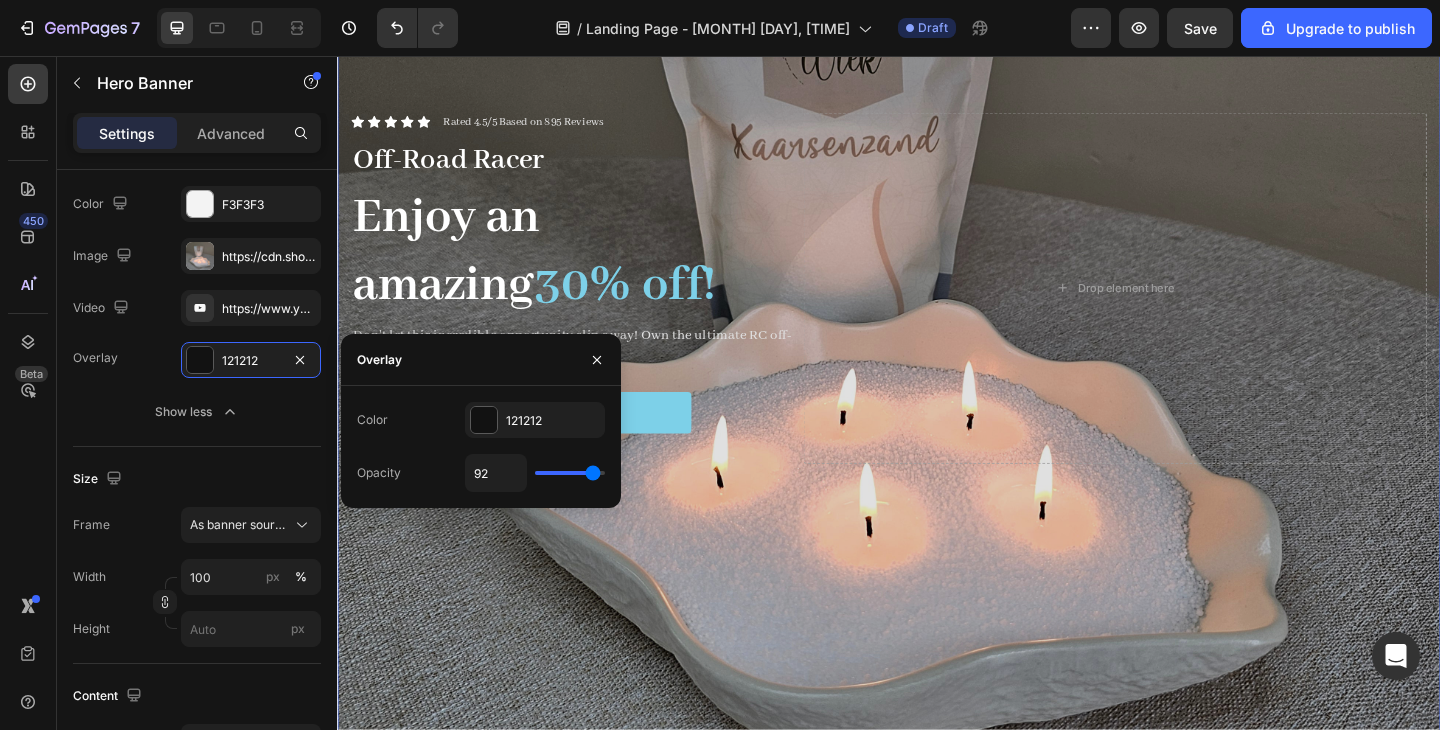 type on "94" 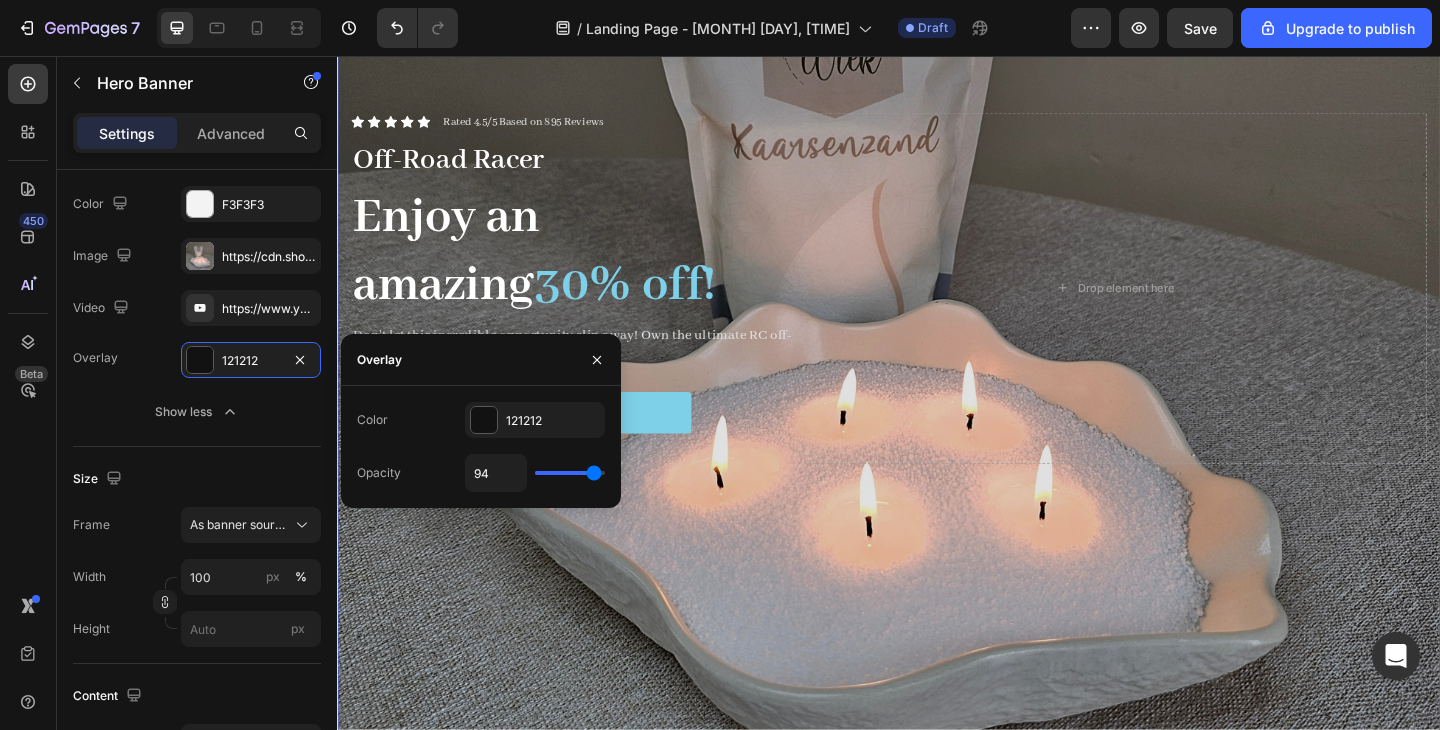 type on "98" 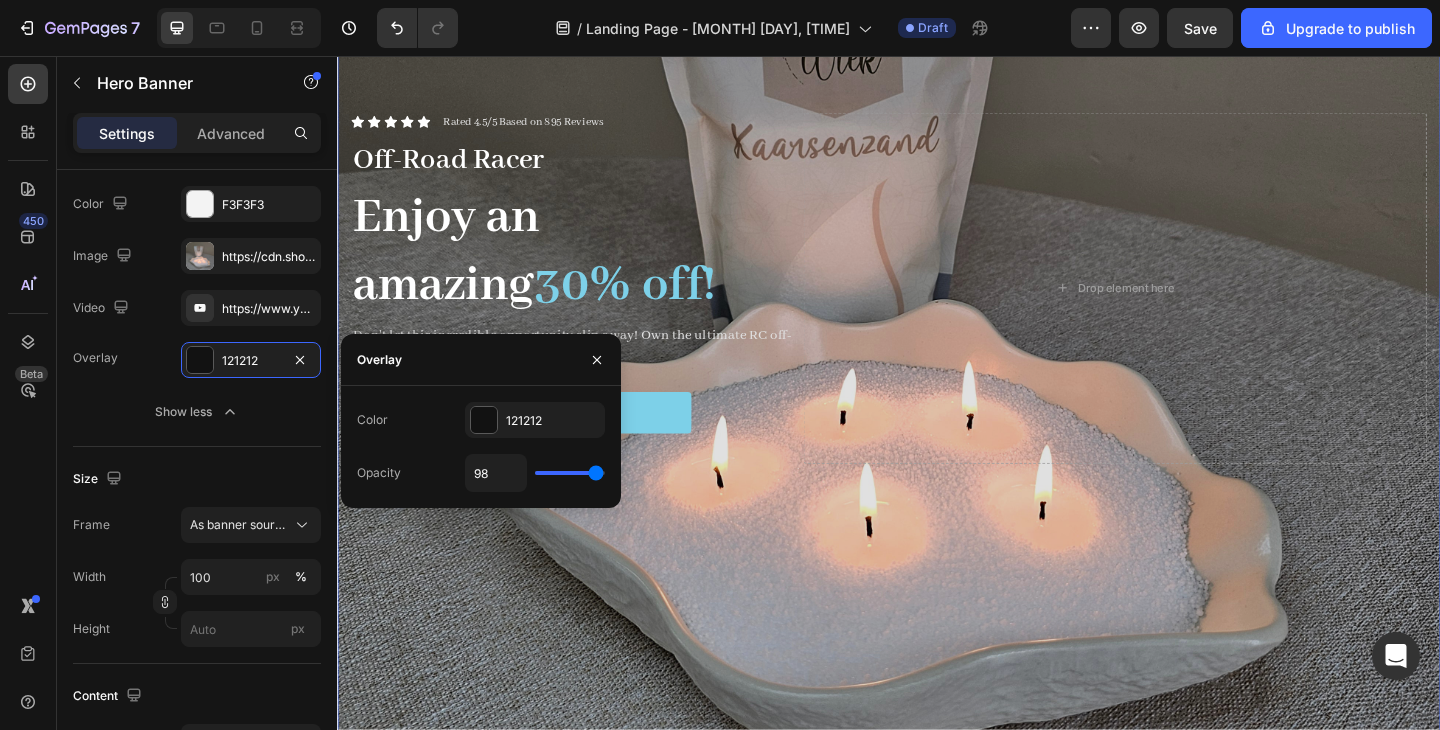 drag, startPoint x: 539, startPoint y: 477, endPoint x: 596, endPoint y: 483, distance: 57.31492 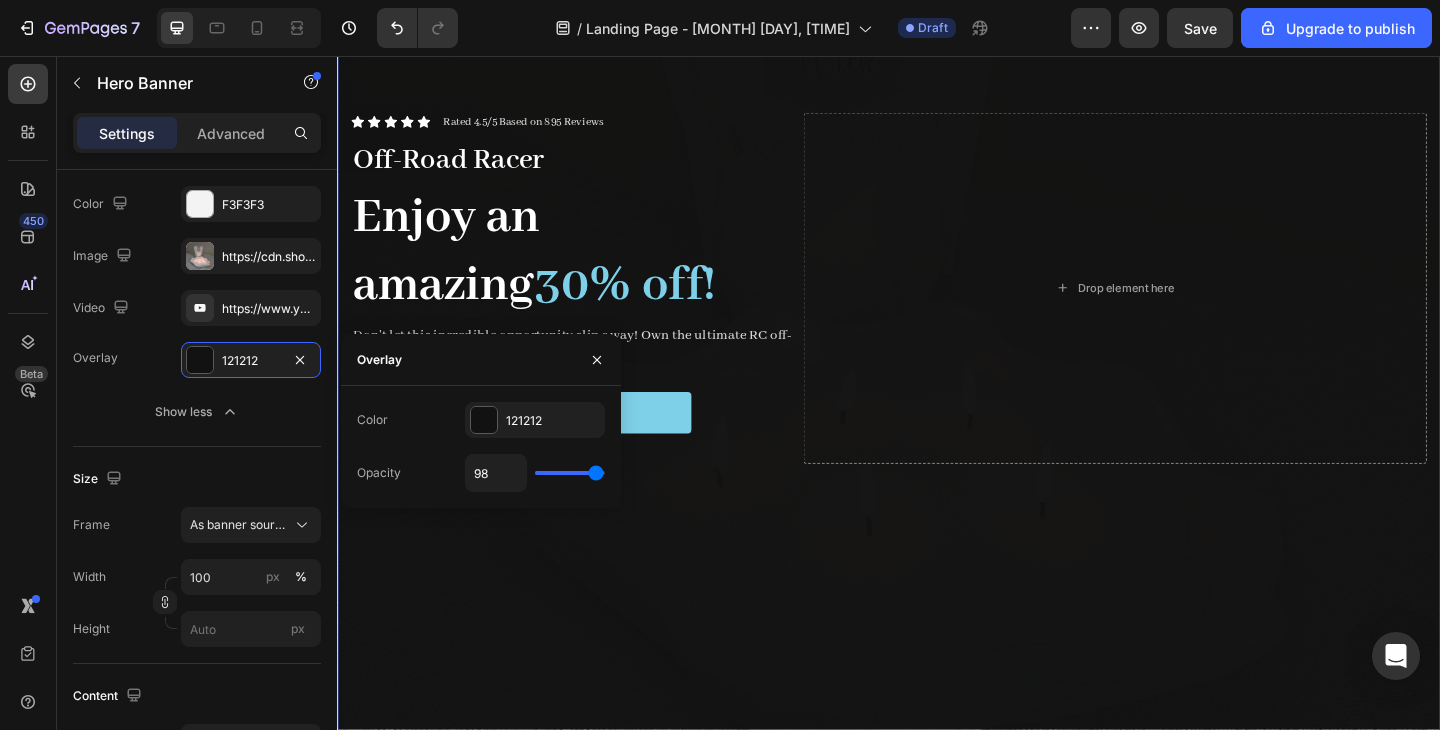 click on "98" at bounding box center [535, 473] 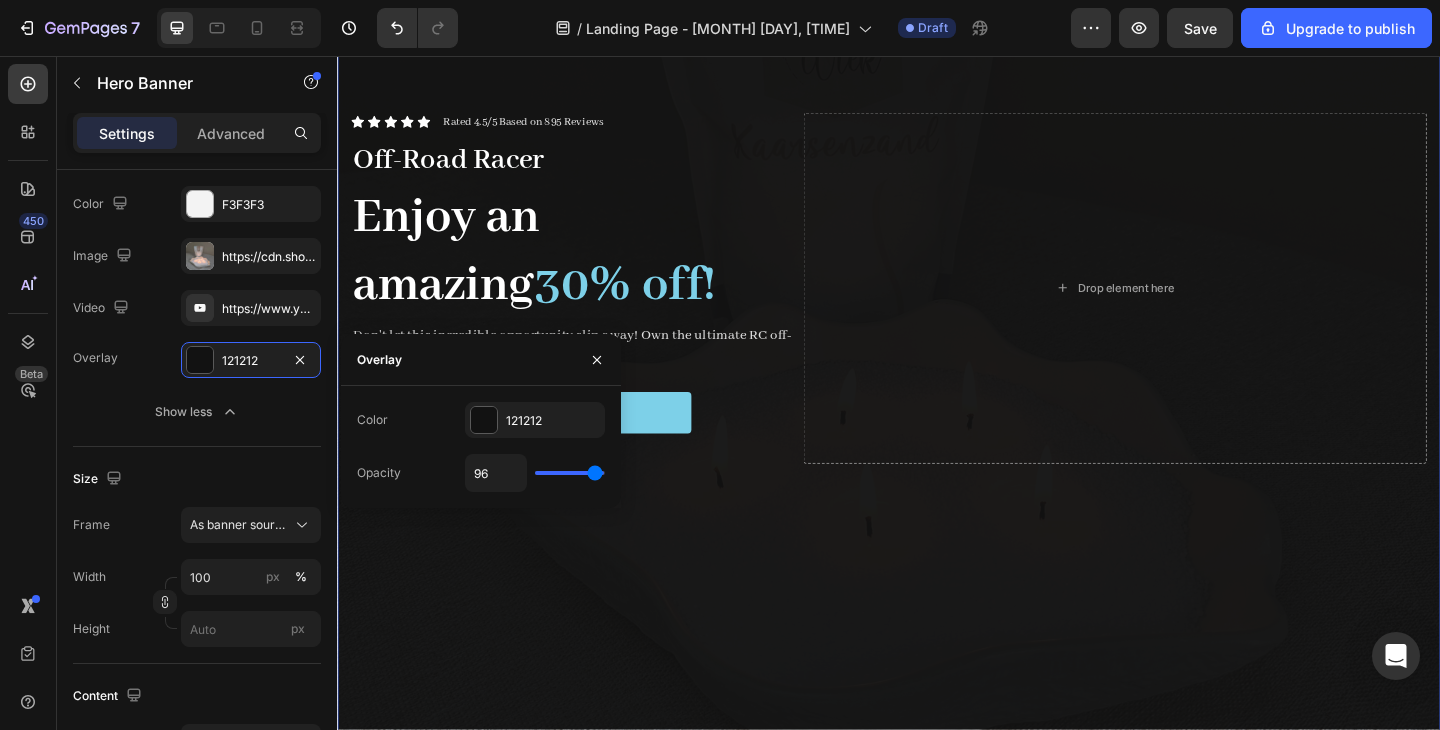 type on "94" 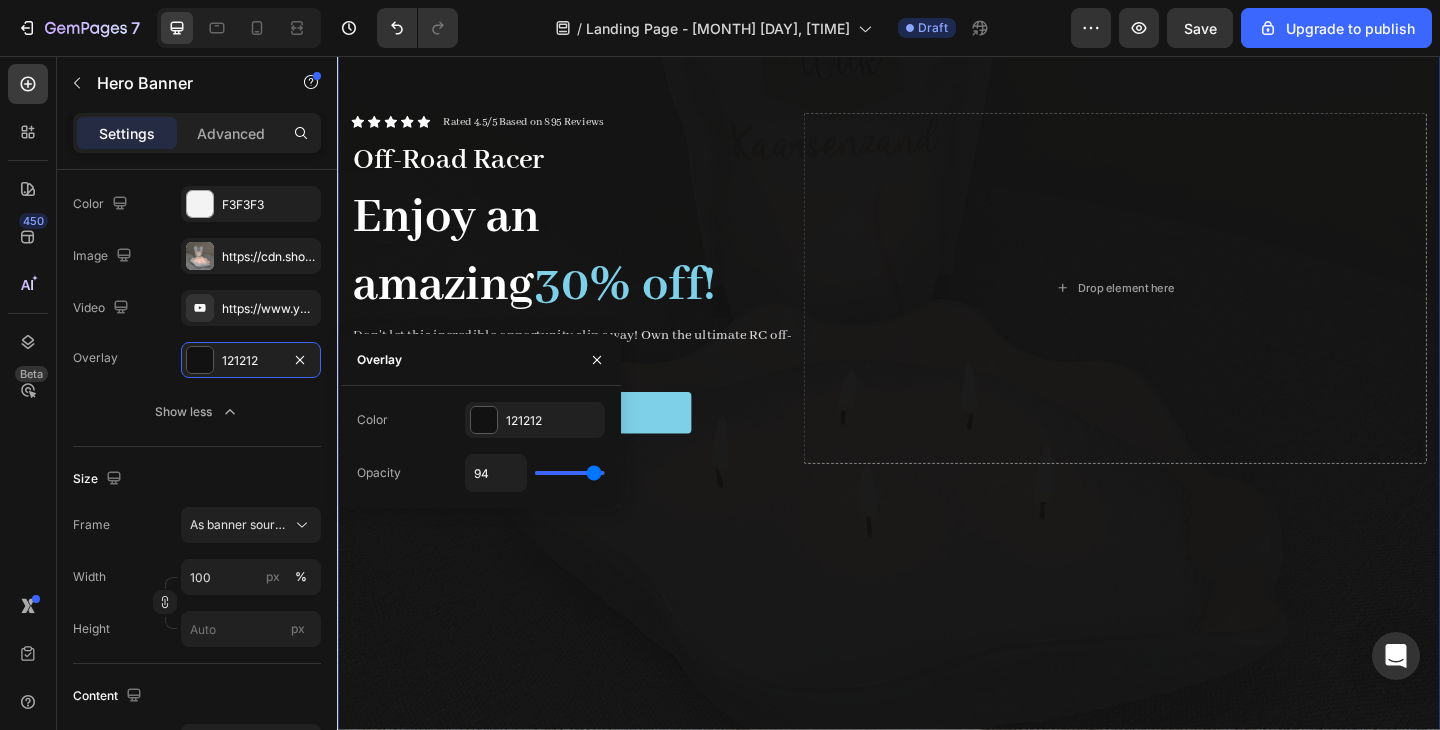 type on "89" 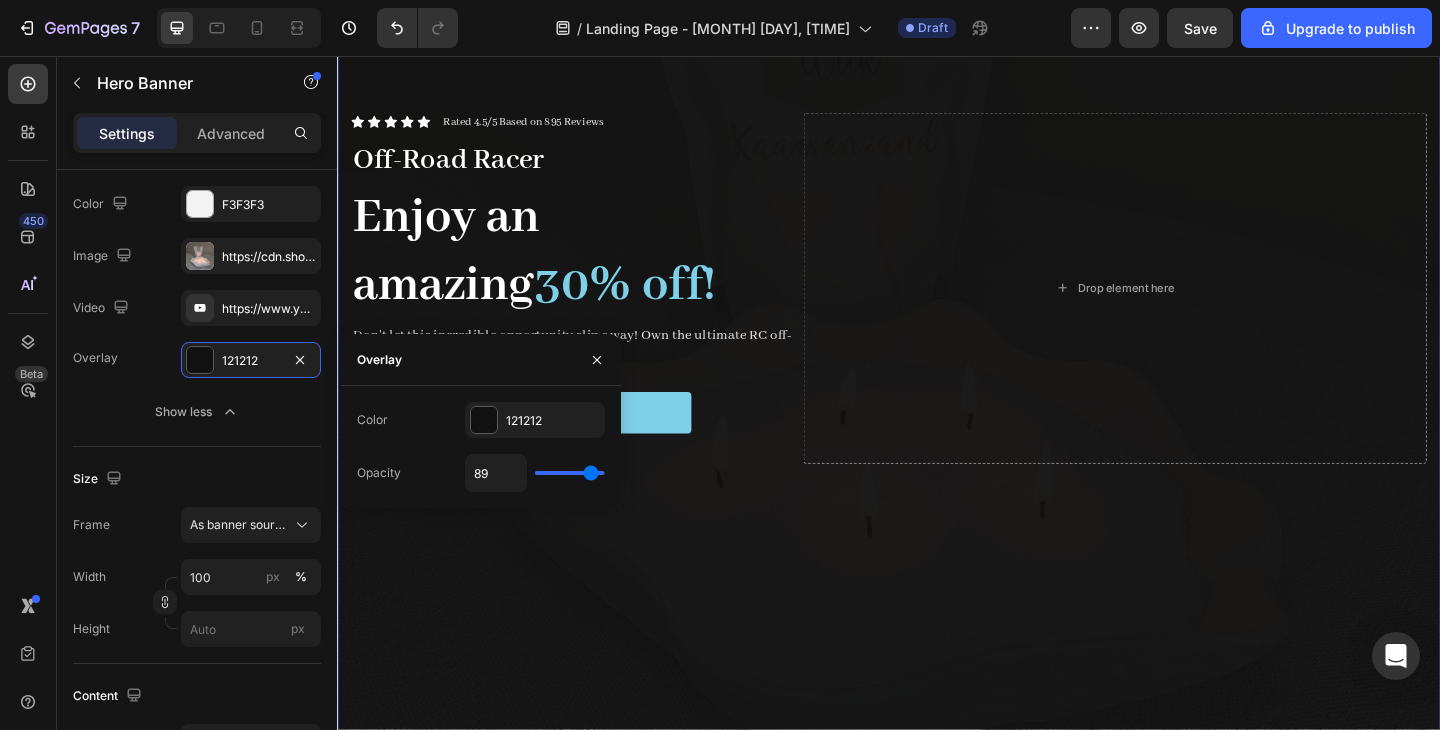 type on "82" 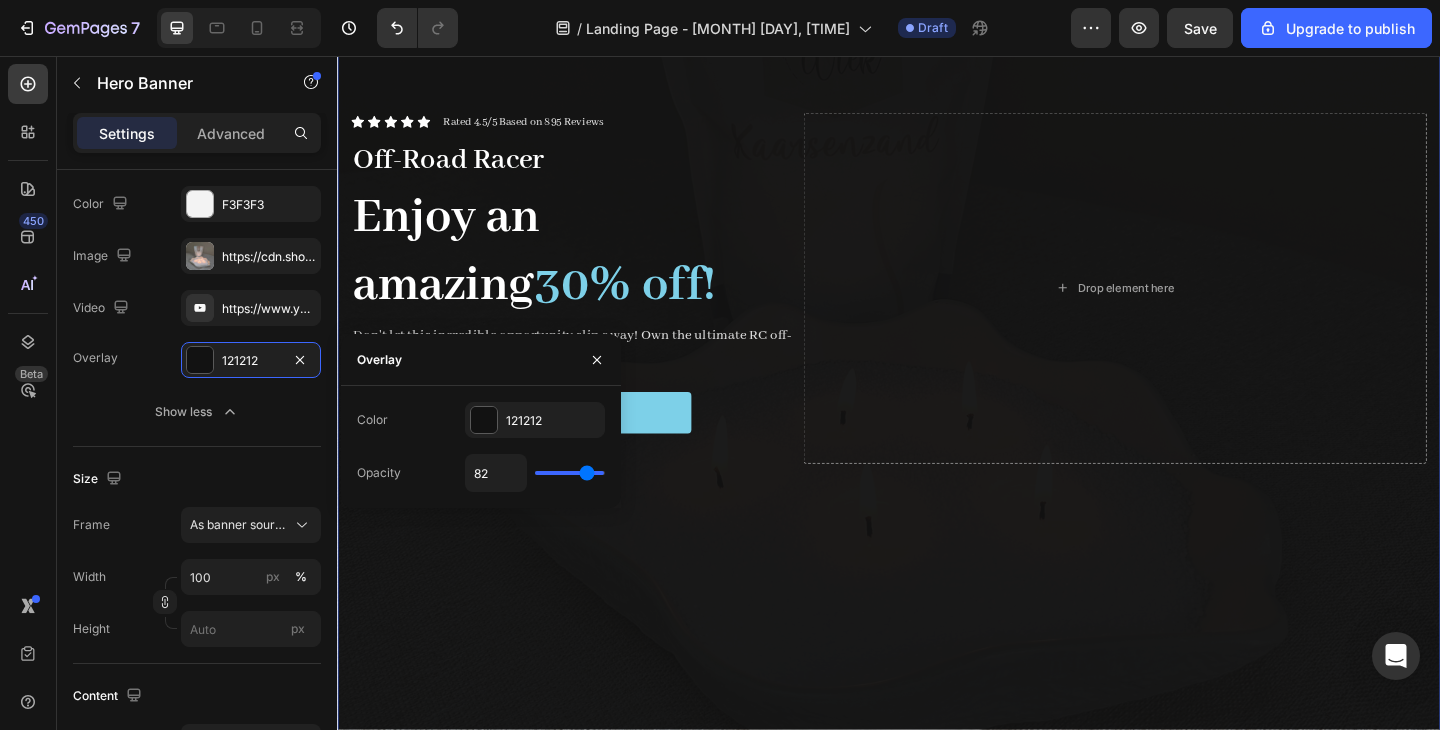 type on "74" 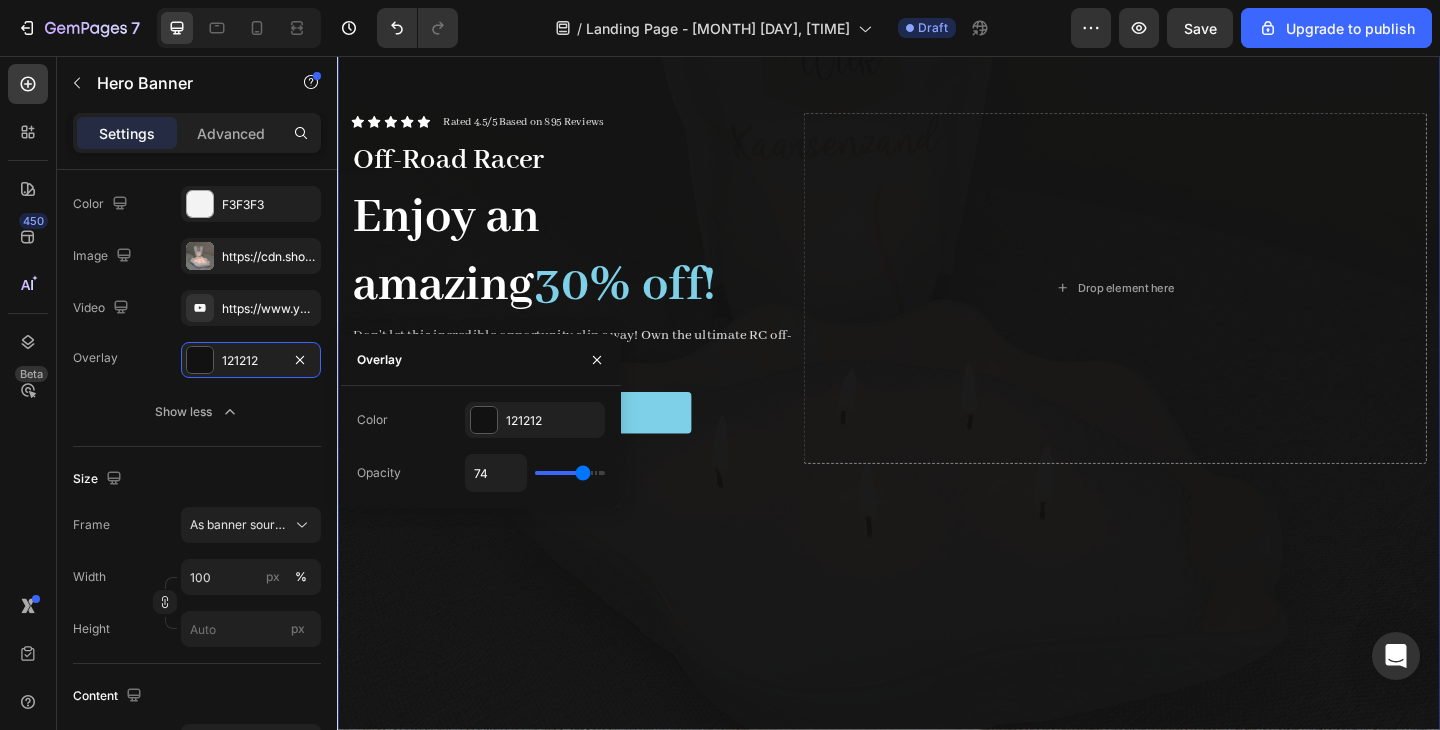 type on "68" 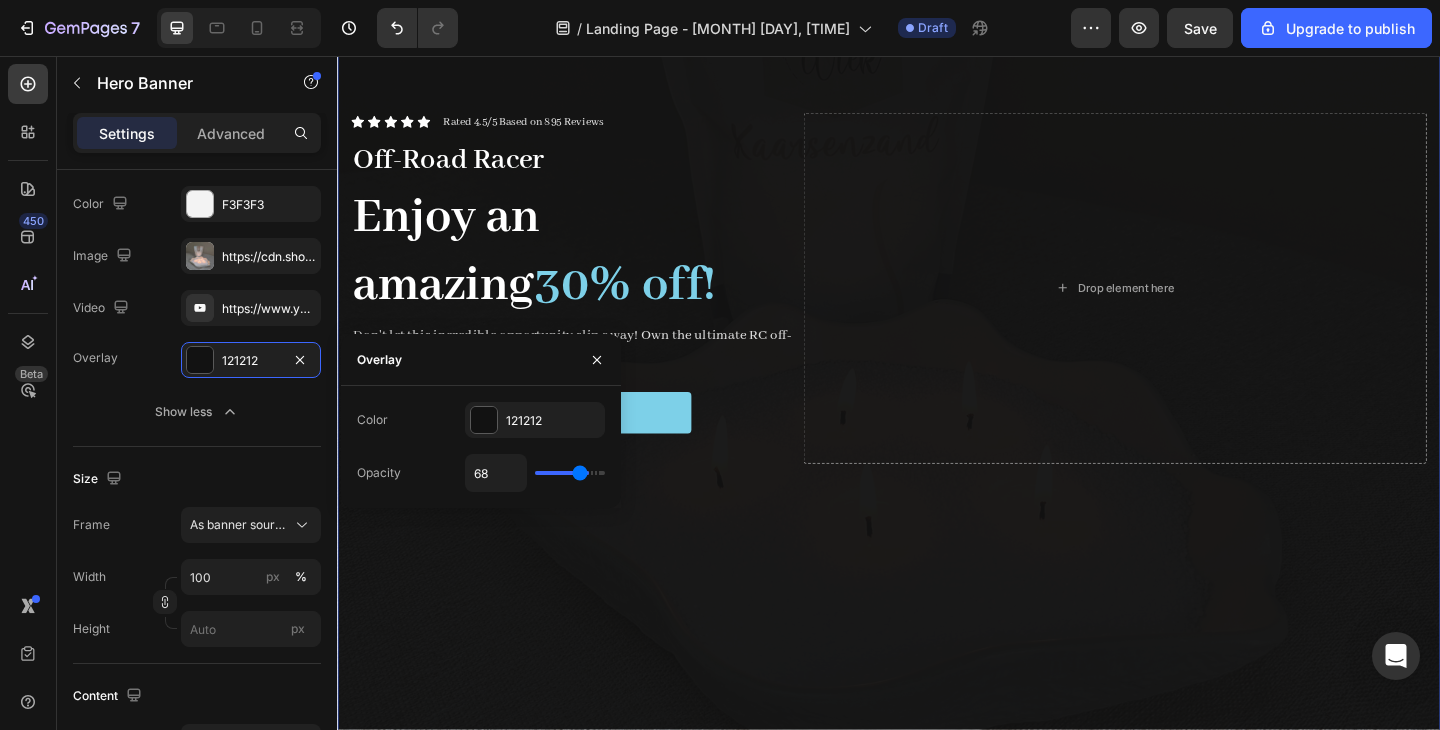 type on "67" 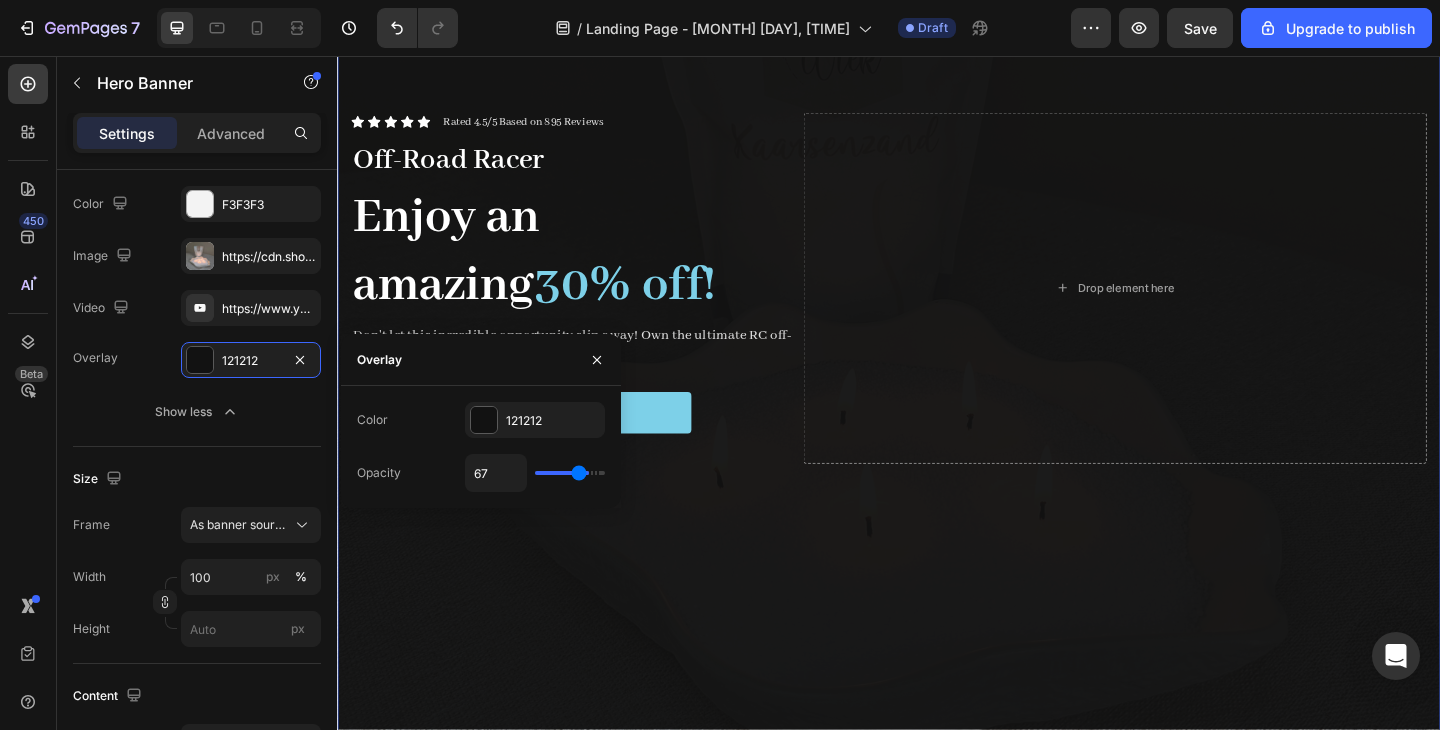 type on "66" 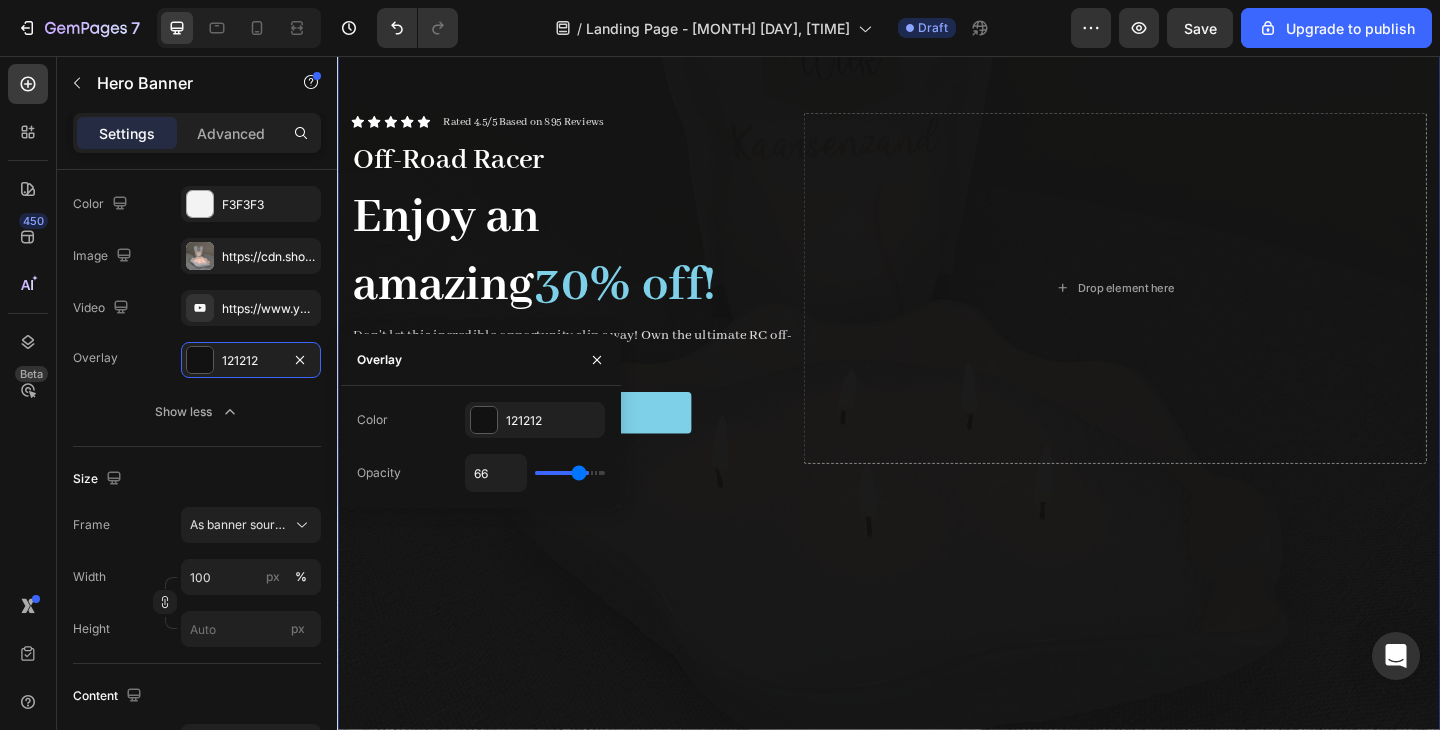 type on "65" 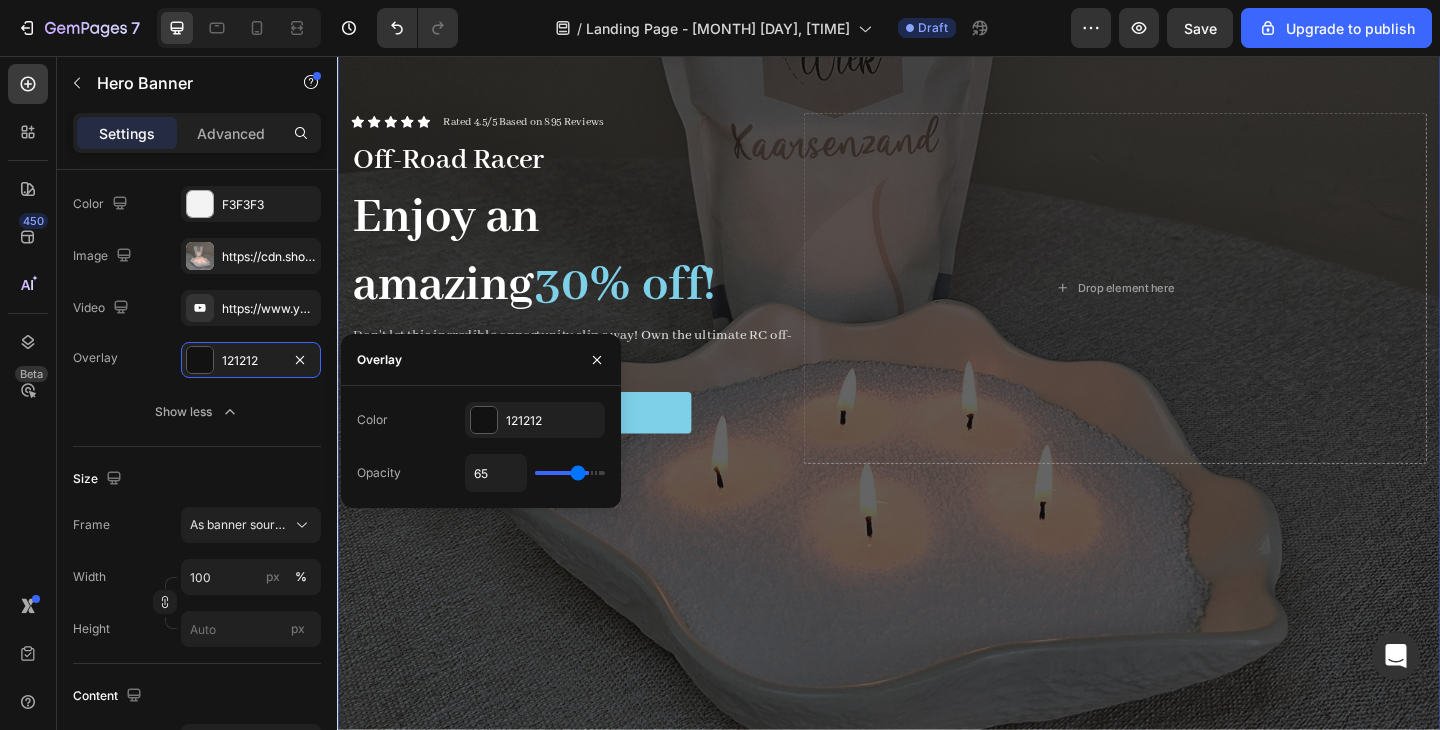 type on "64" 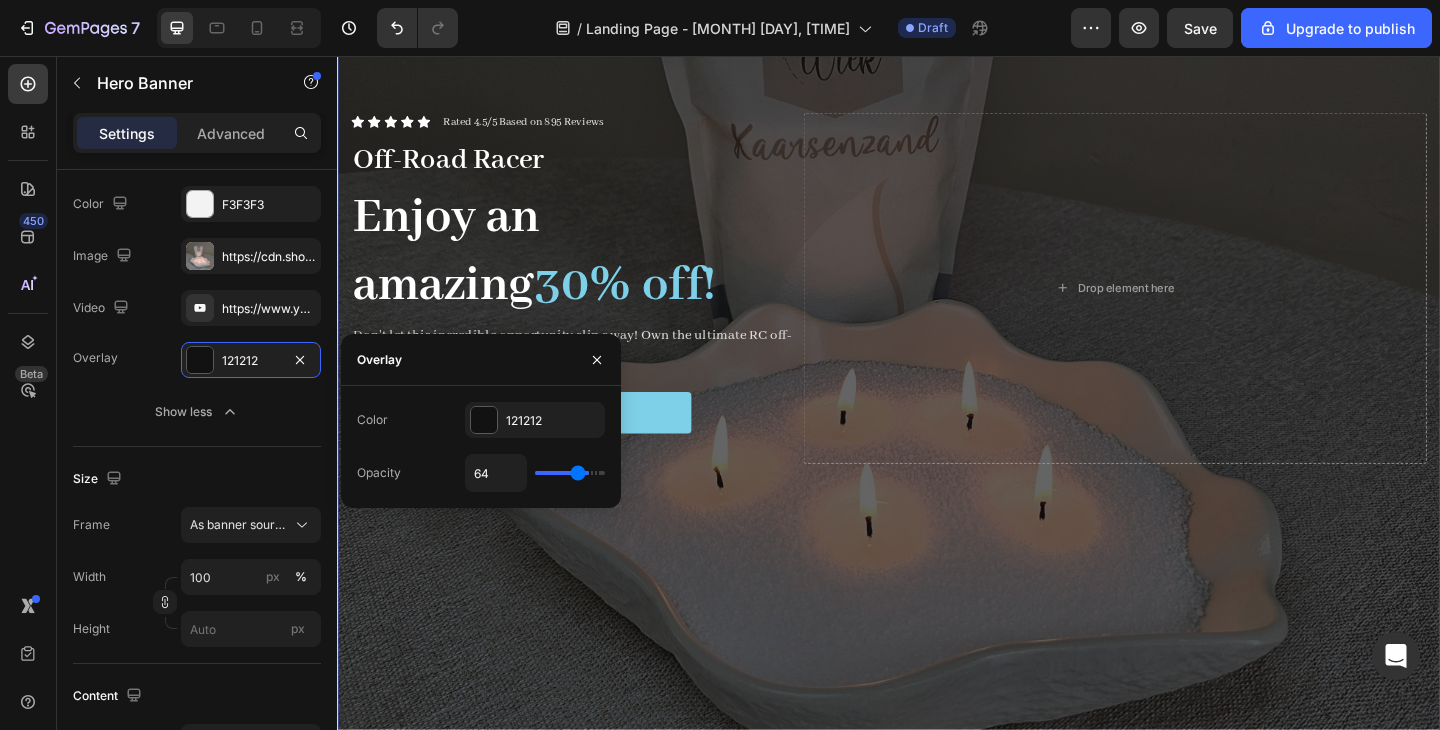 type on "63" 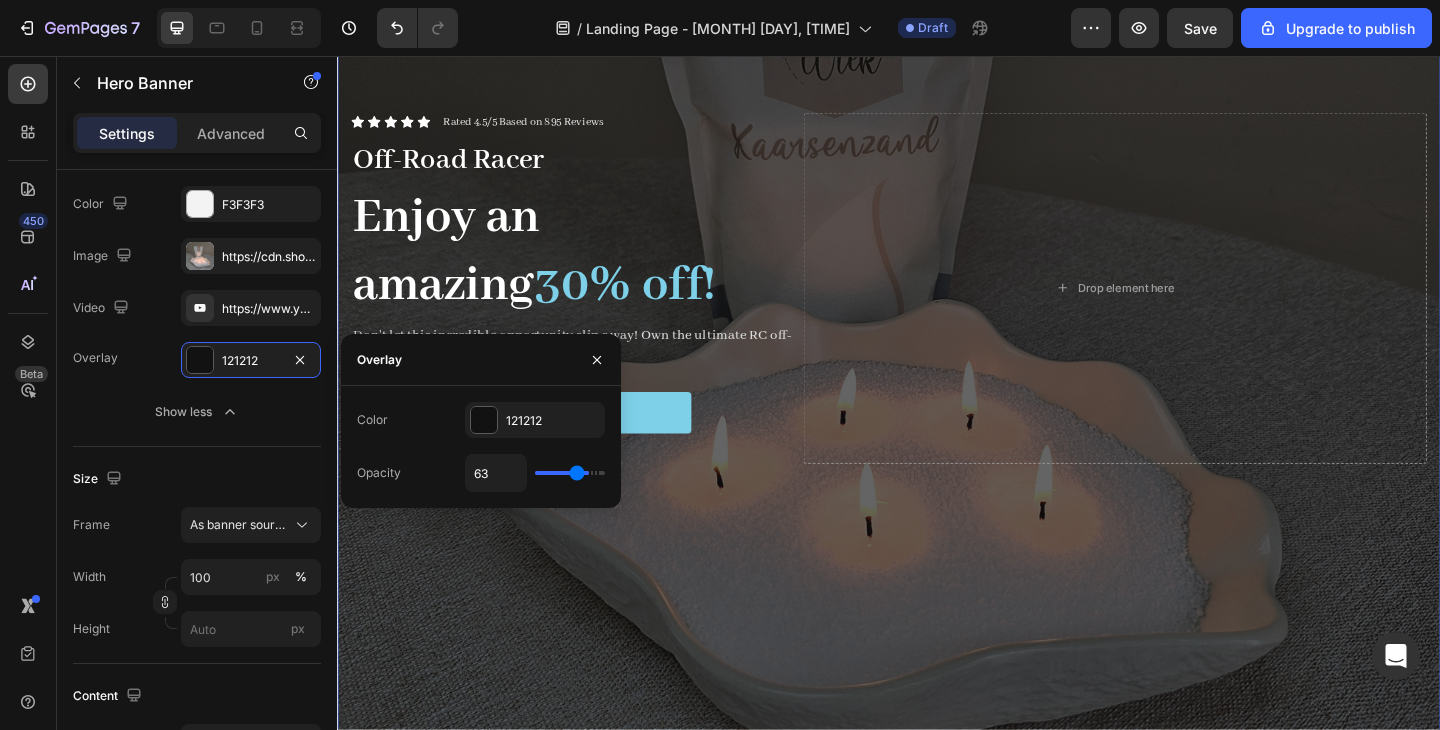 type on "61" 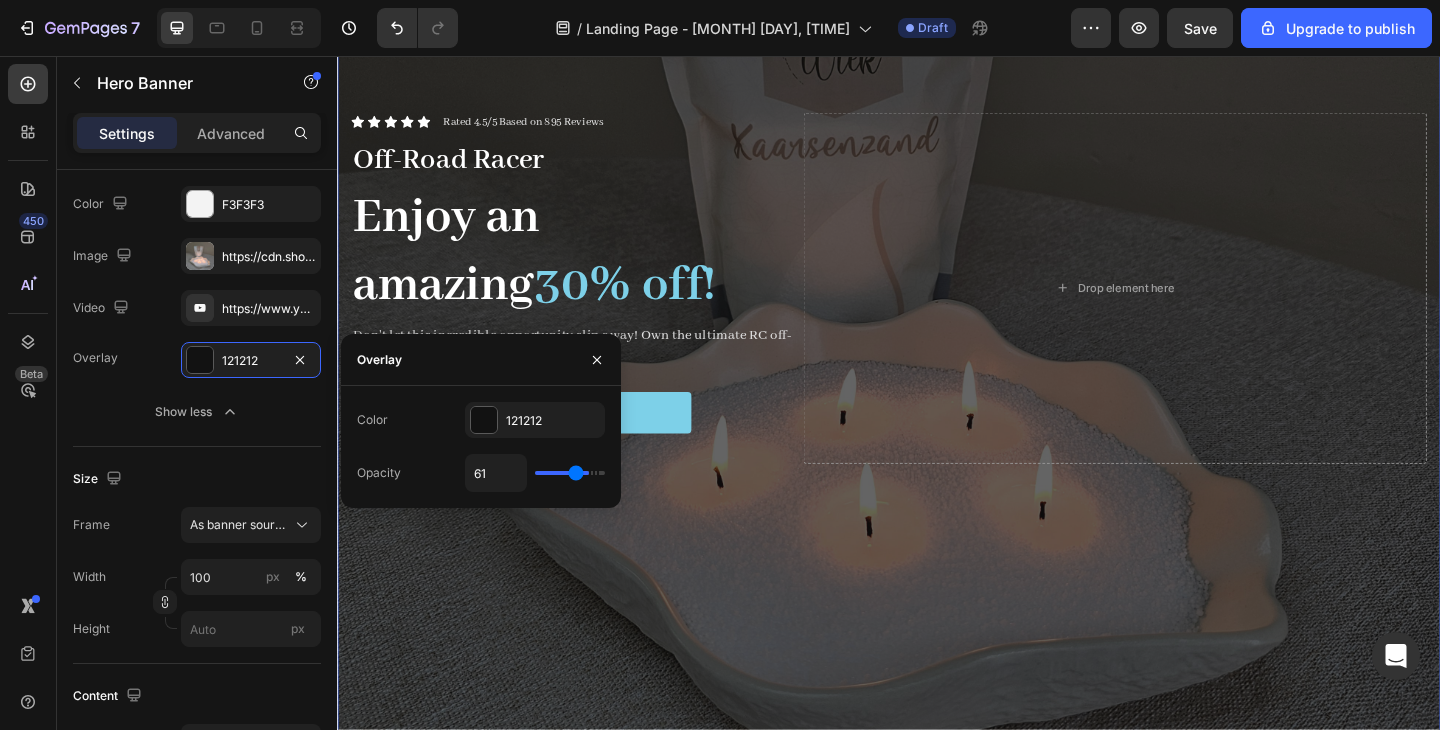 type on "57" 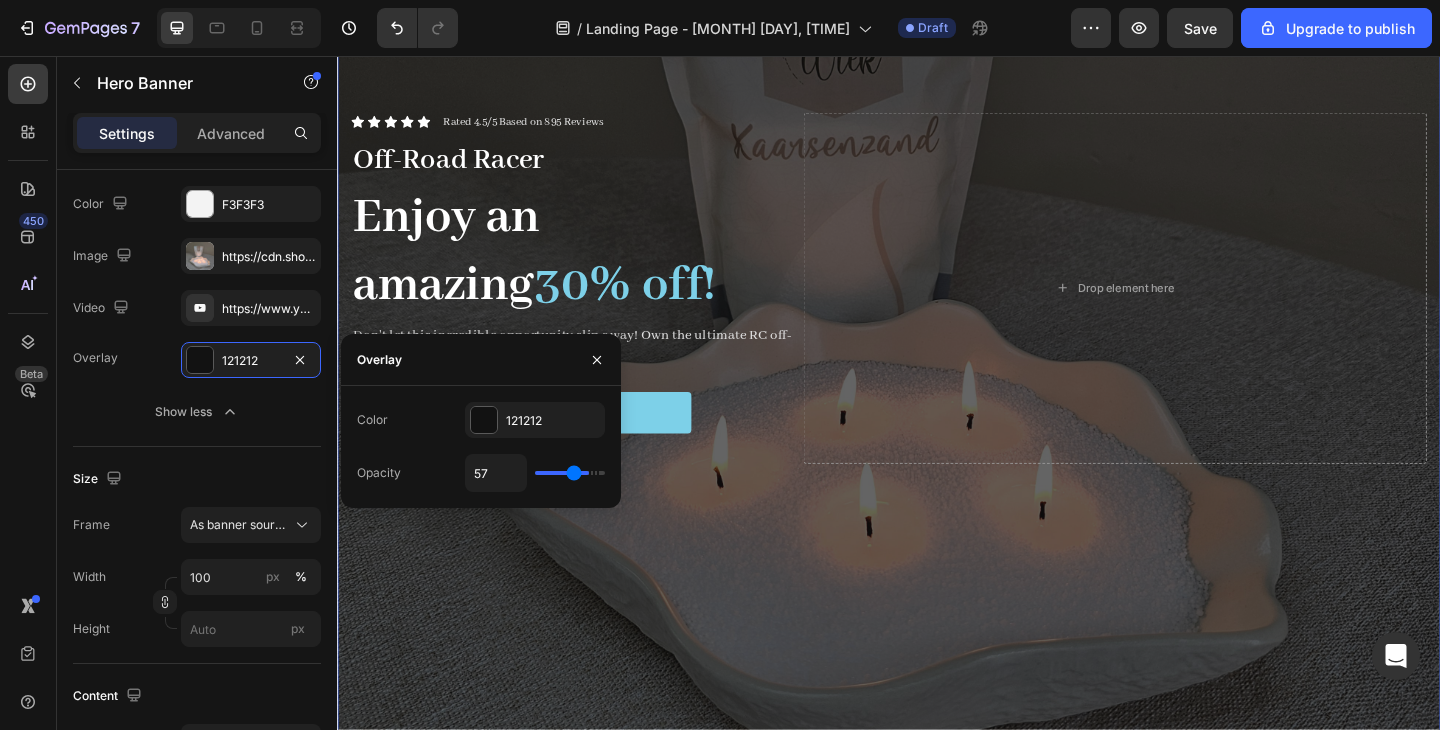 type on "53" 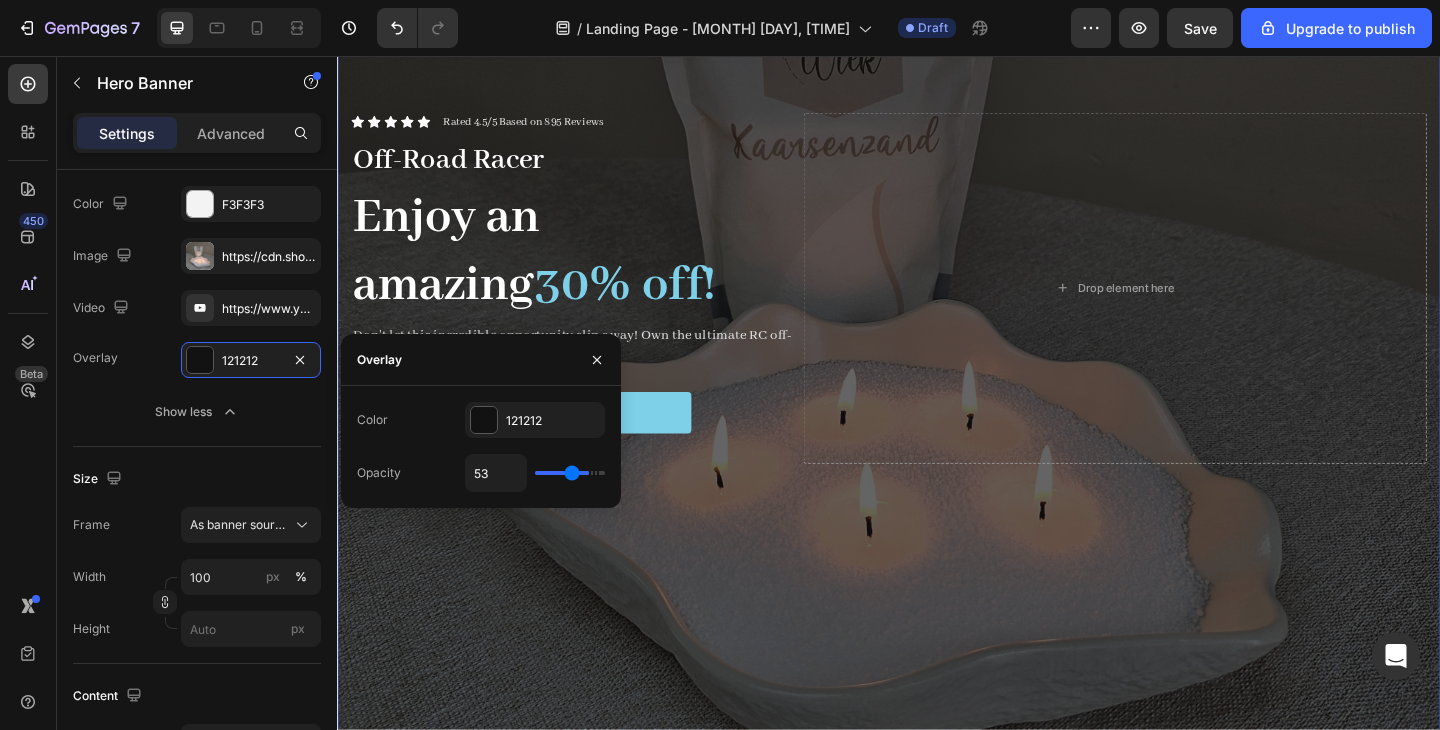 type on "50" 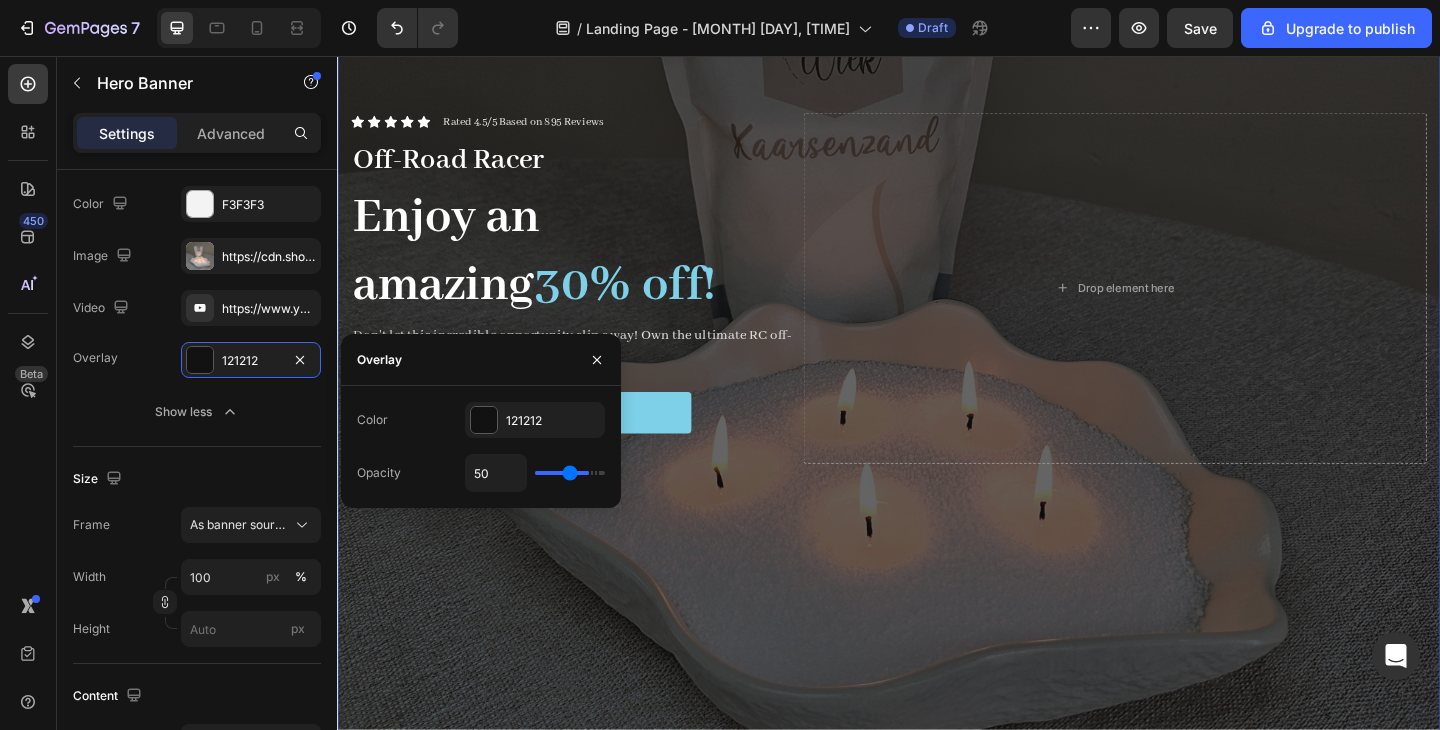 type on "48" 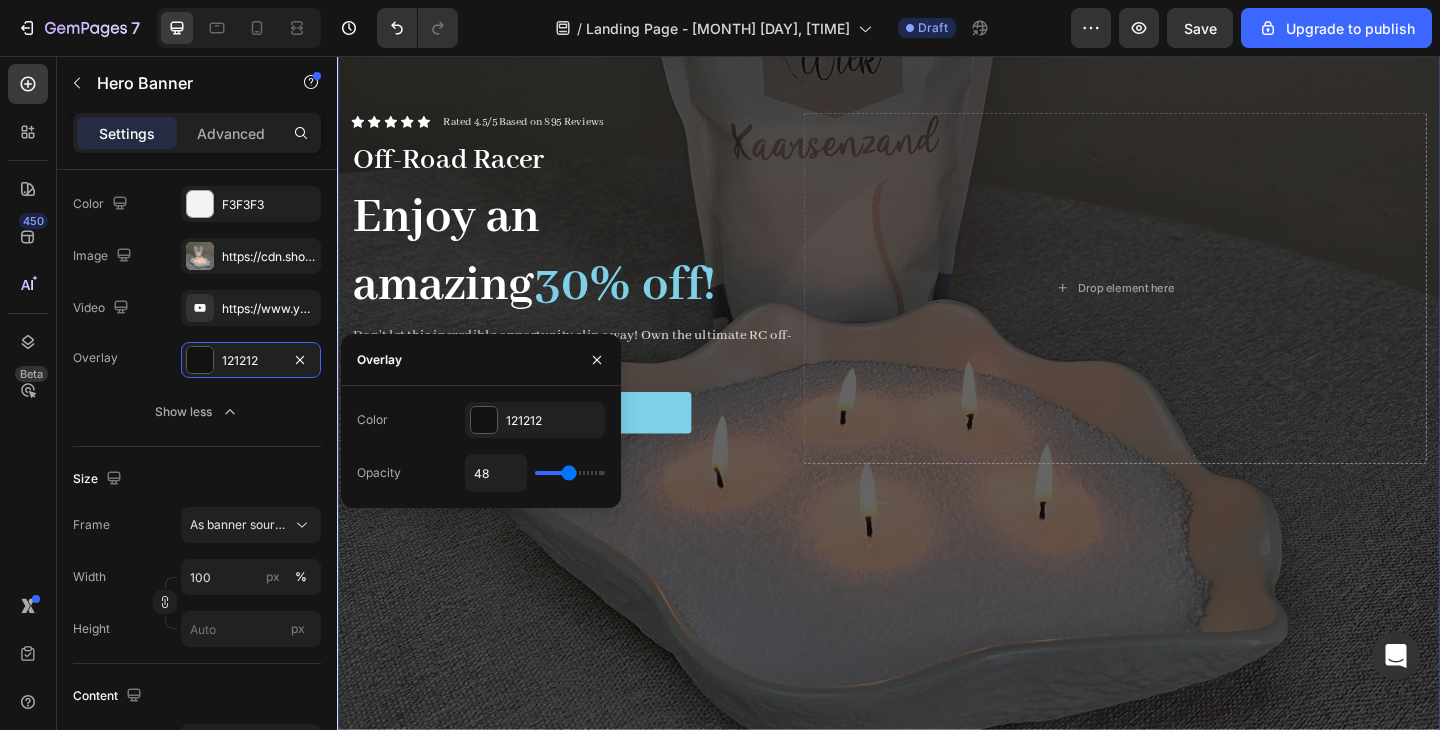 type on "47" 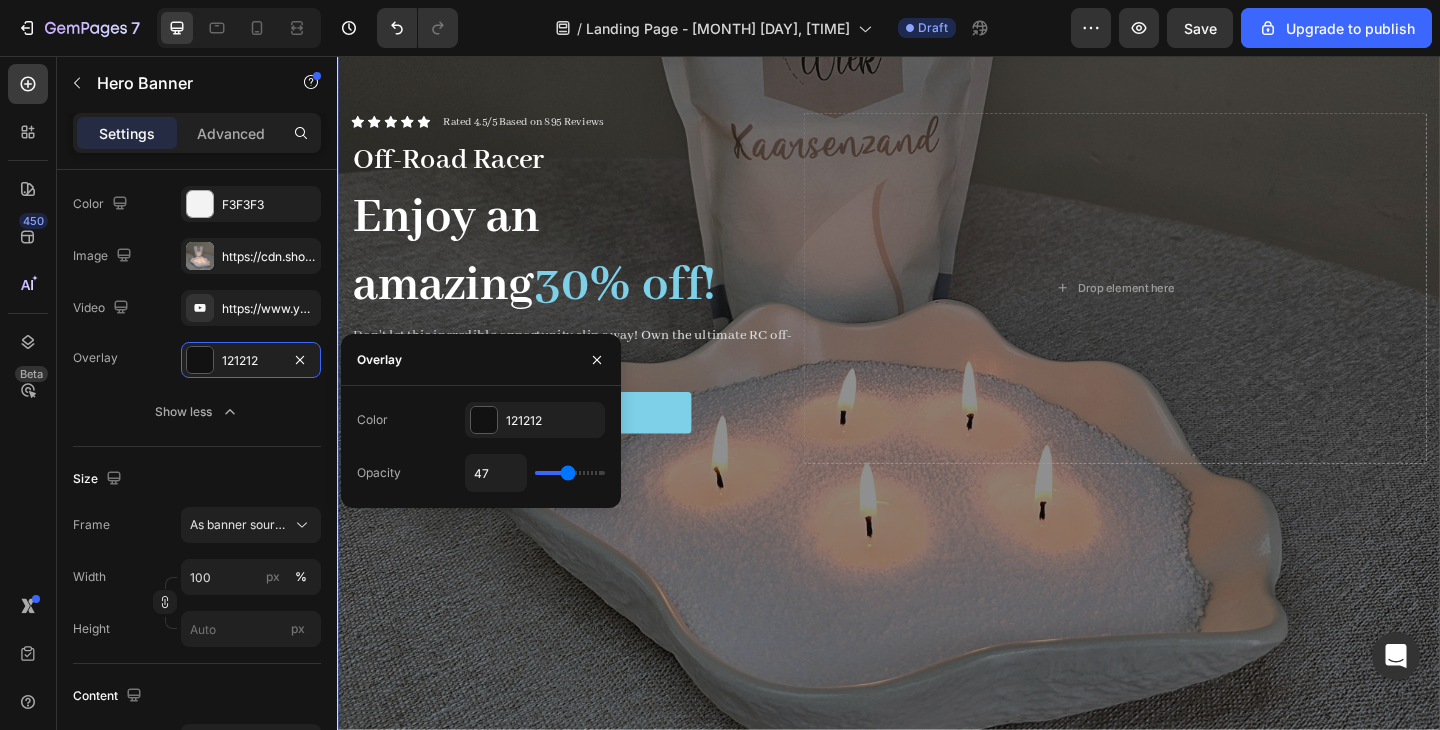 type on "46" 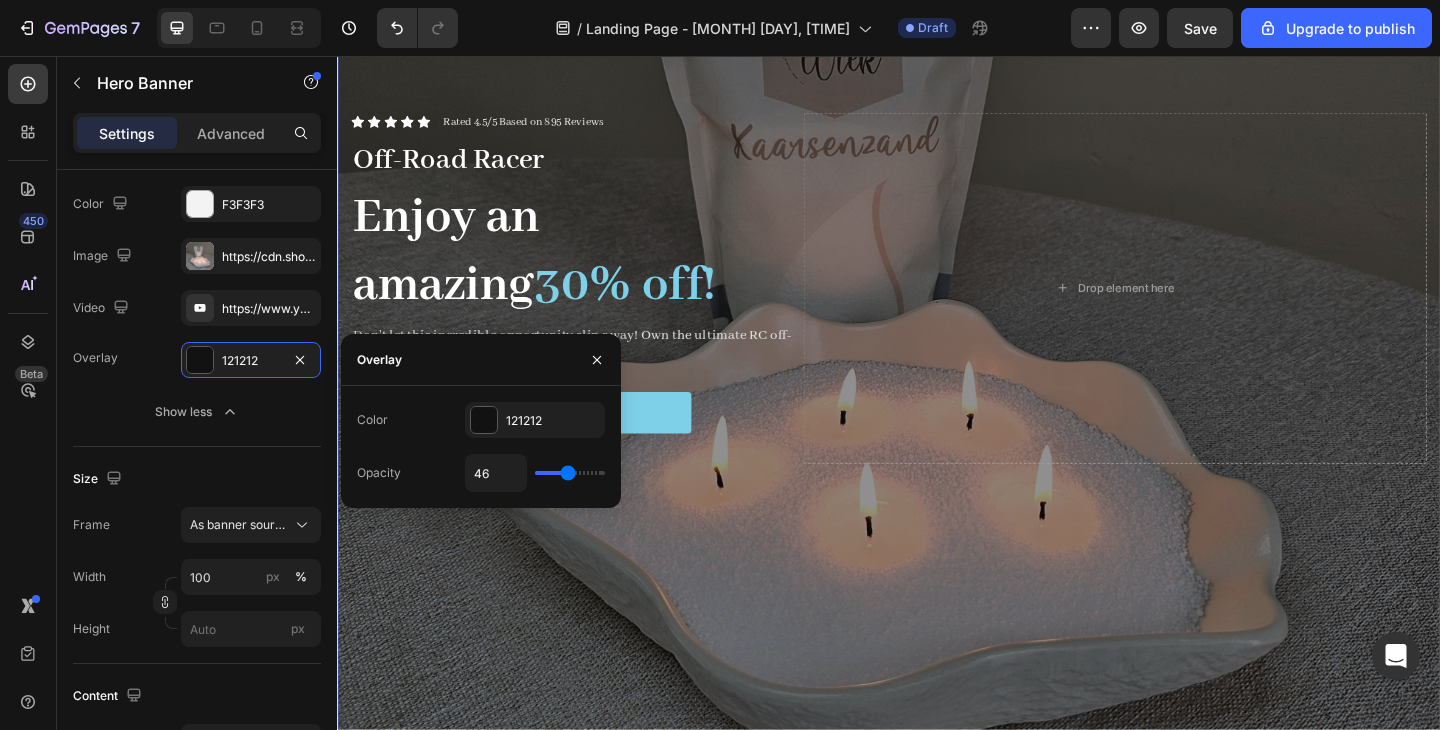 type on "45" 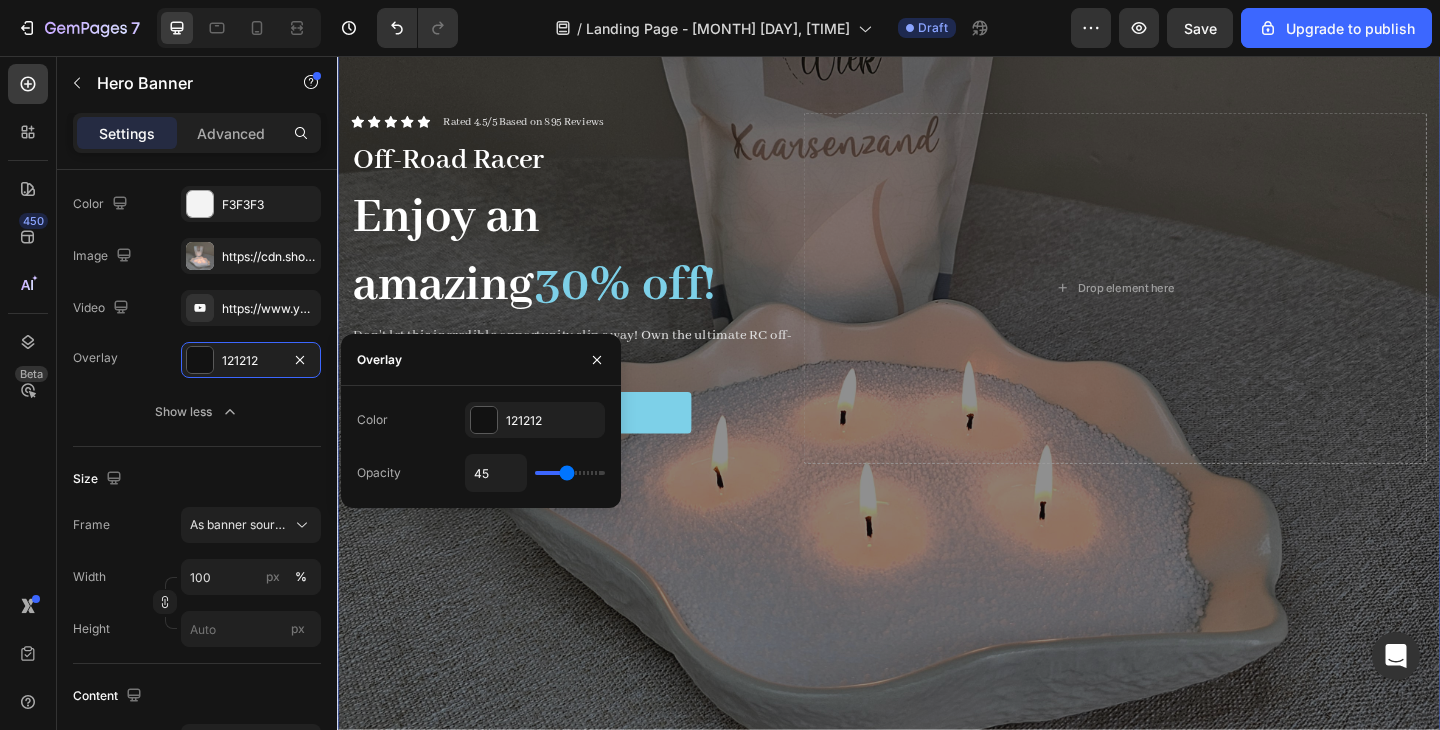 type on "43" 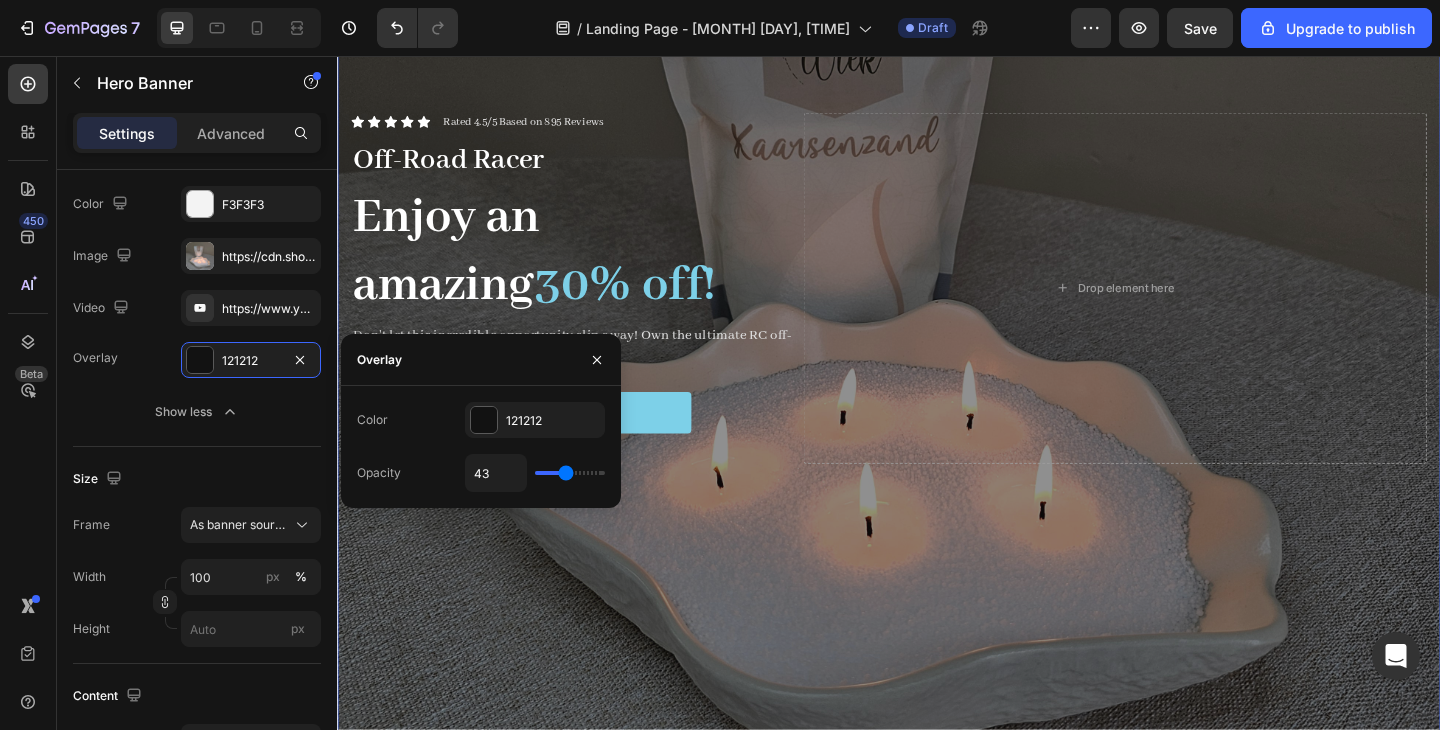 type on "42" 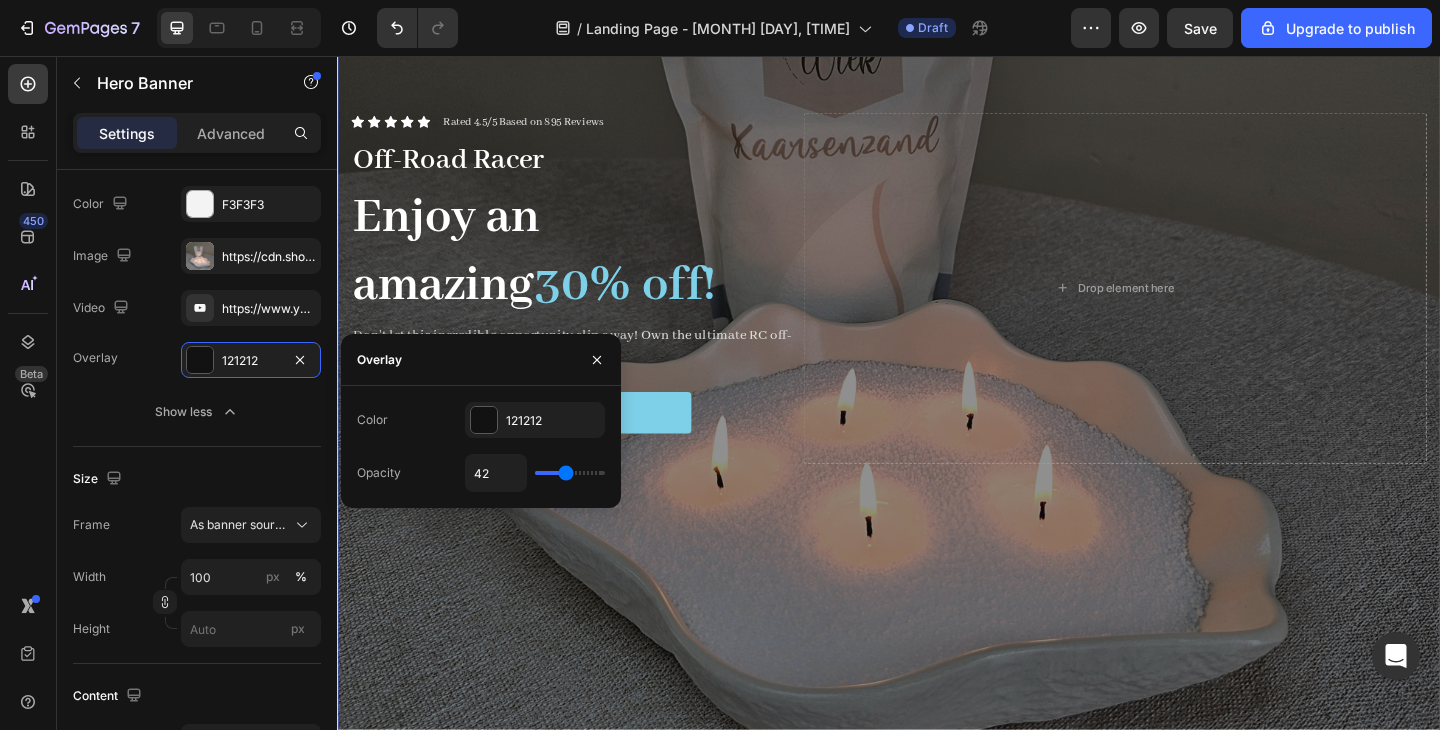 type on "41" 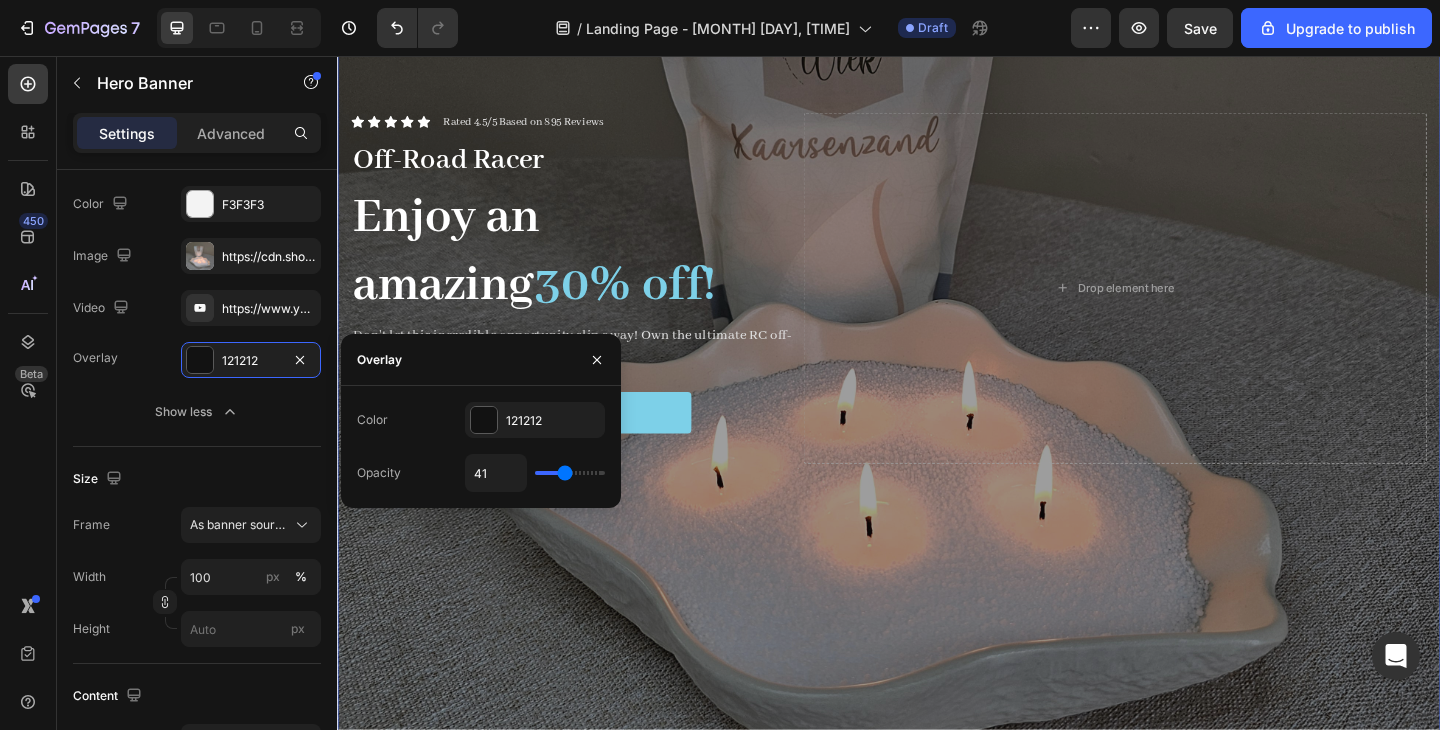 type on "42" 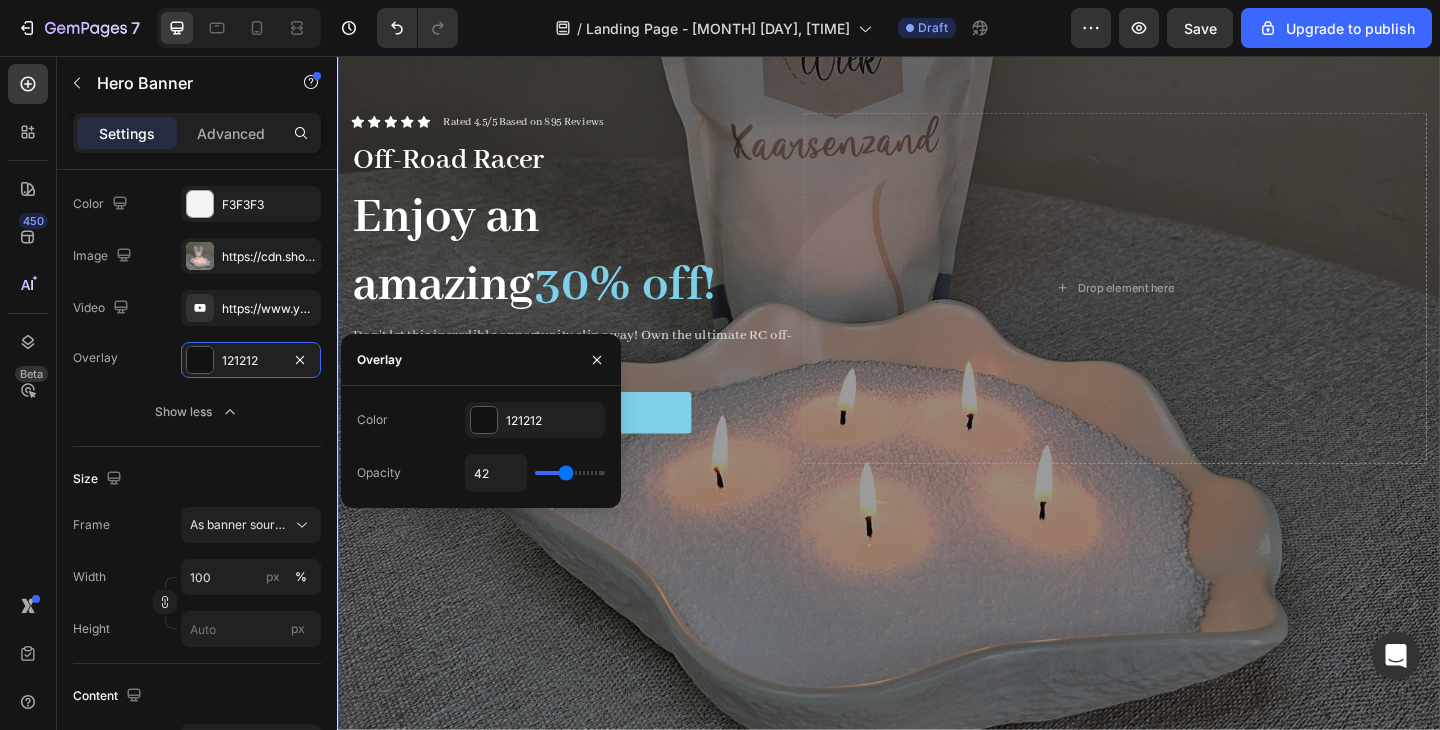 type on "41" 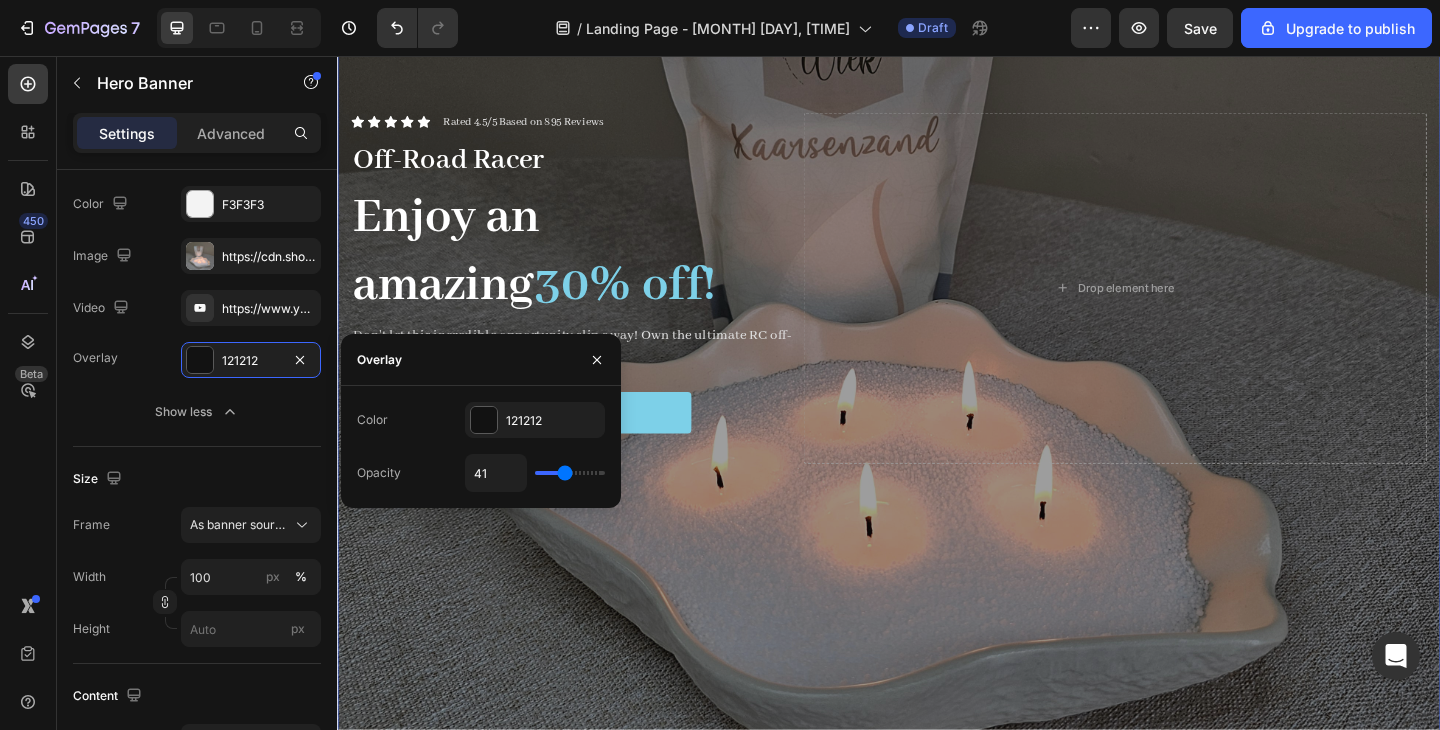 type on "42" 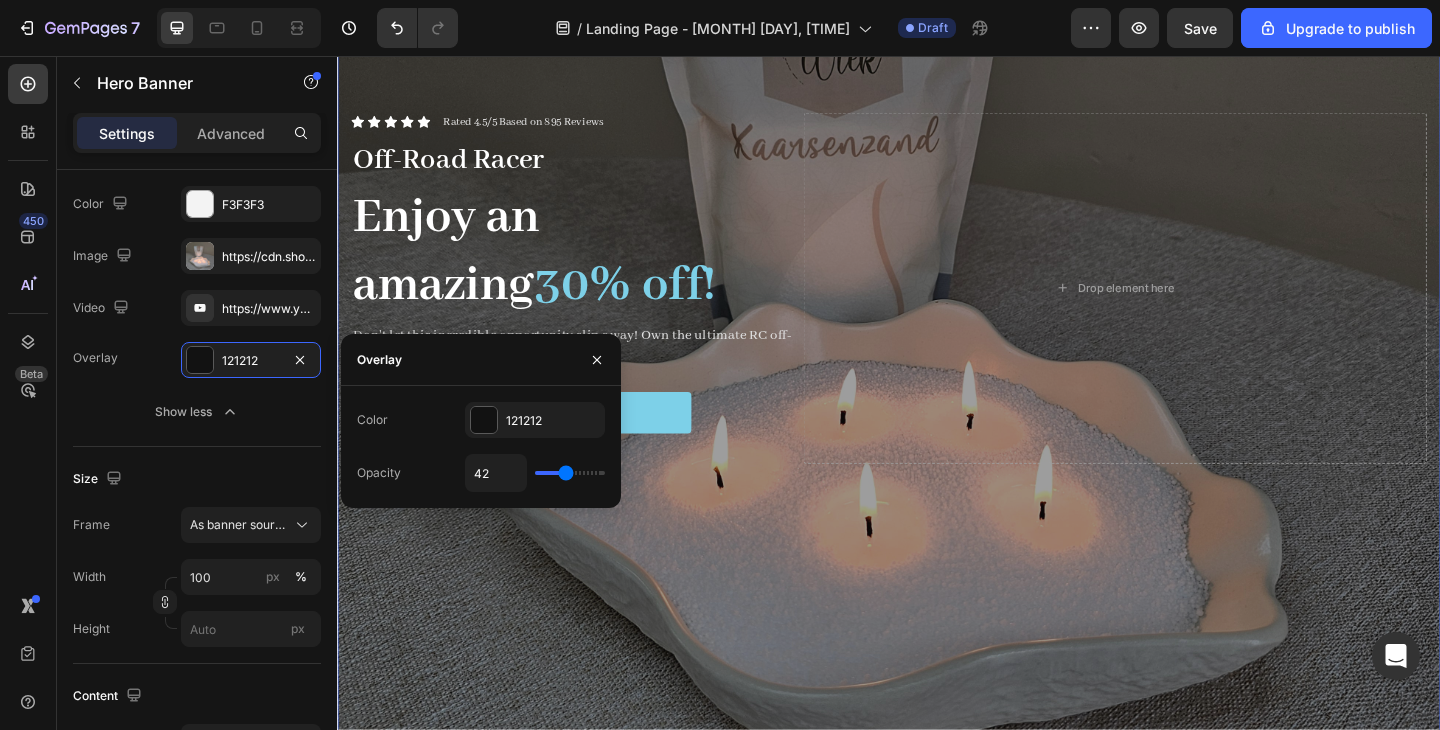 type on "43" 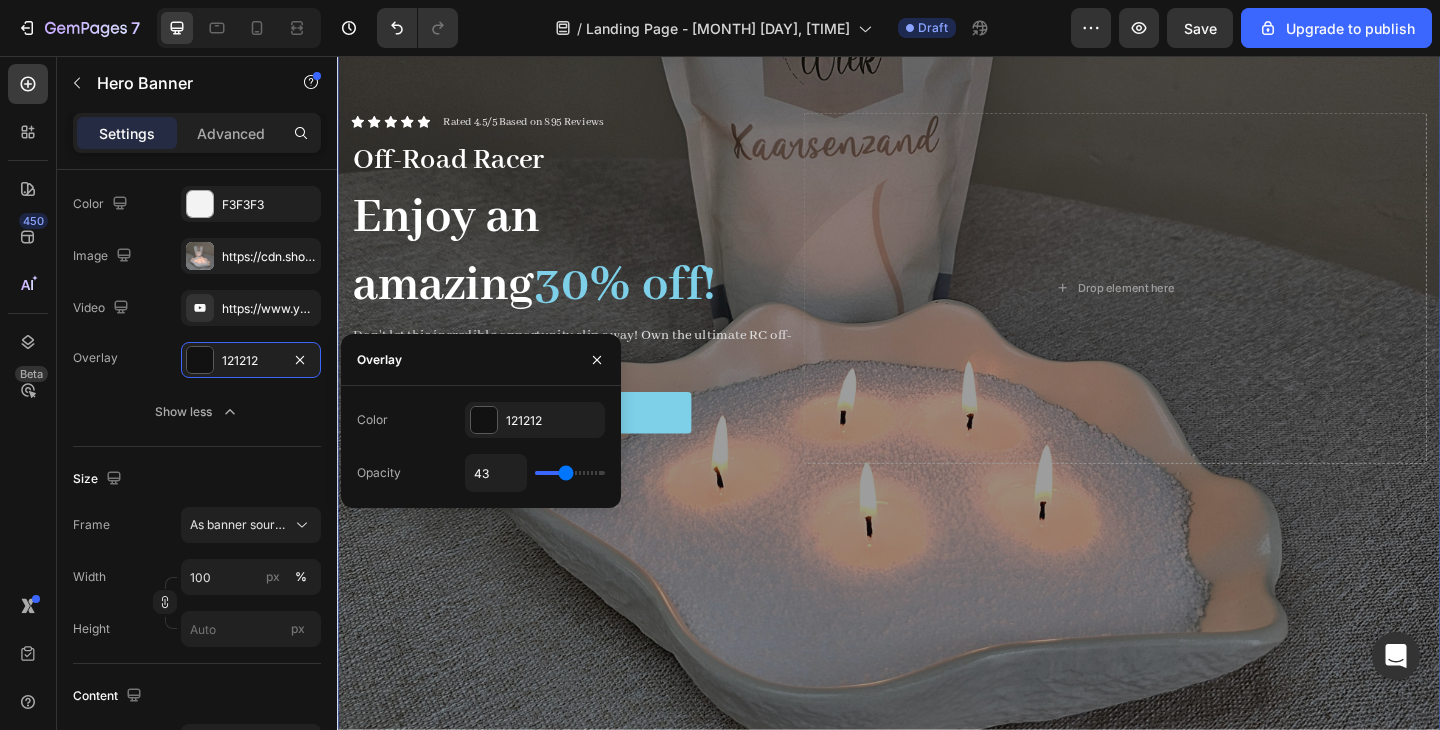 type on "44" 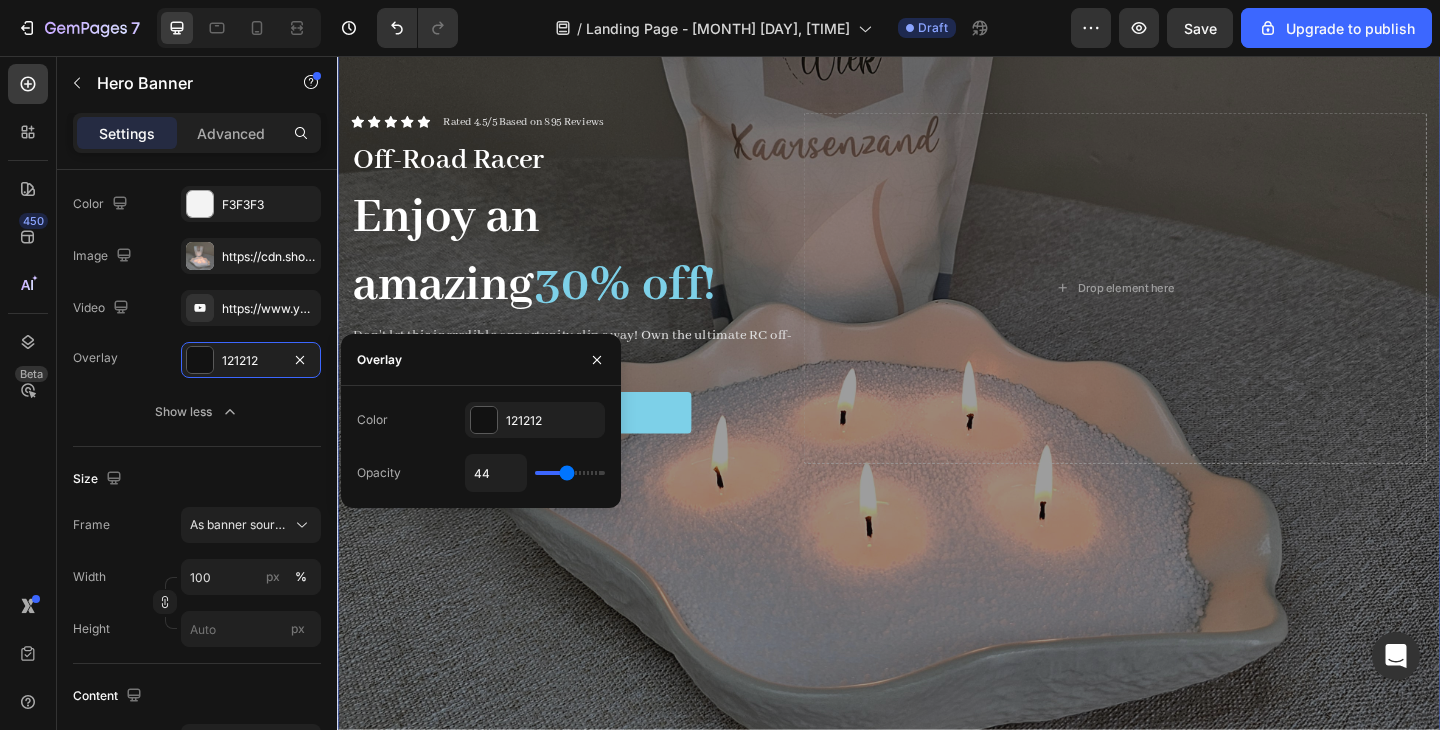 type on "46" 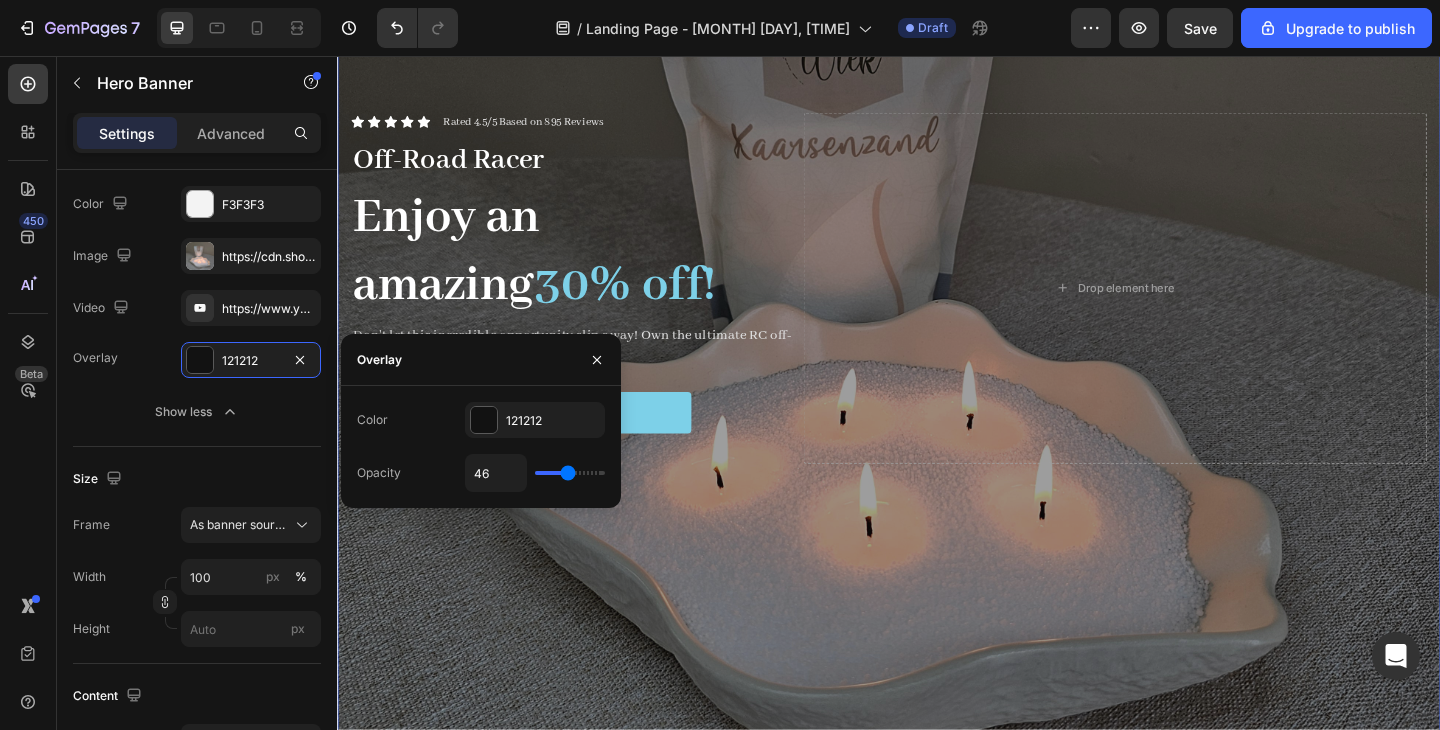 type on "47" 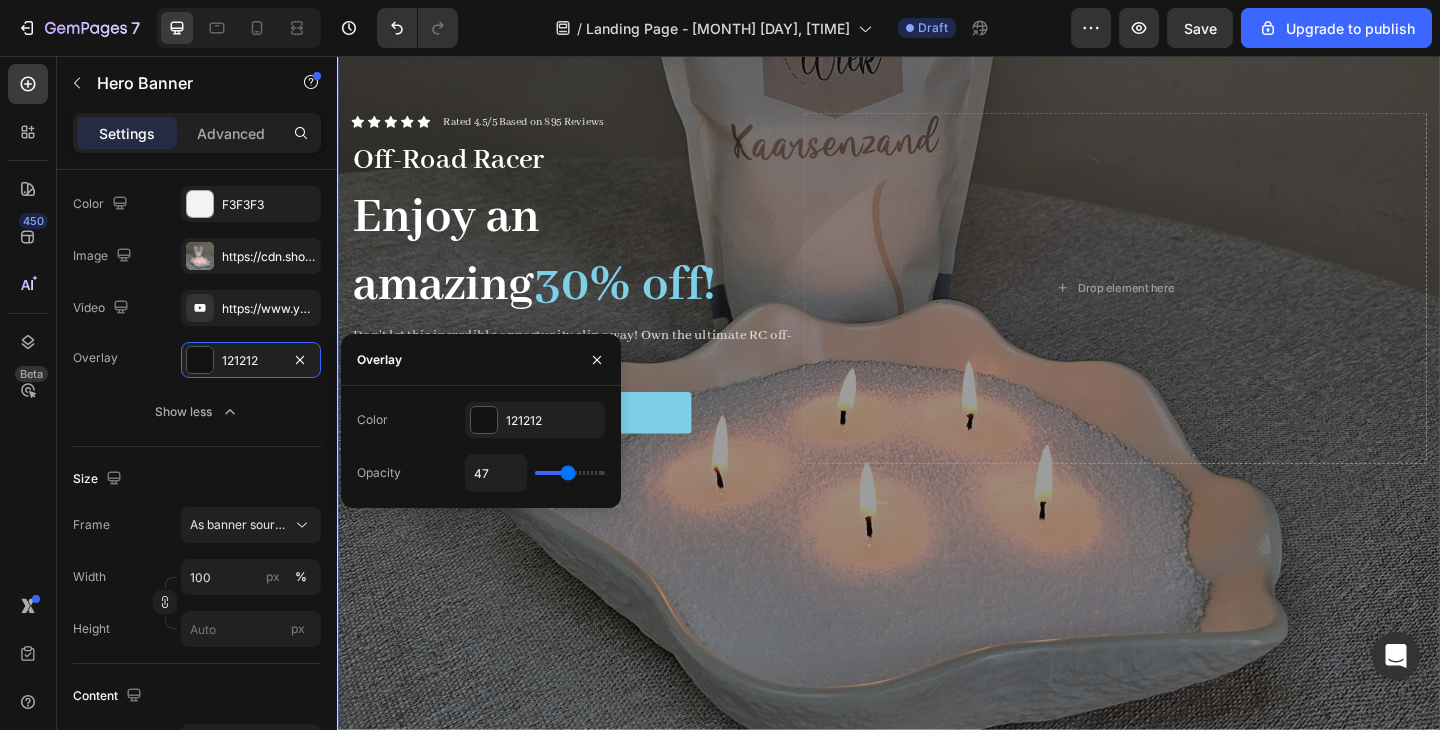 type on "48" 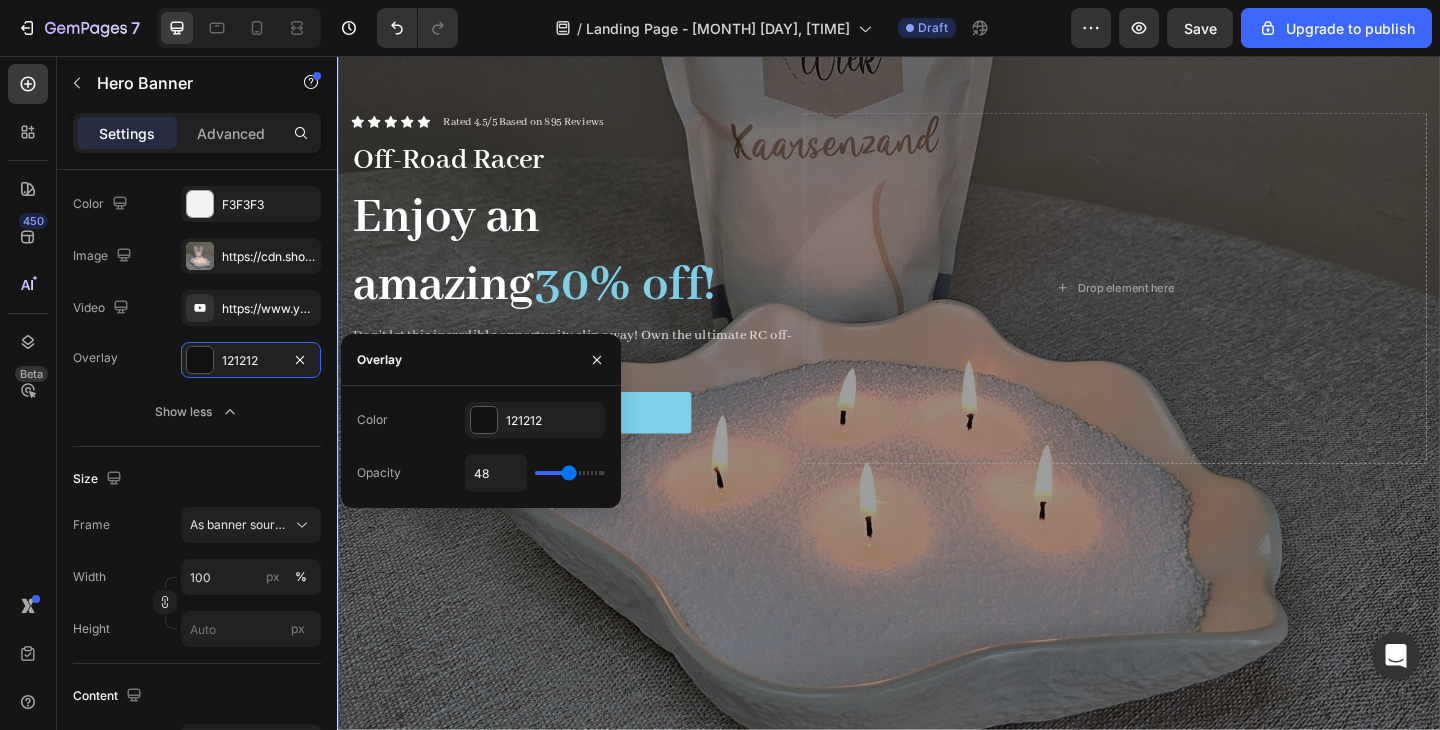 type on "49" 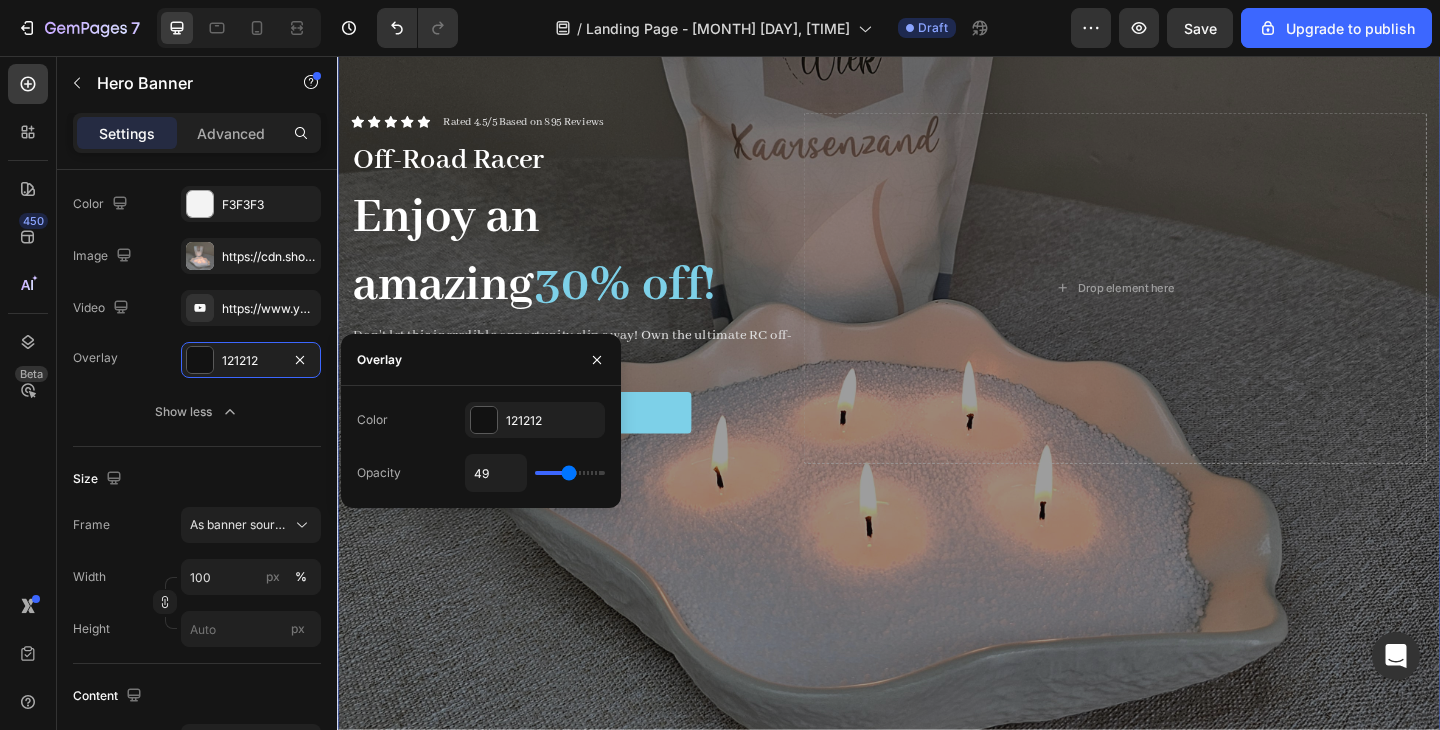 type on "50" 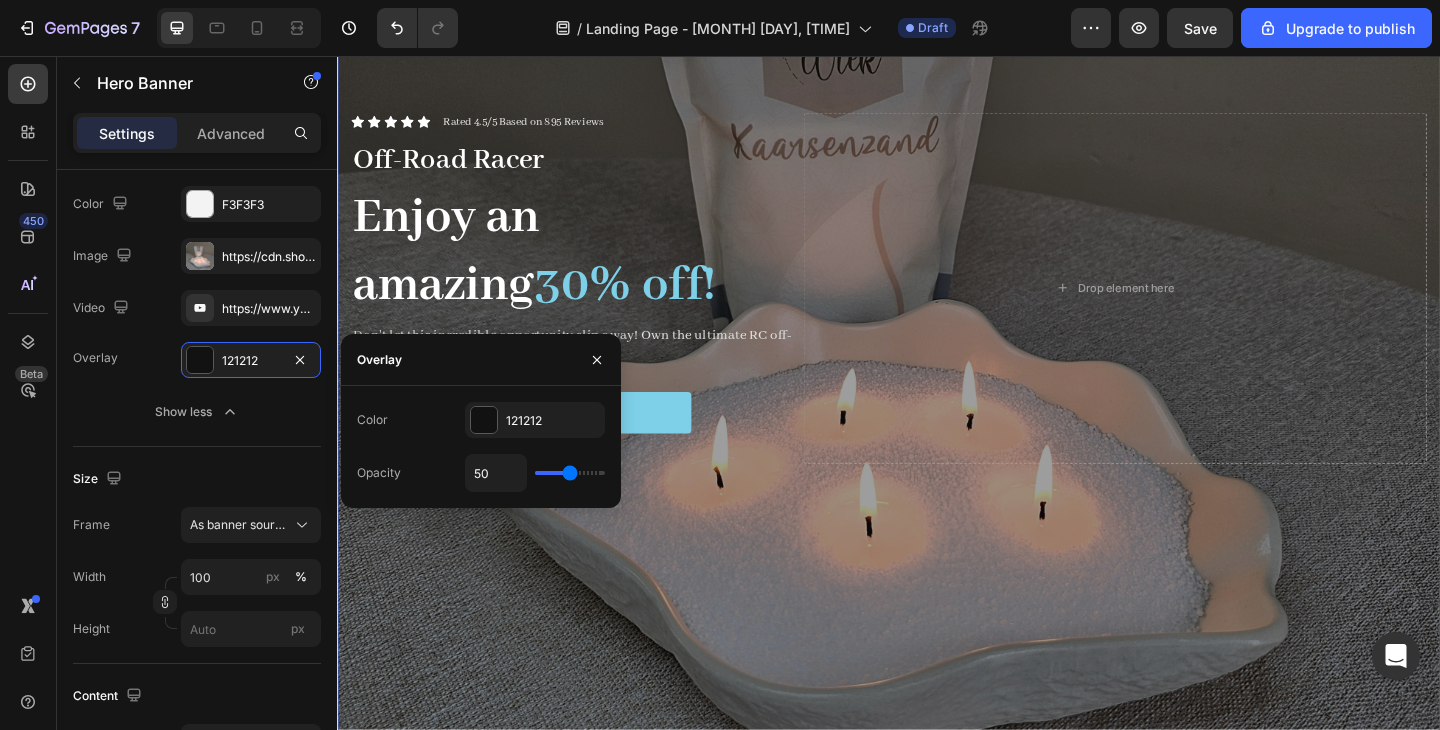 type on "51" 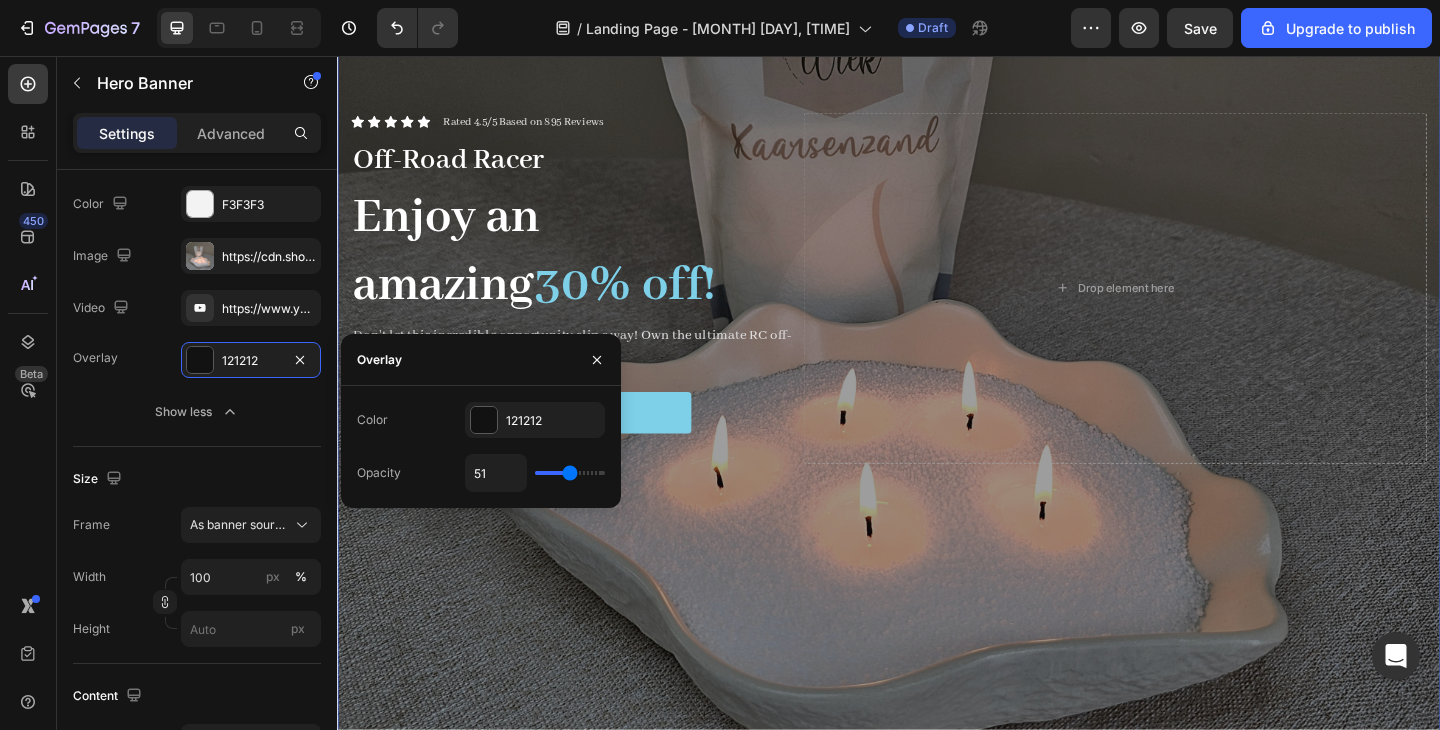 type on "51" 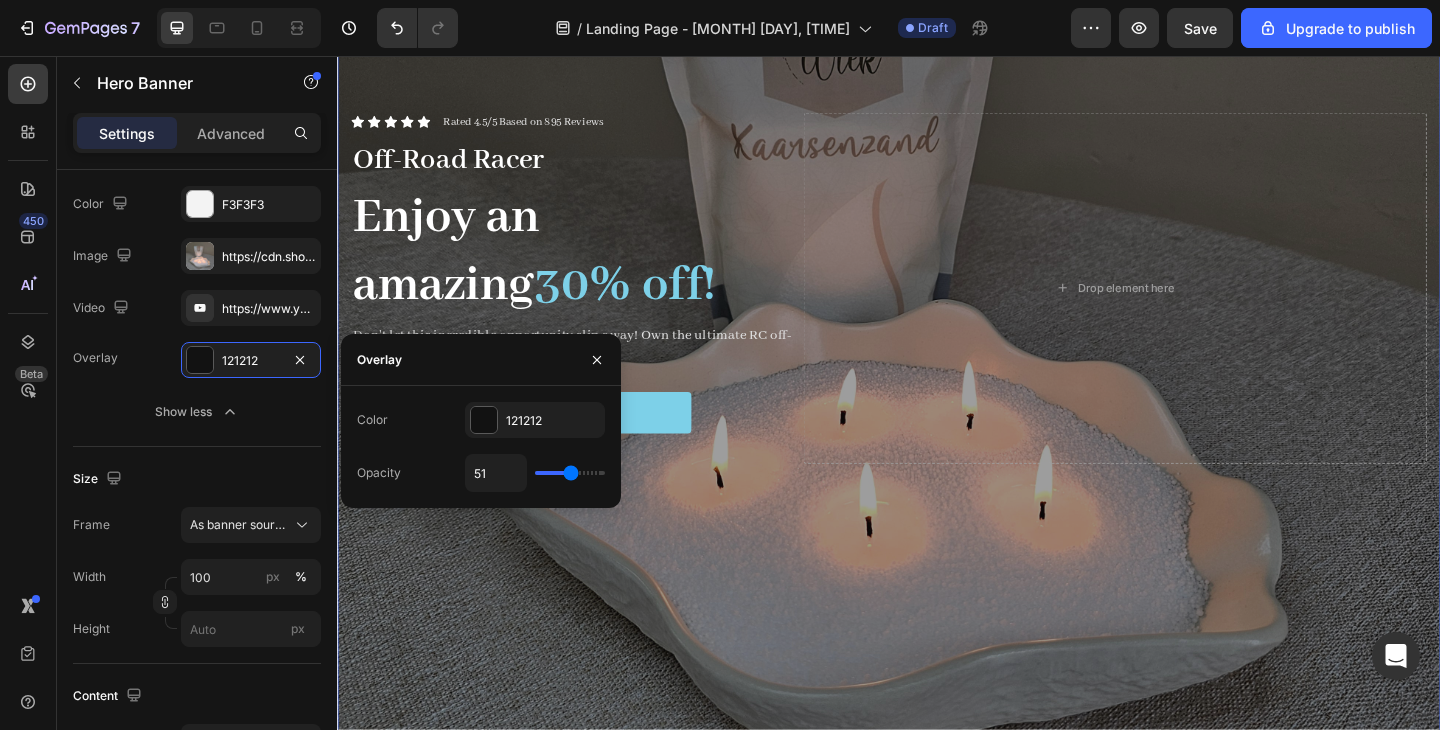 type on "53" 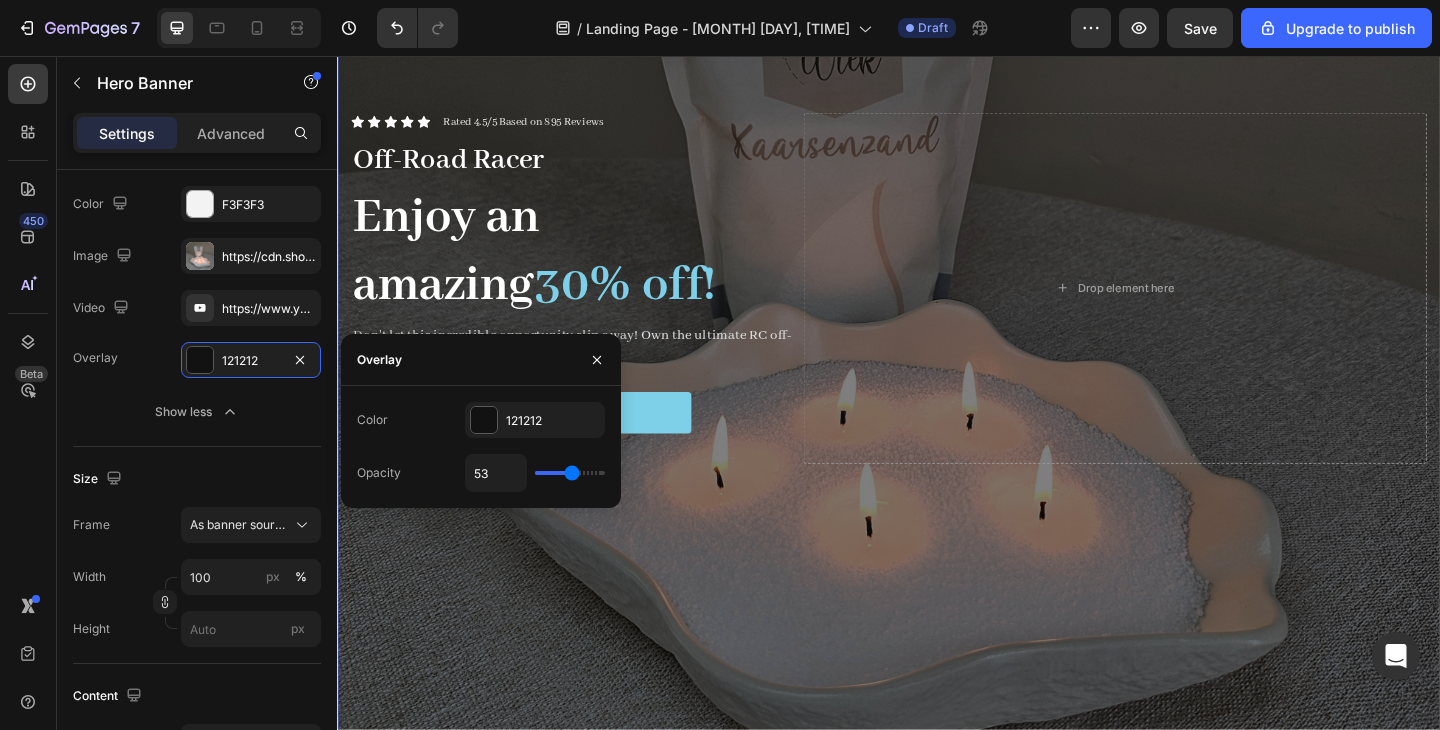 type on "54" 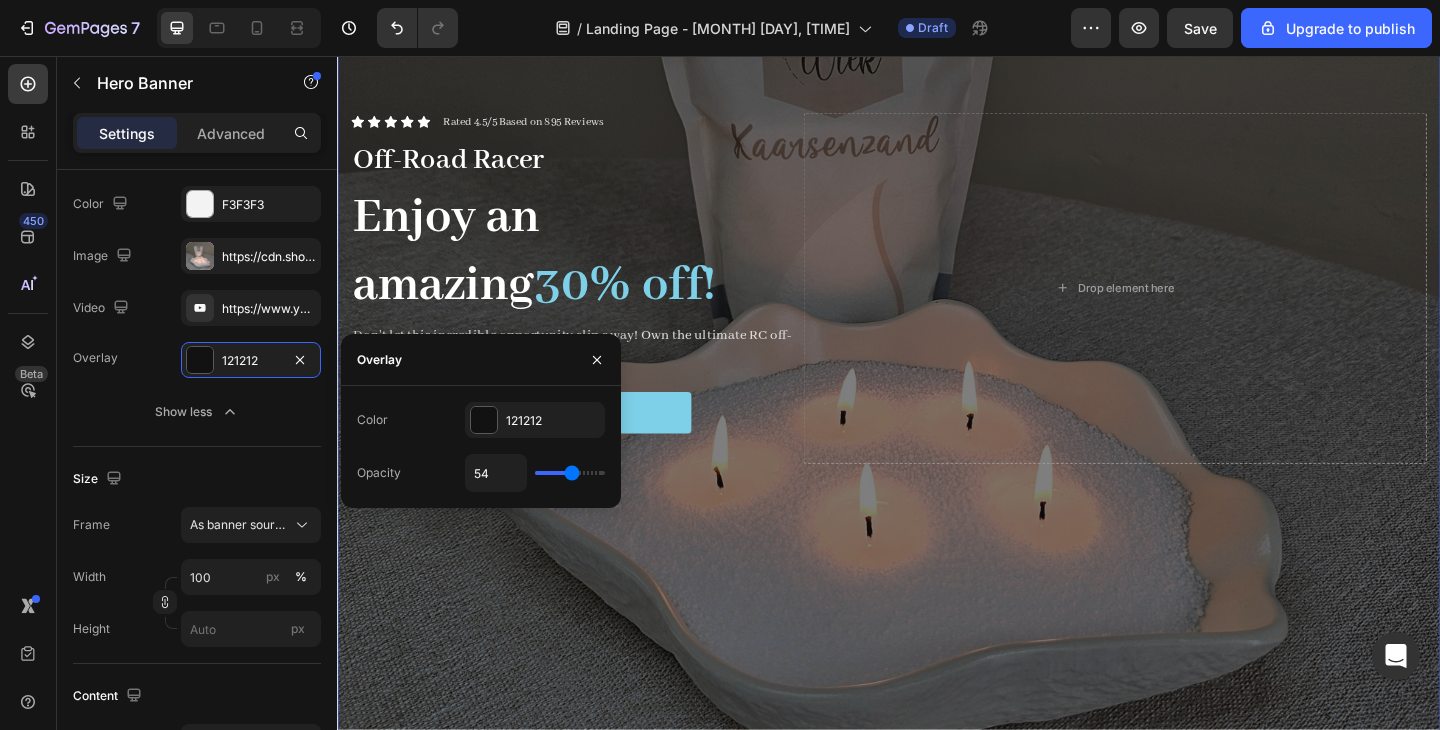 type on "55" 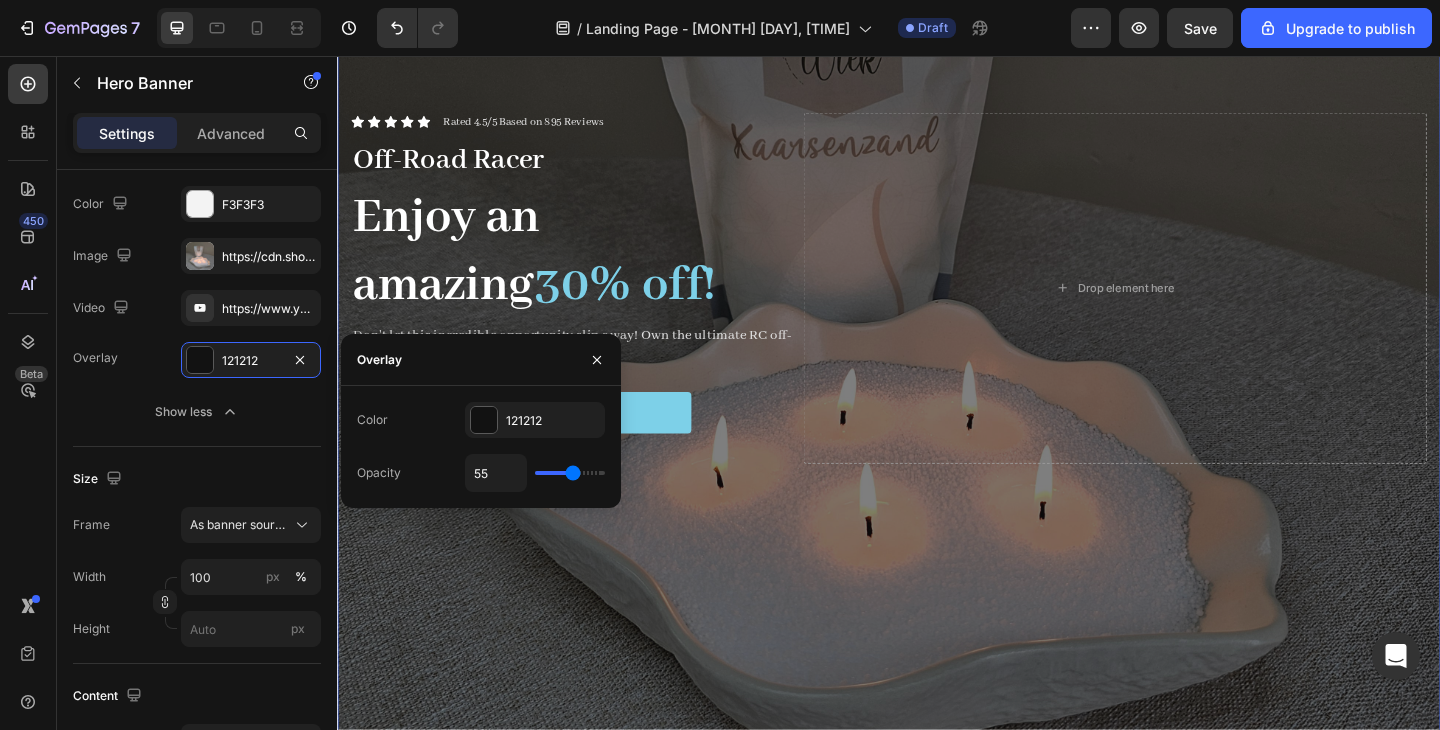 type on "56" 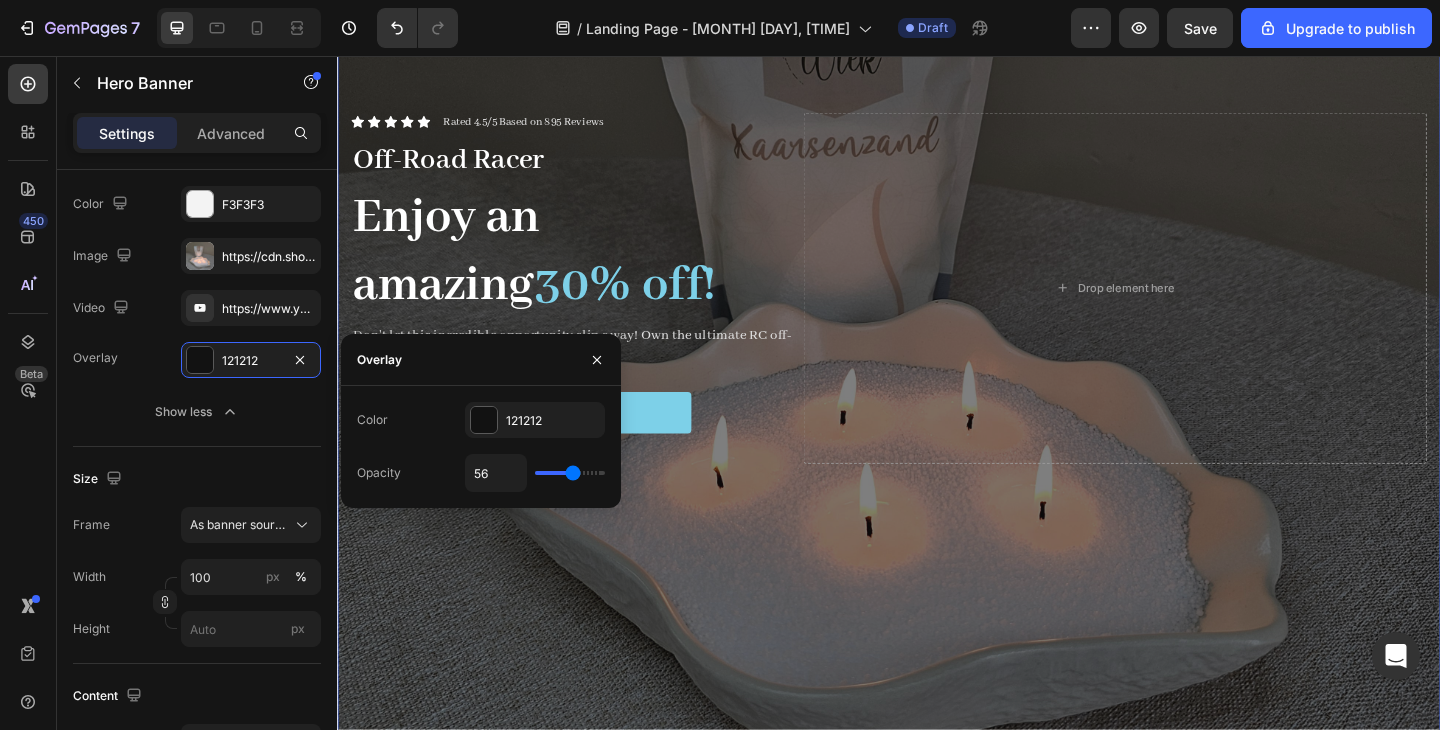 type on "57" 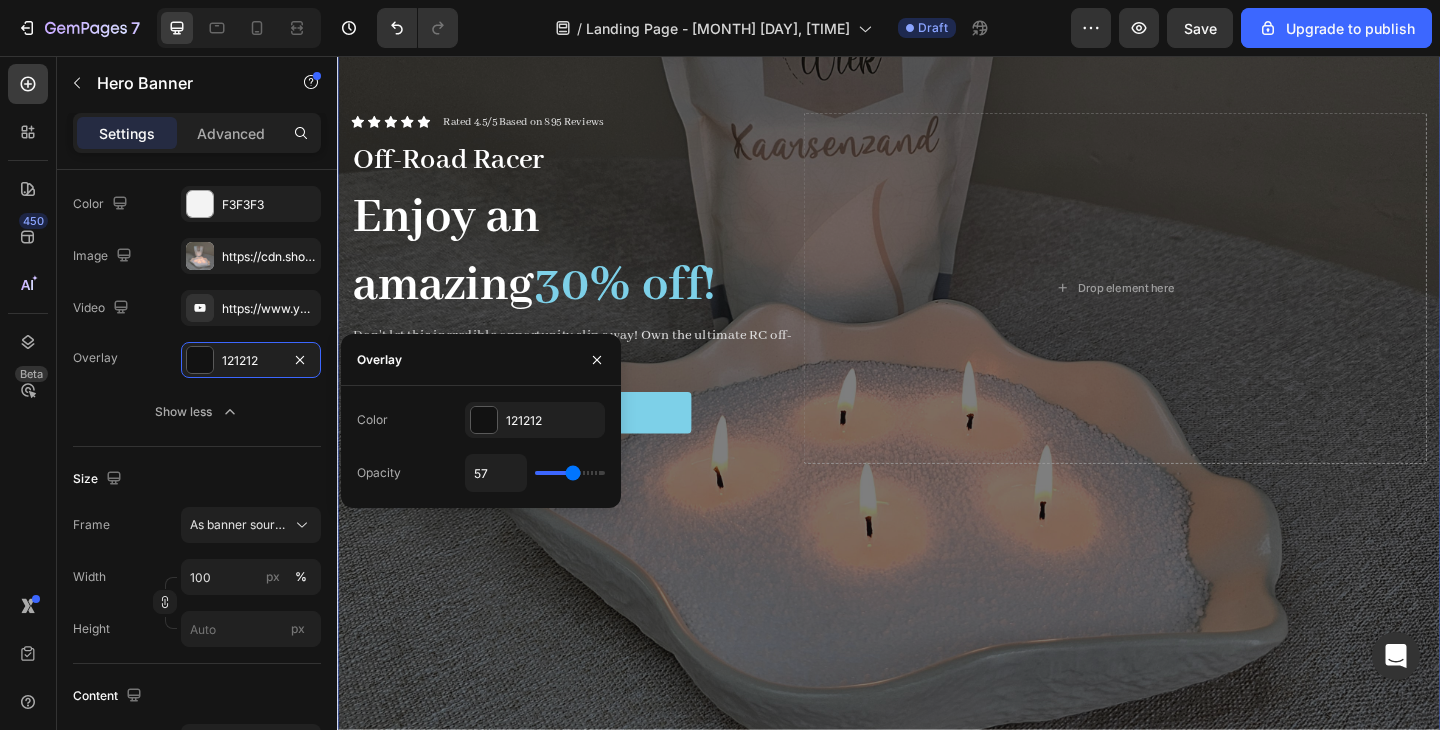 type on "57" 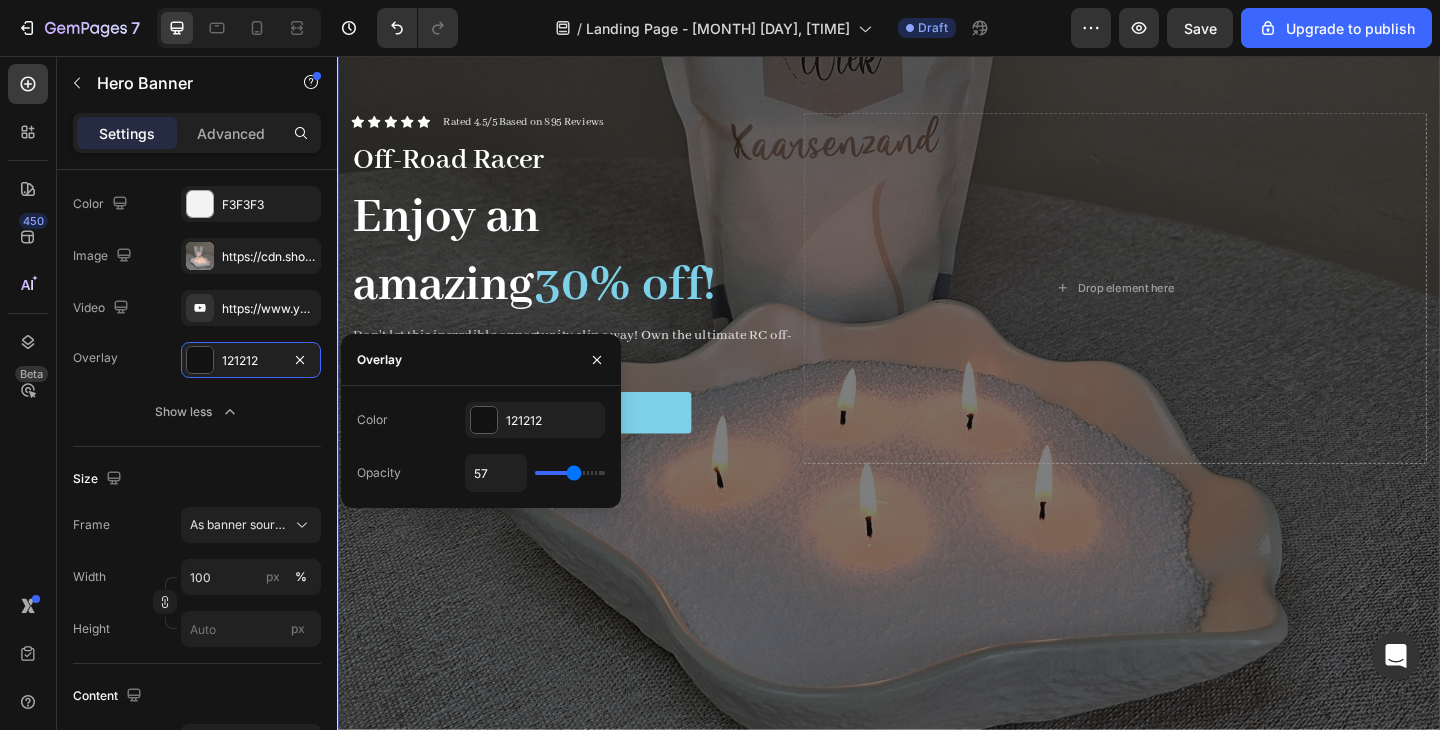 type on "58" 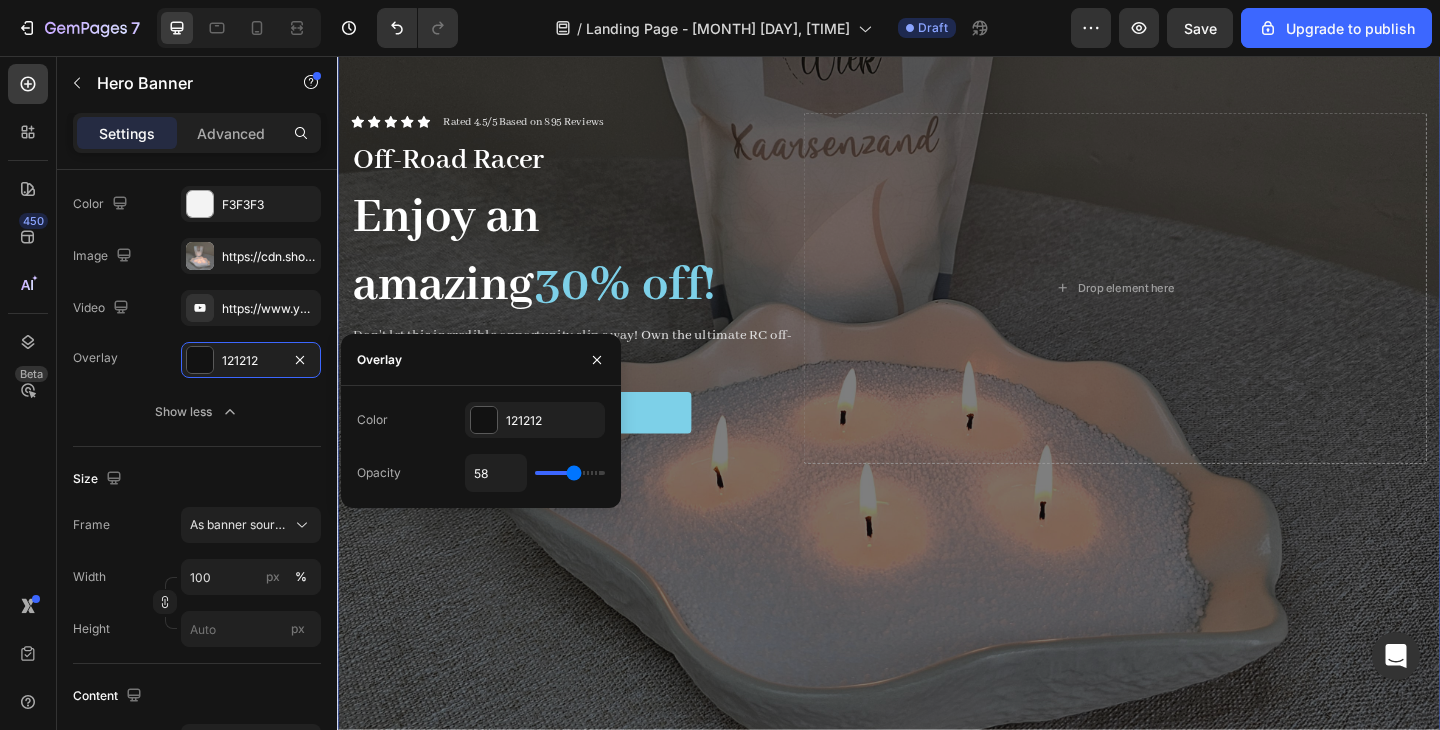 type on "59" 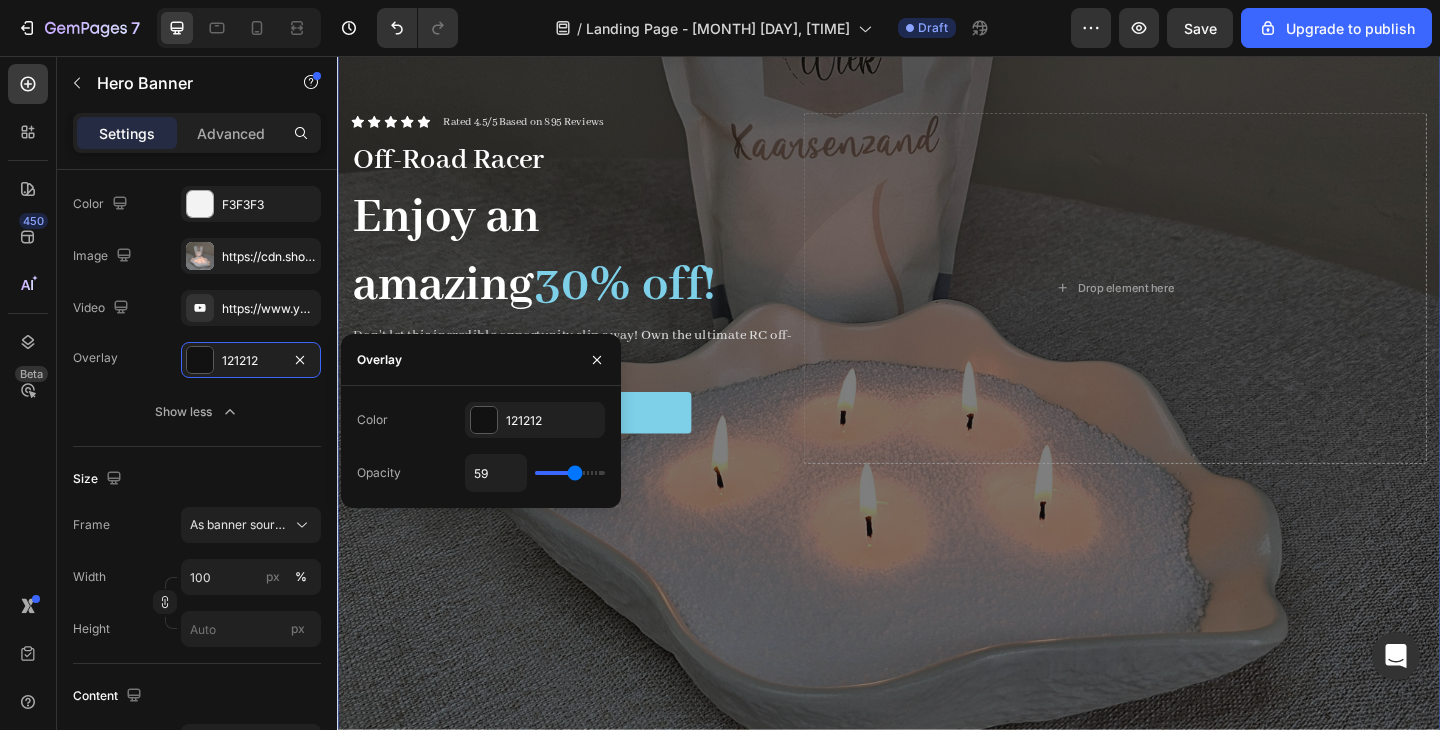 type on "60" 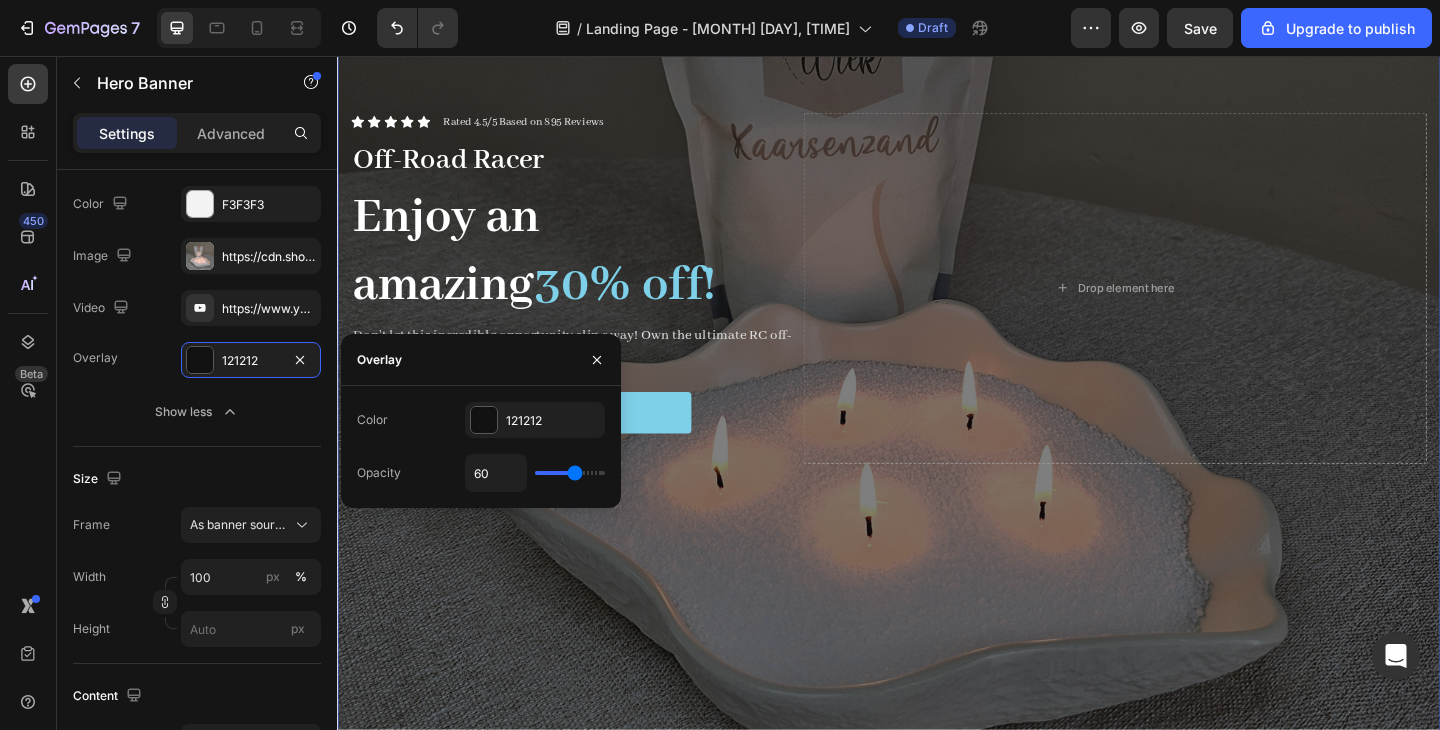 type on "61" 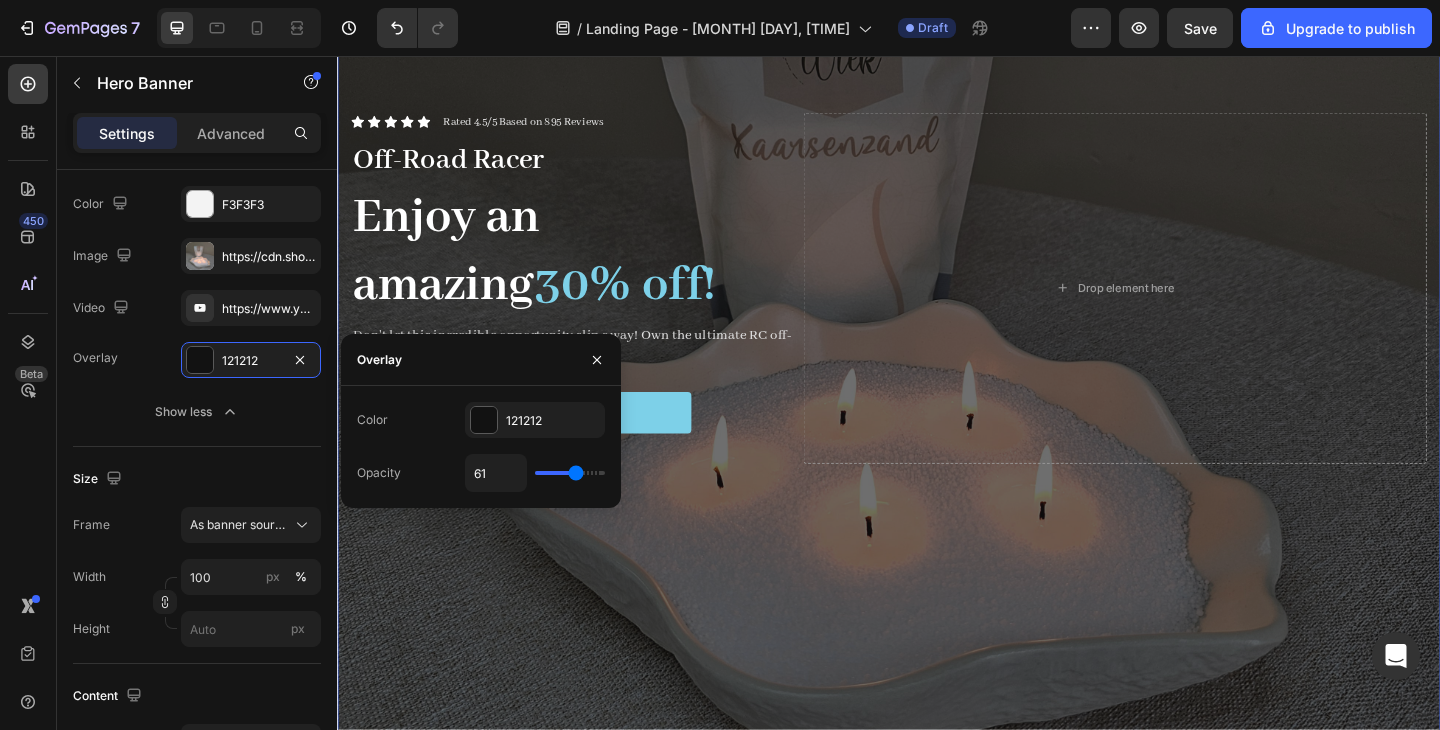 type on "62" 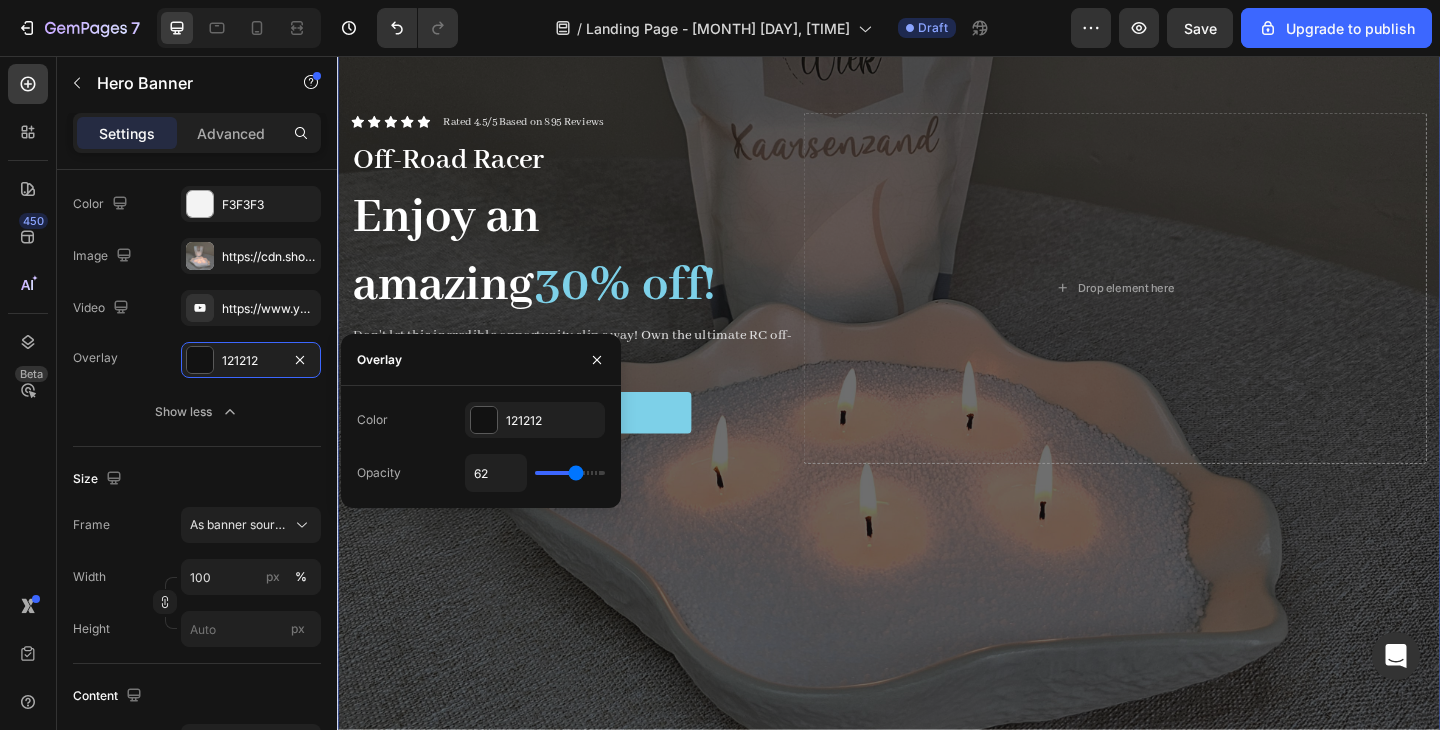 type on "63" 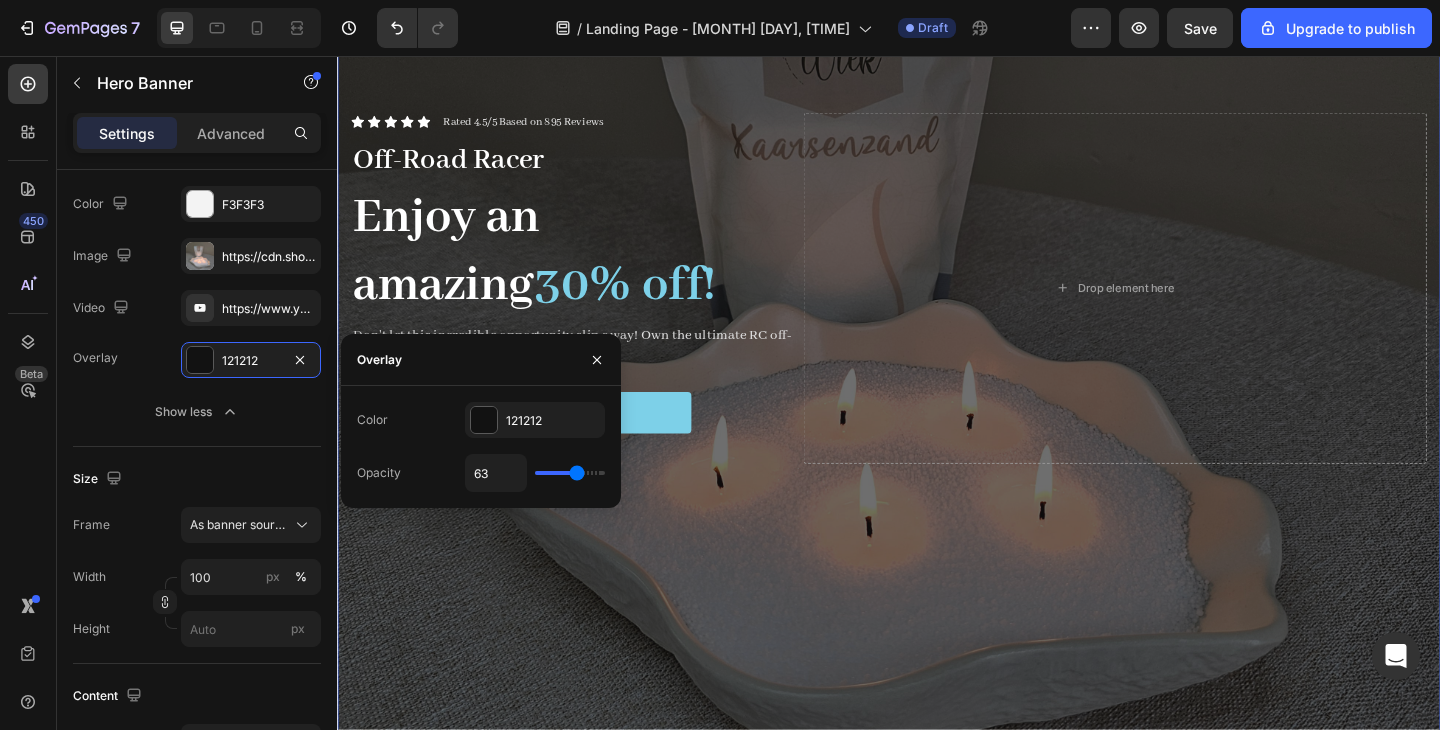 type on "64" 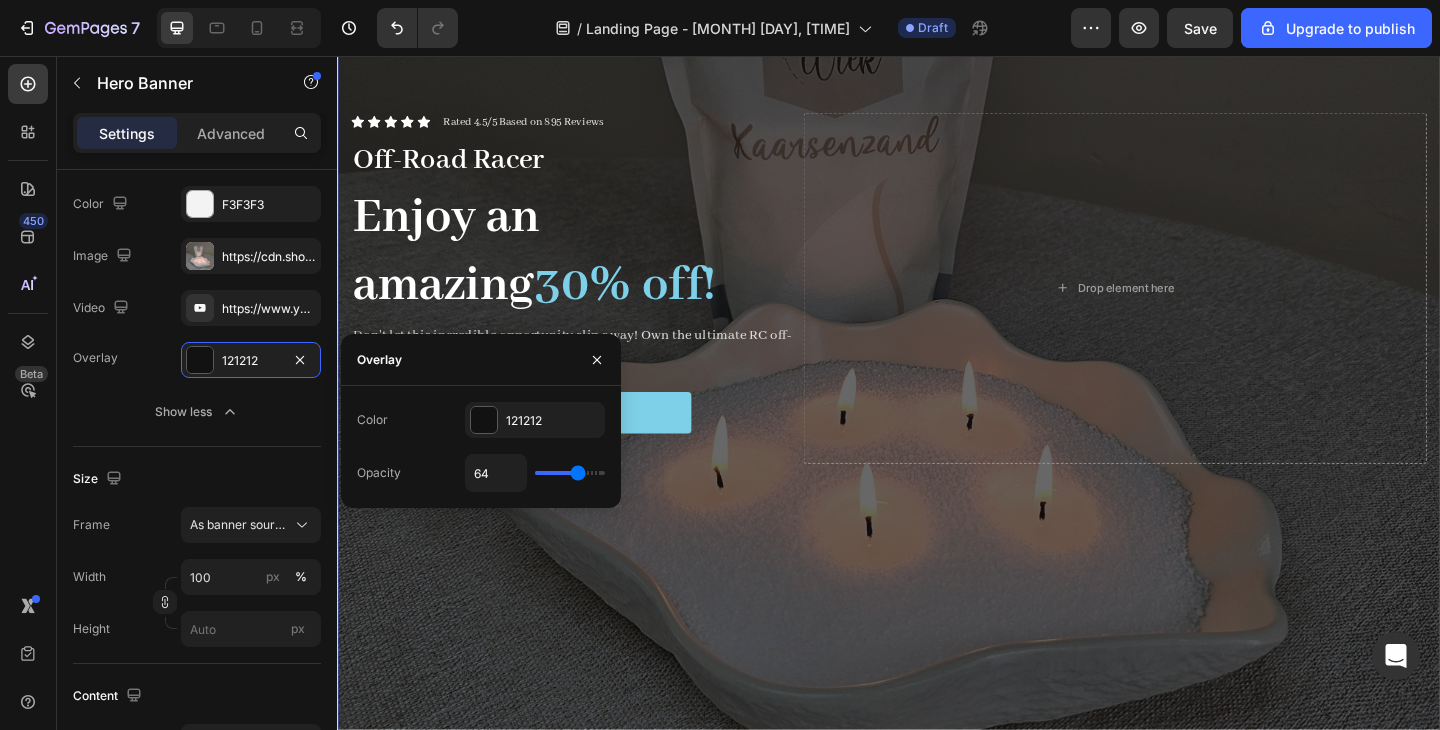 type on "65" 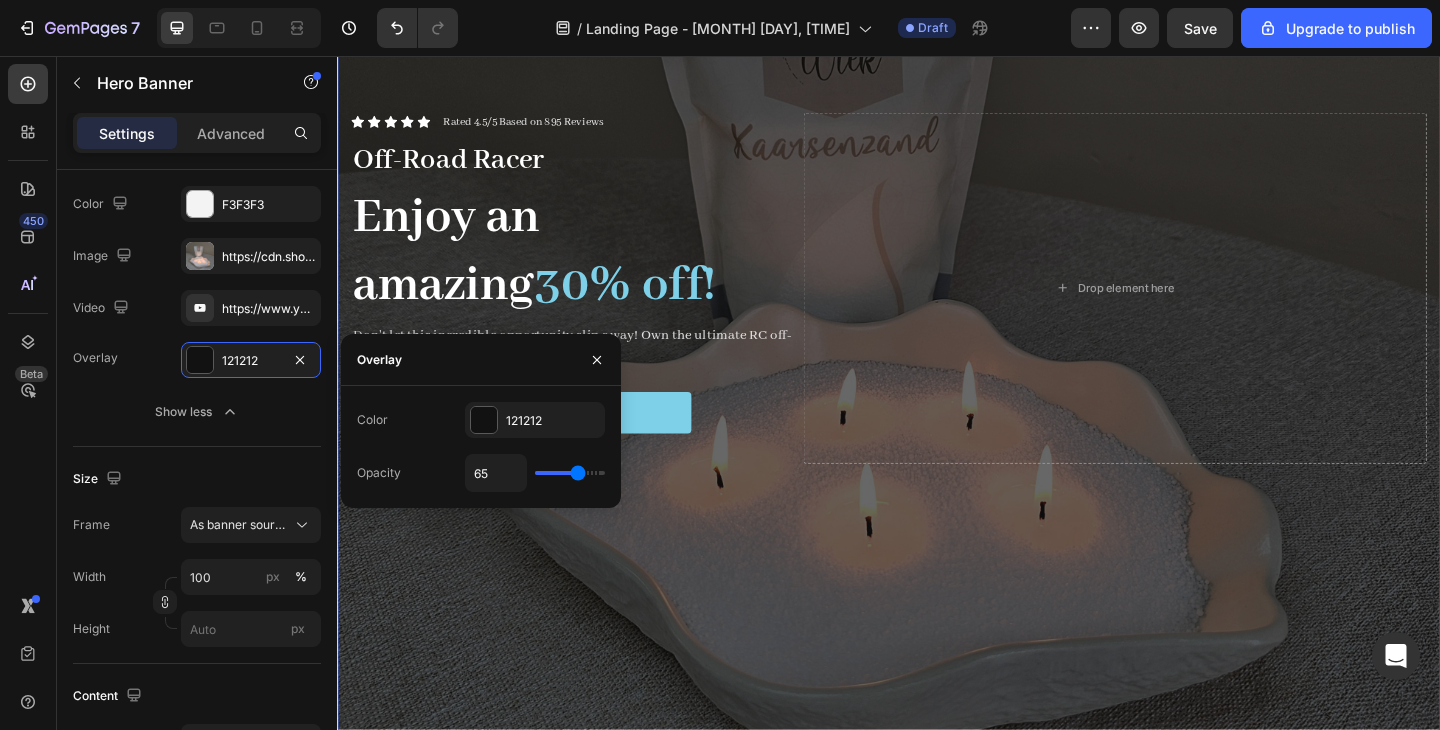 type on "66" 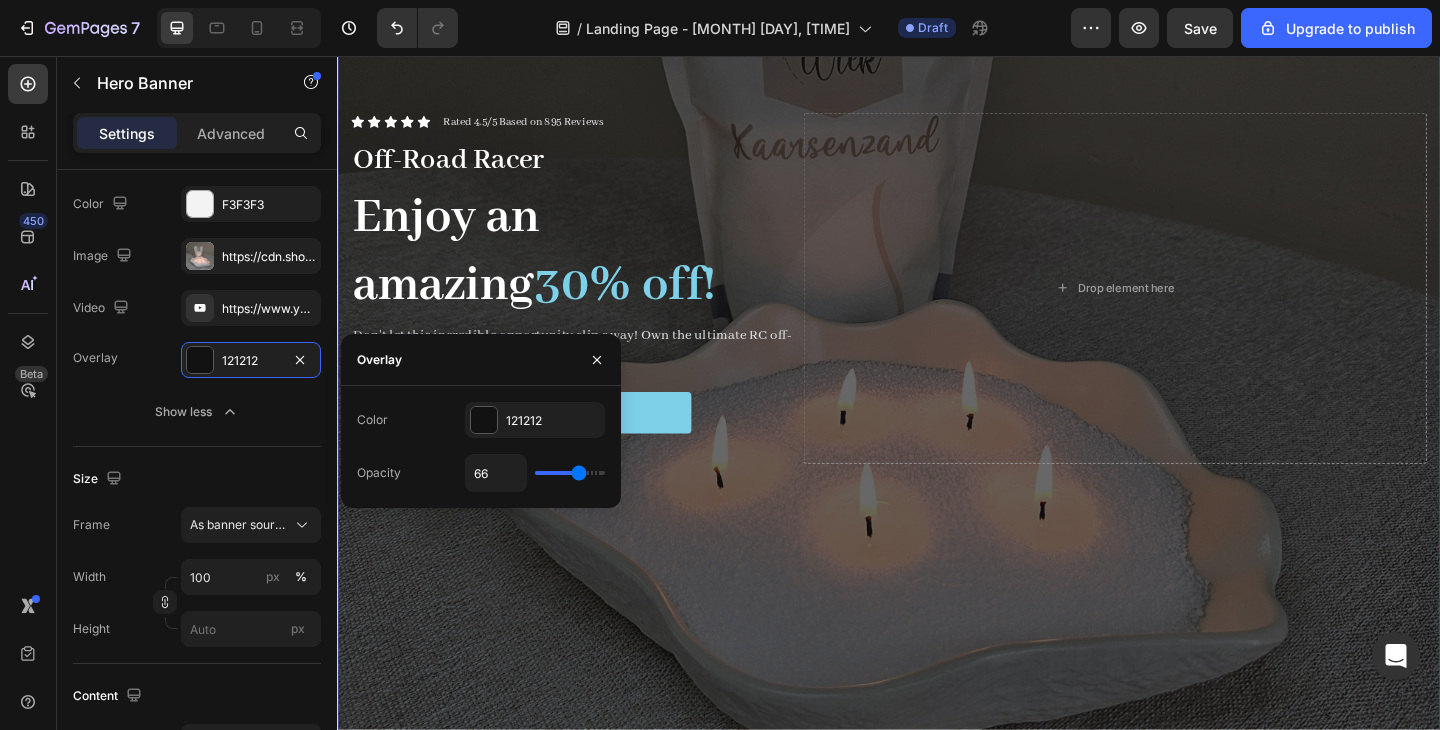 type on "67" 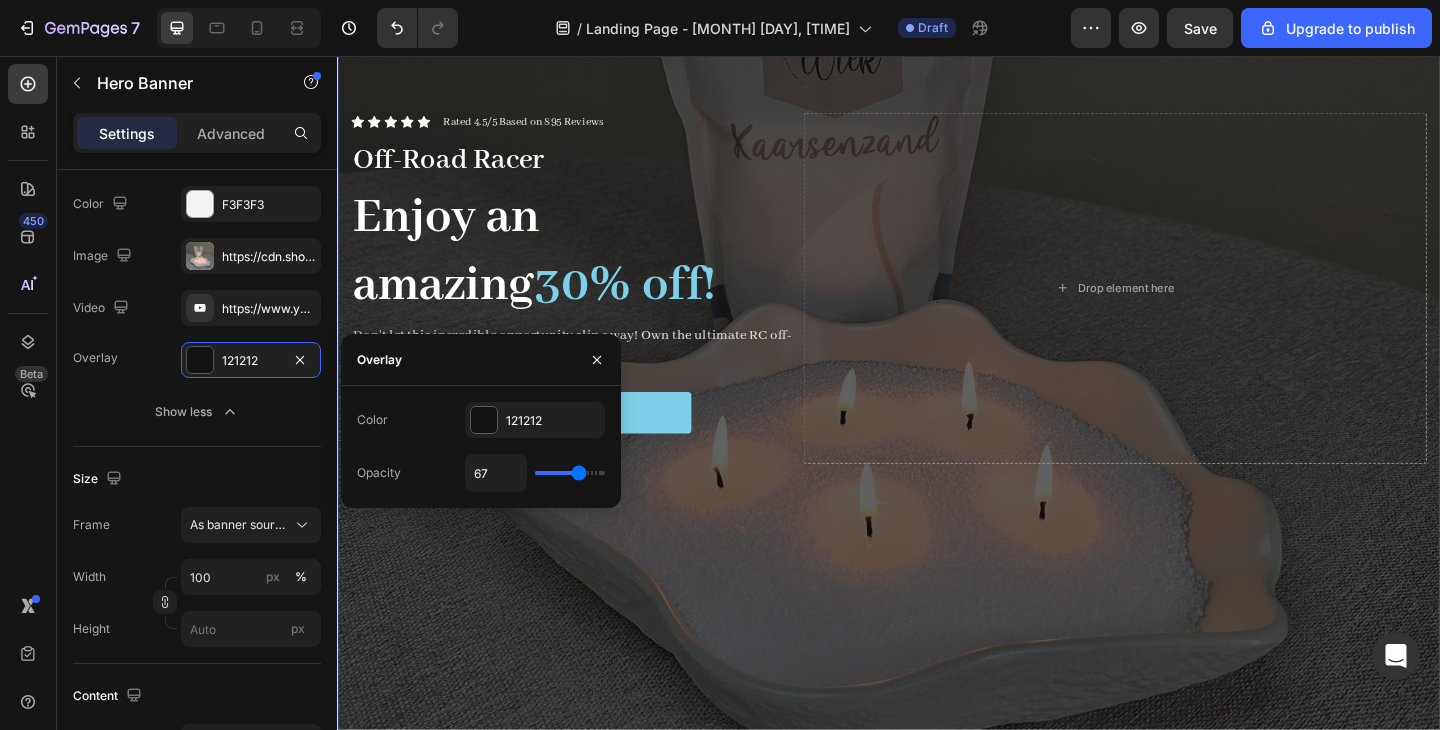 type on "66" 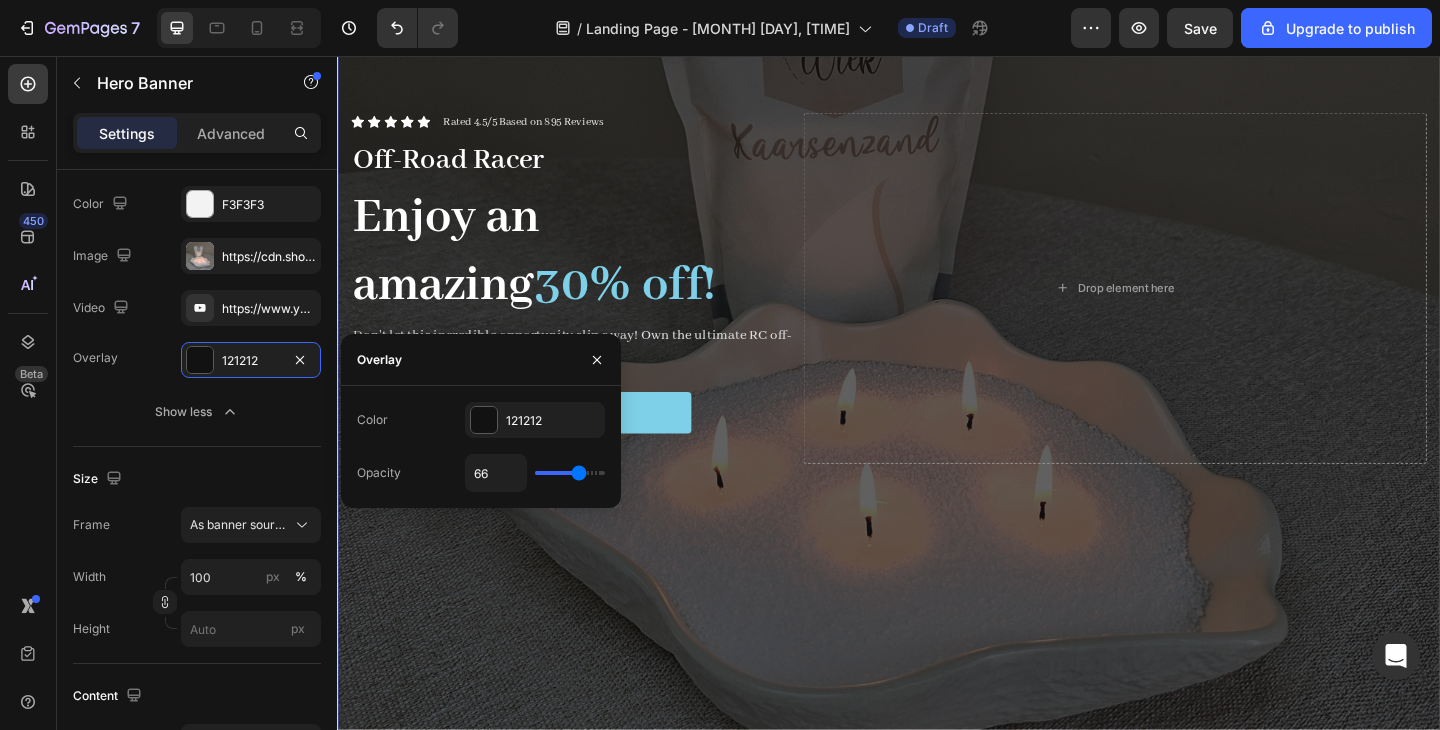 type on "65" 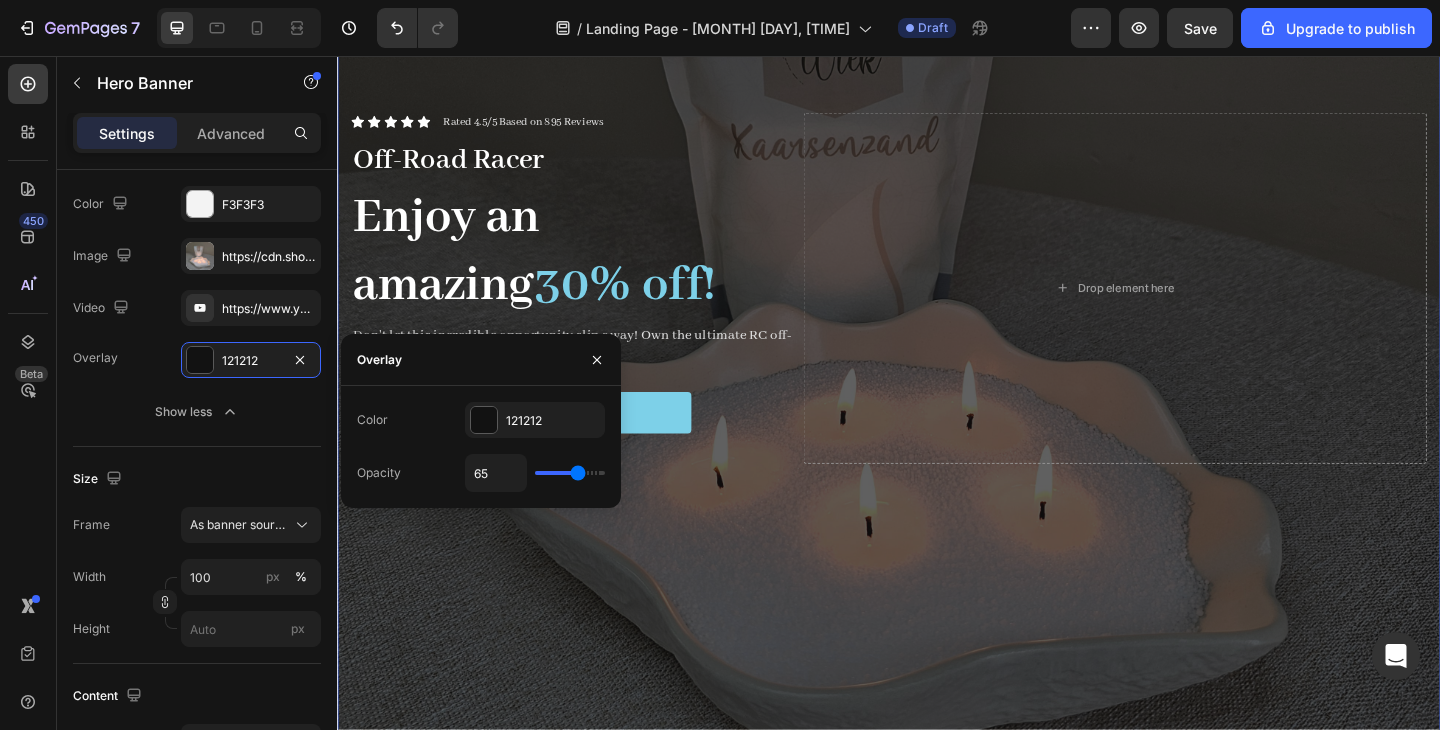 drag, startPoint x: 594, startPoint y: 479, endPoint x: 578, endPoint y: 487, distance: 17.888544 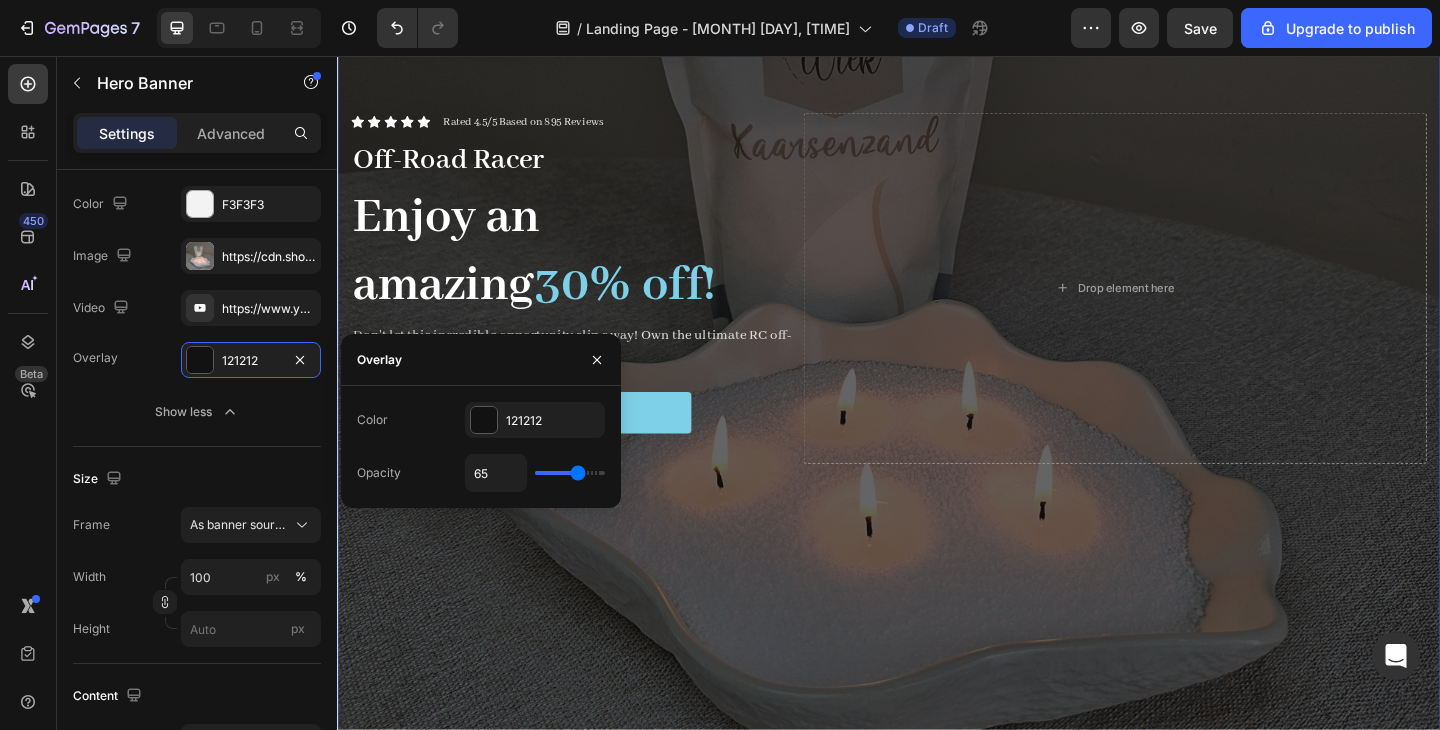 click on "65" at bounding box center [535, 473] 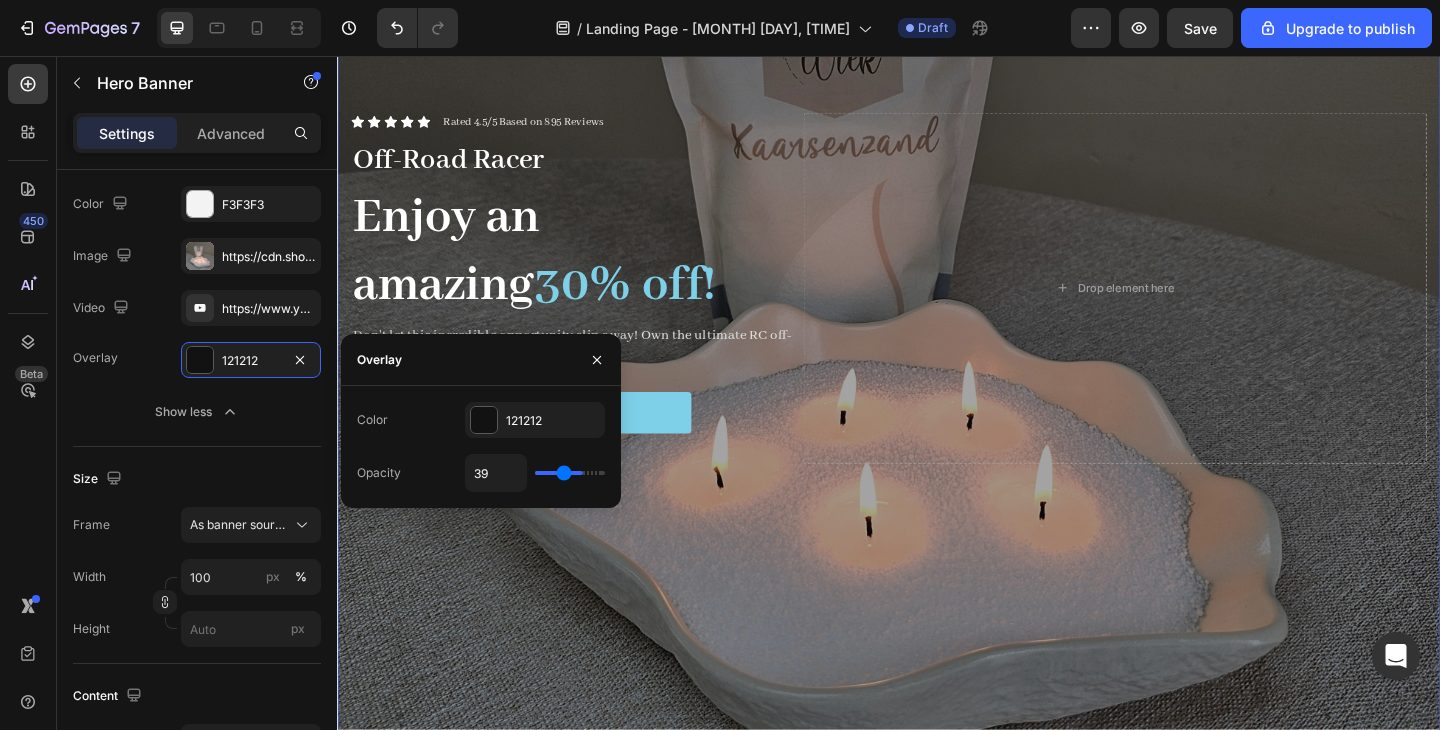 type on "37" 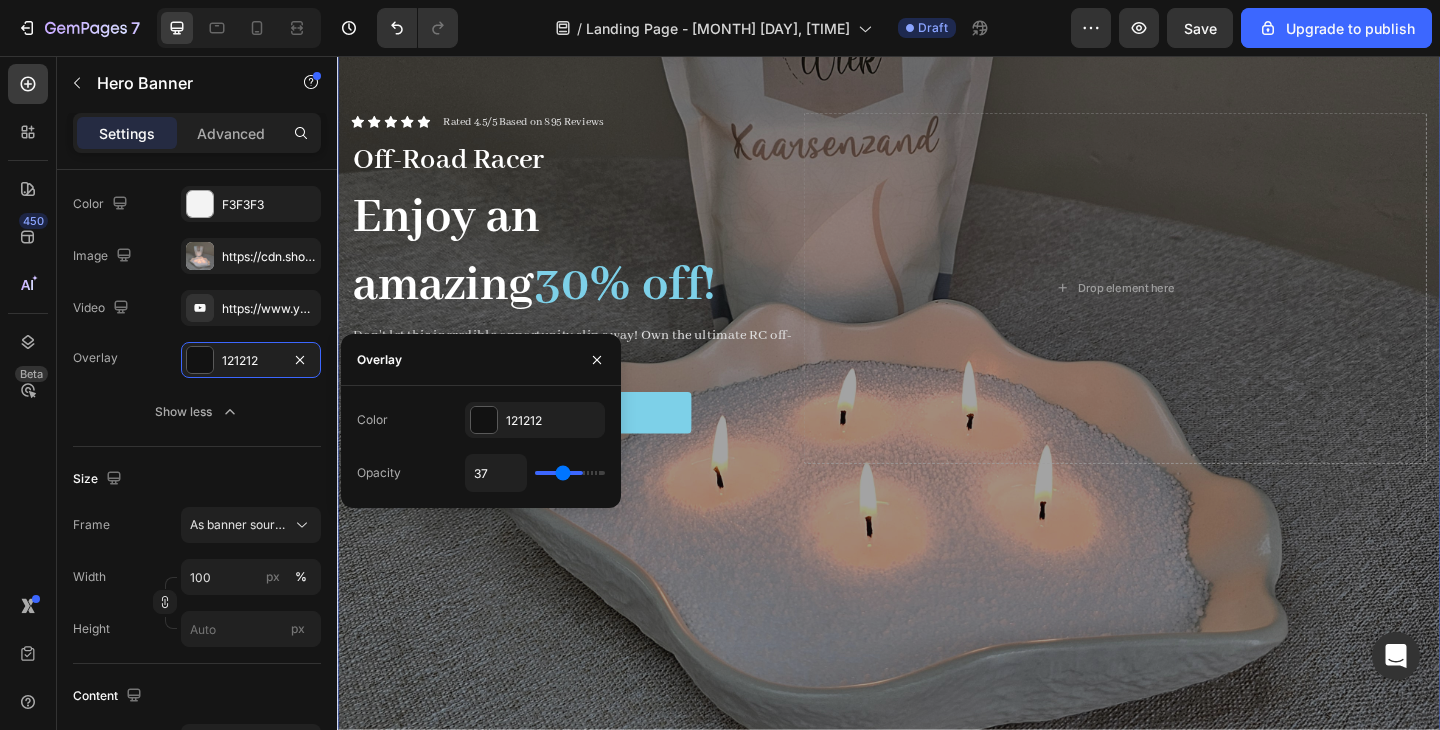 type on "37" 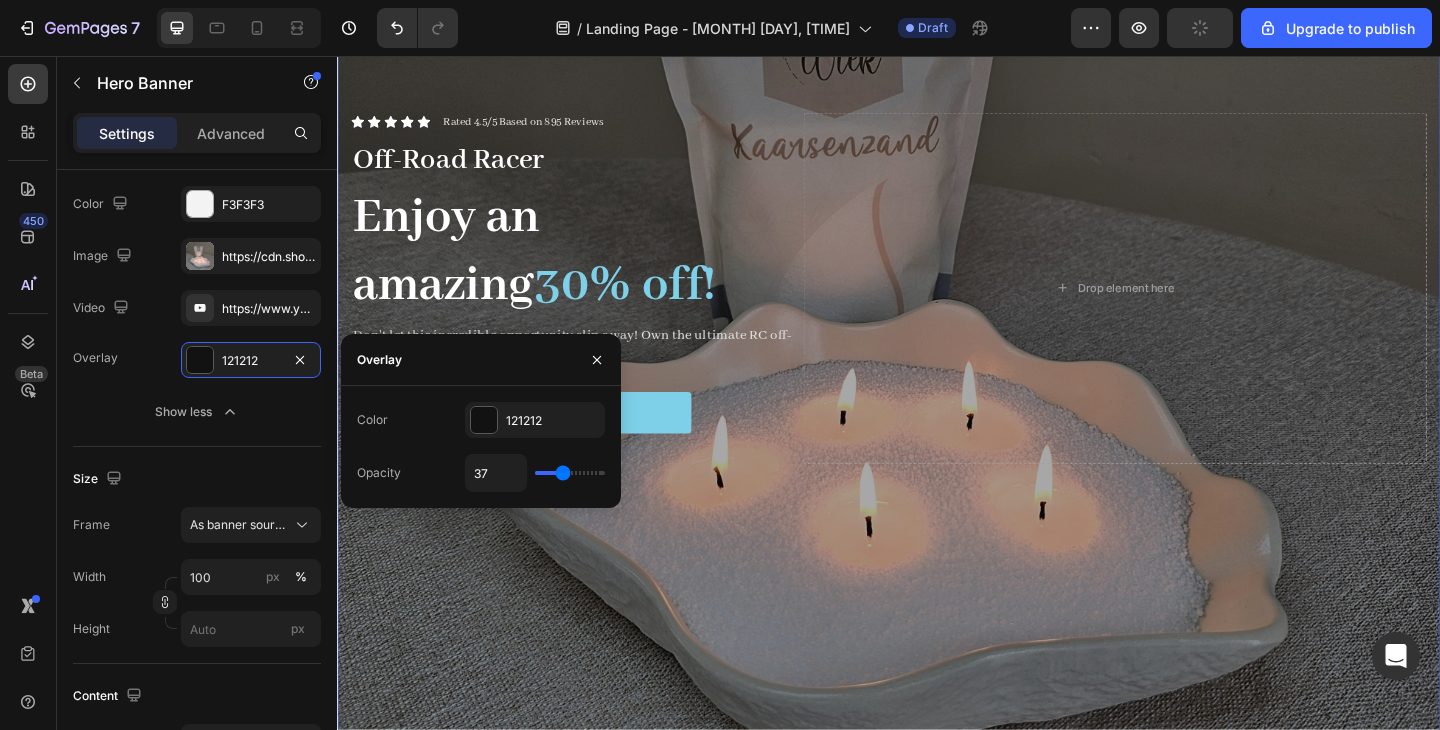 click on "37" at bounding box center [535, 473] 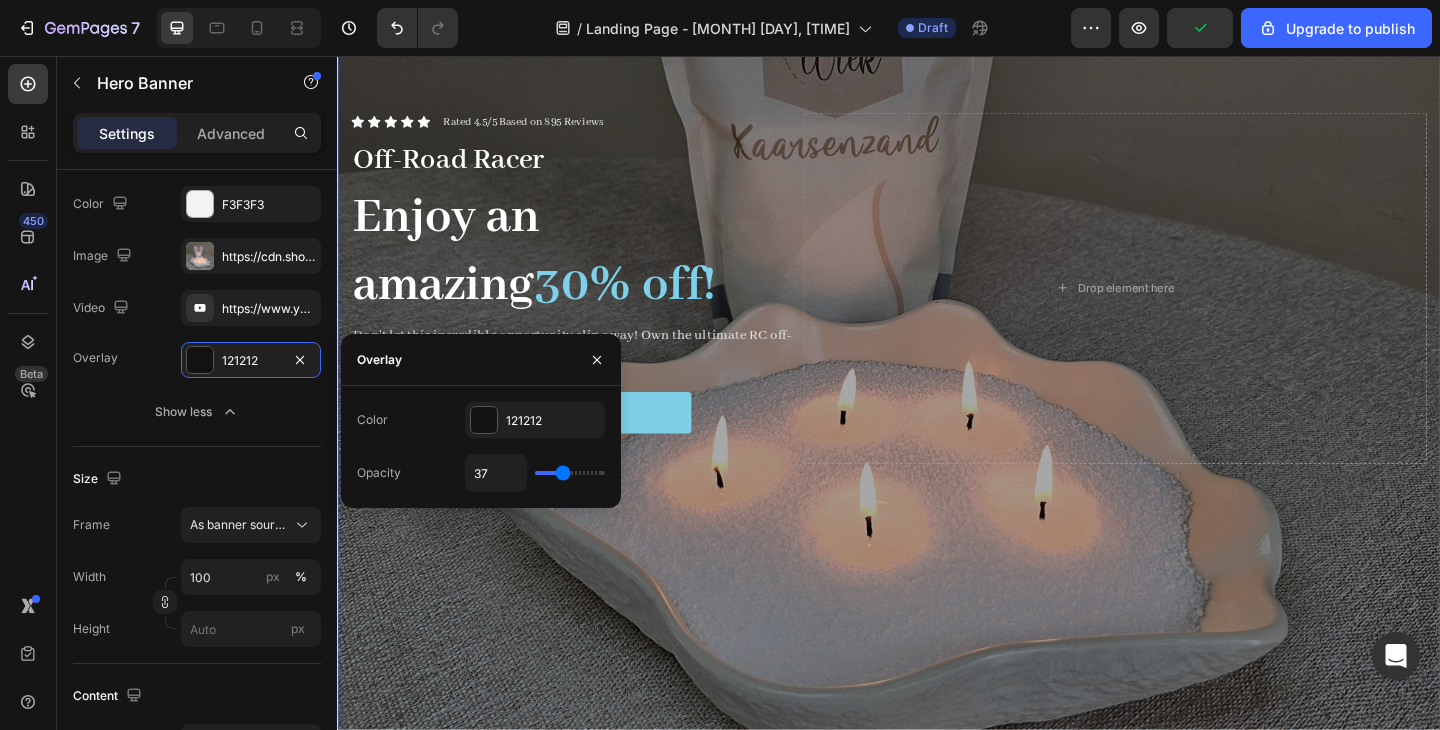 type on "46" 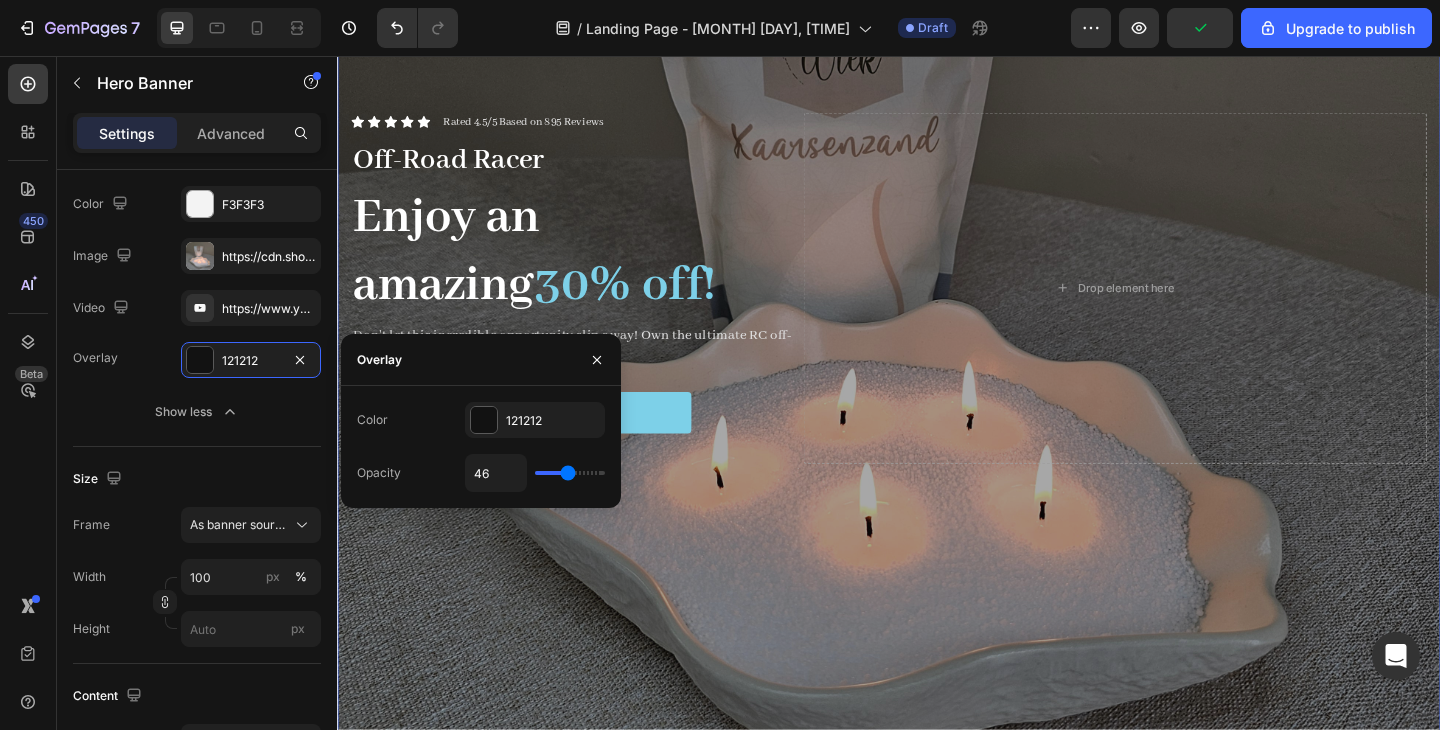 type on "47" 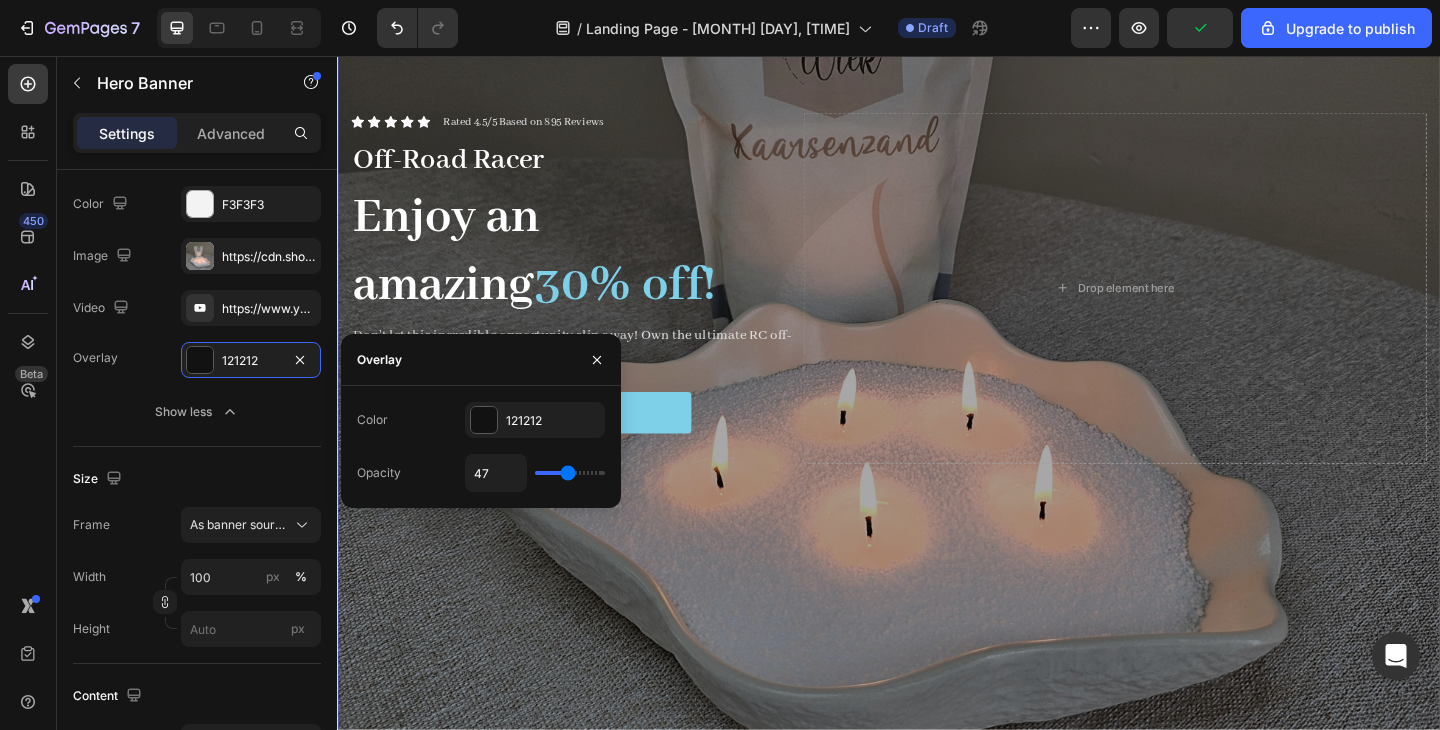 type on "48" 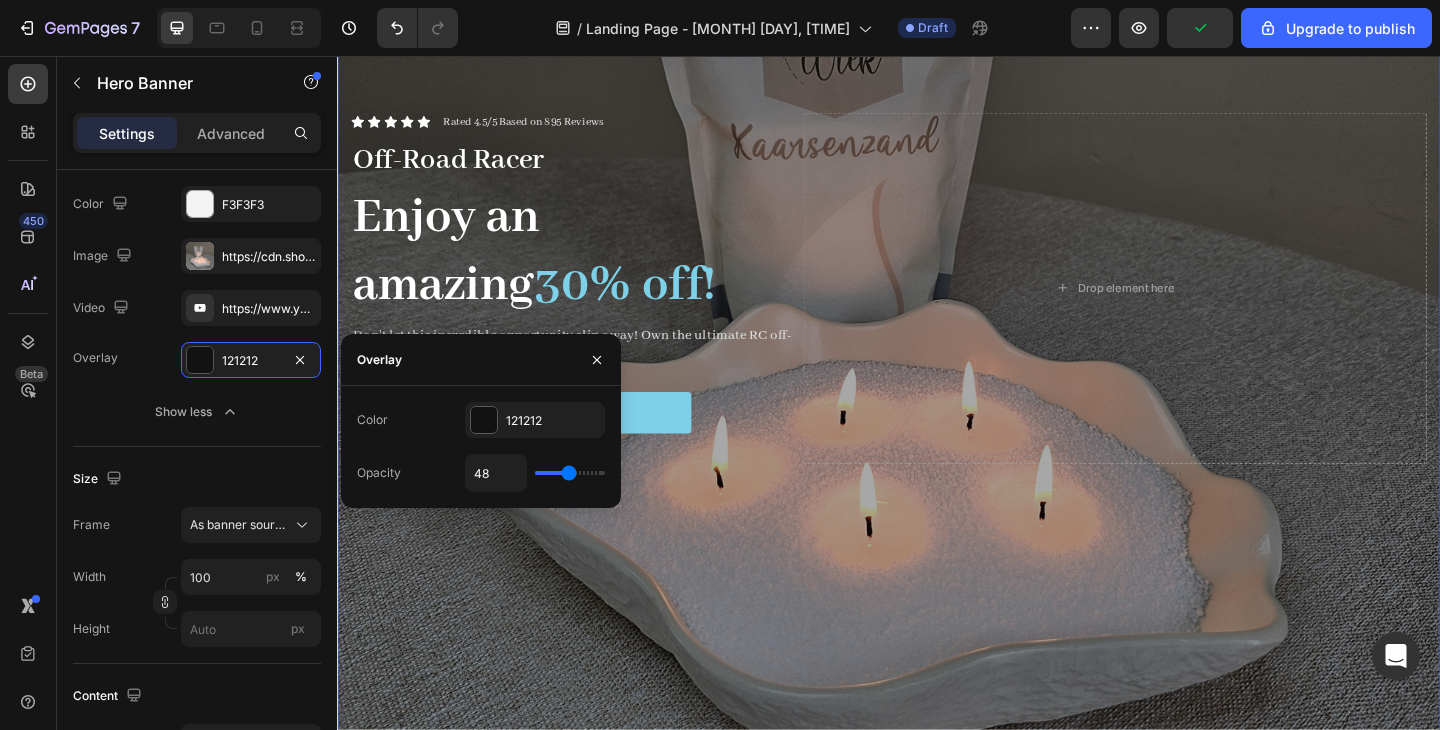 type on "49" 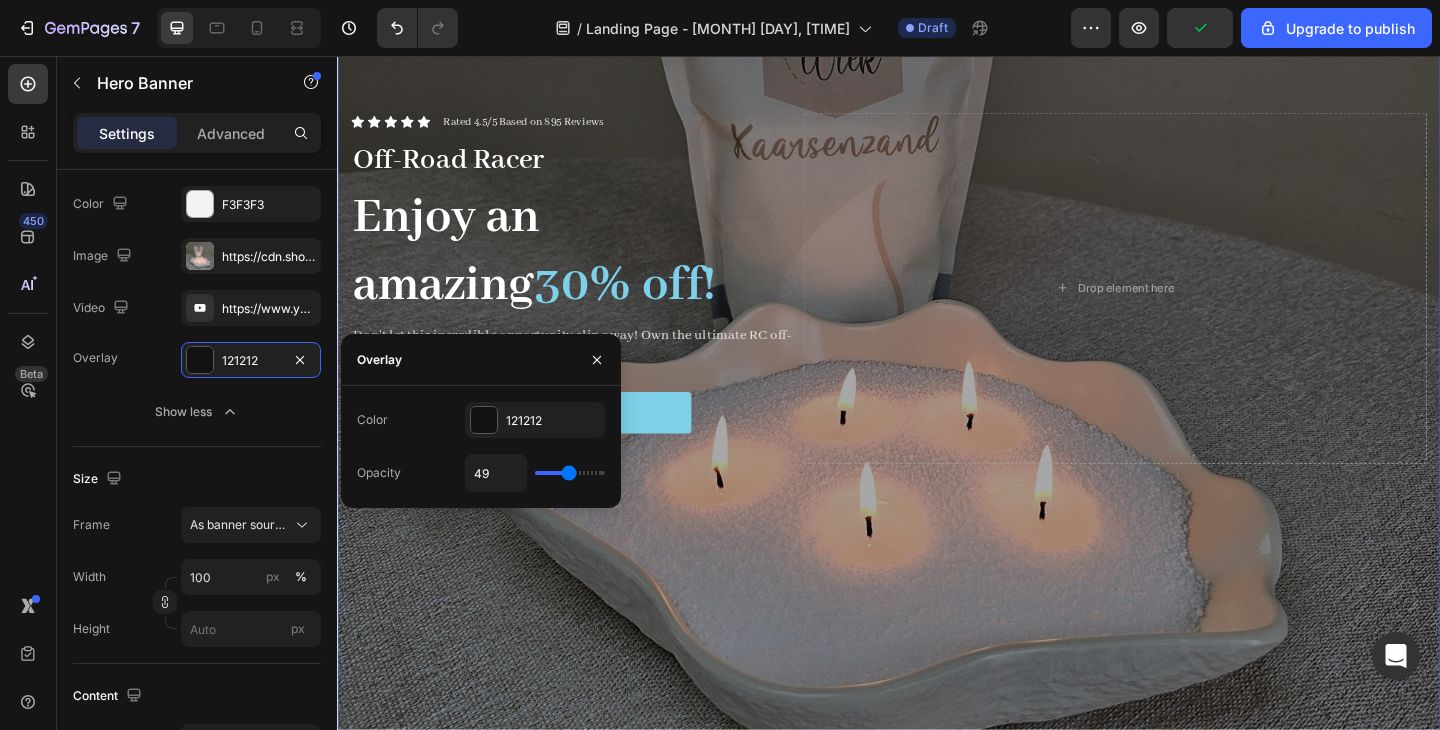 type on "50" 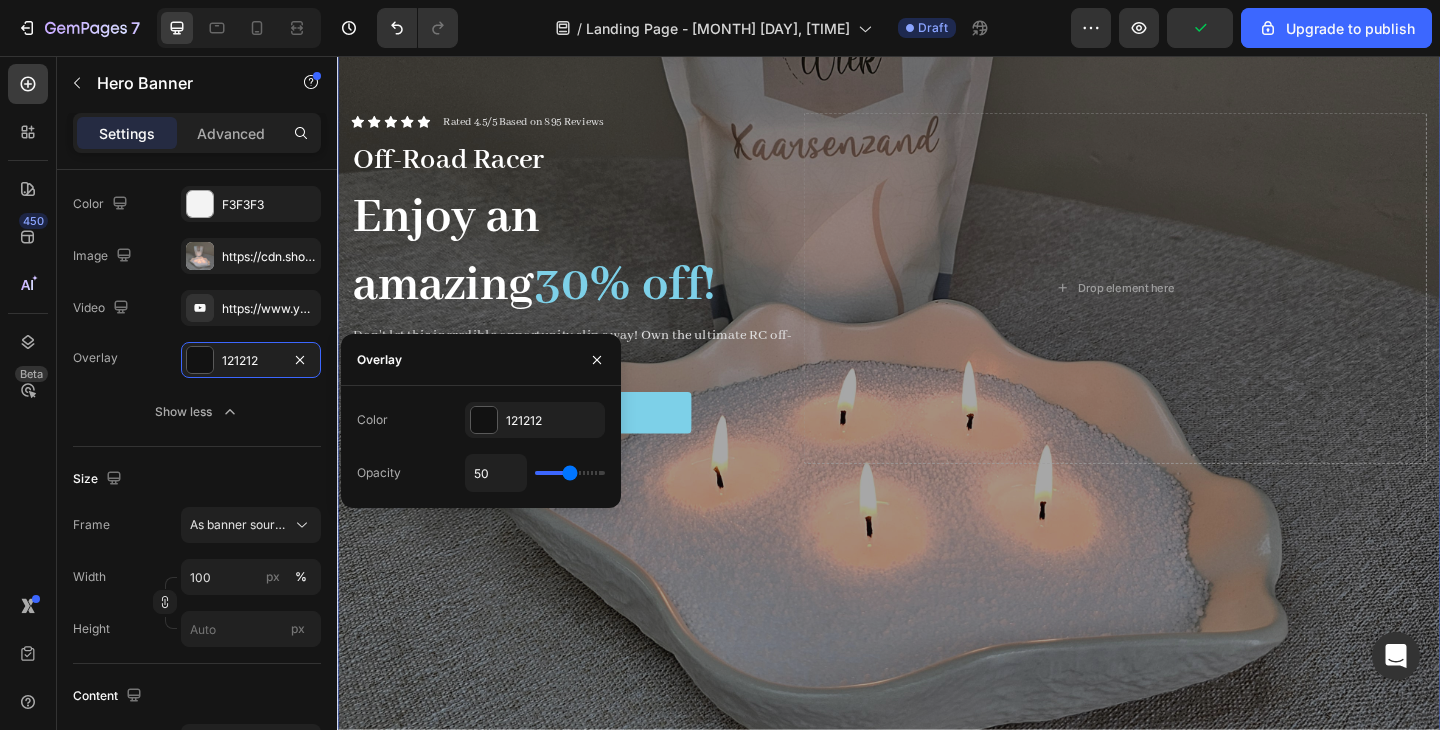 type on "51" 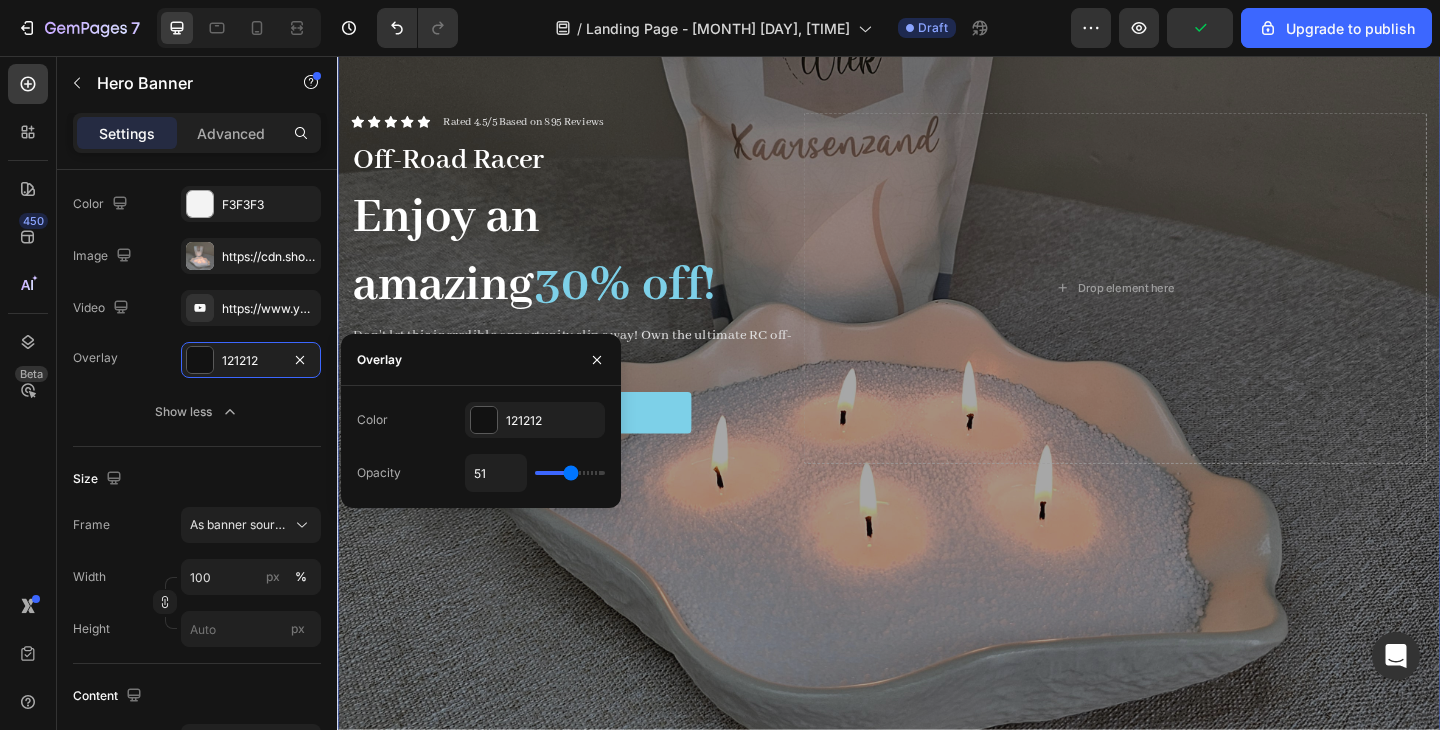 type on "52" 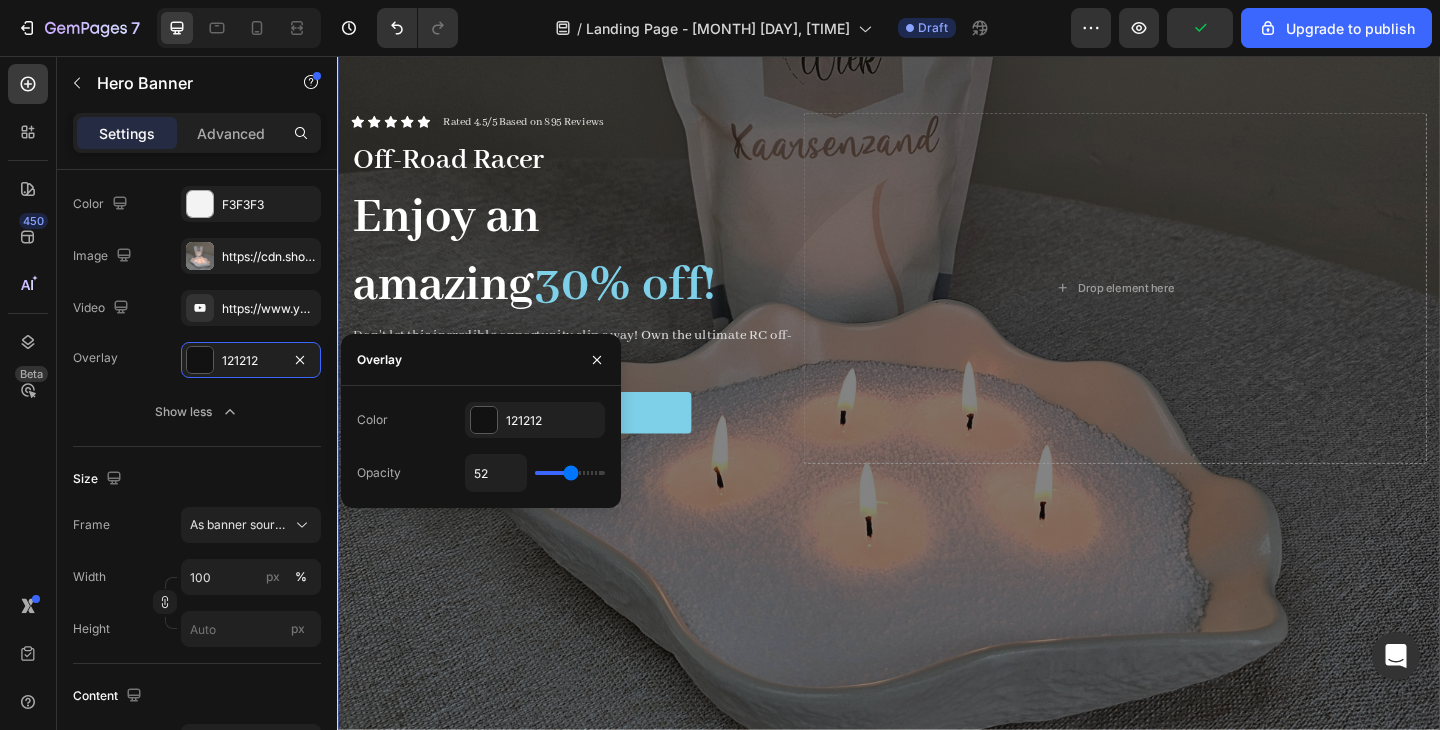 type on "53" 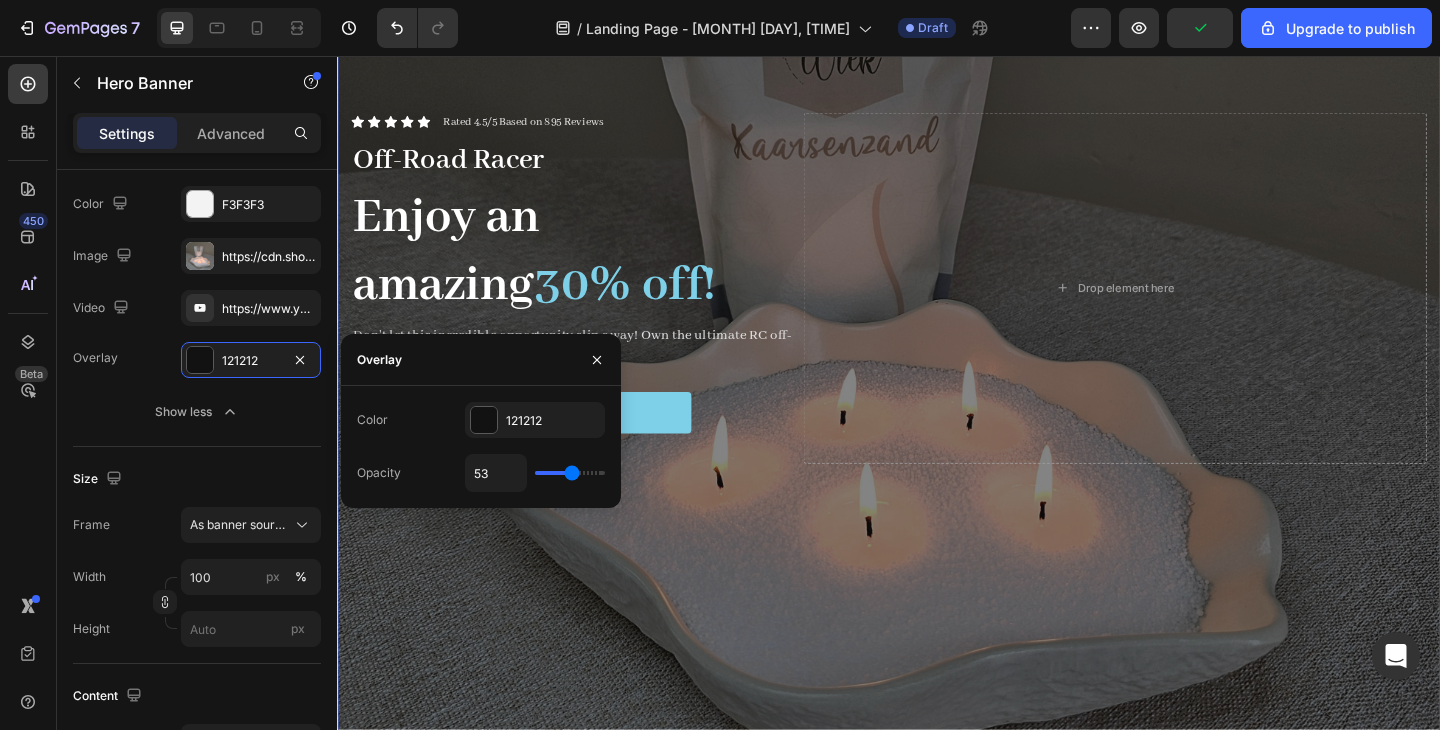 type on "54" 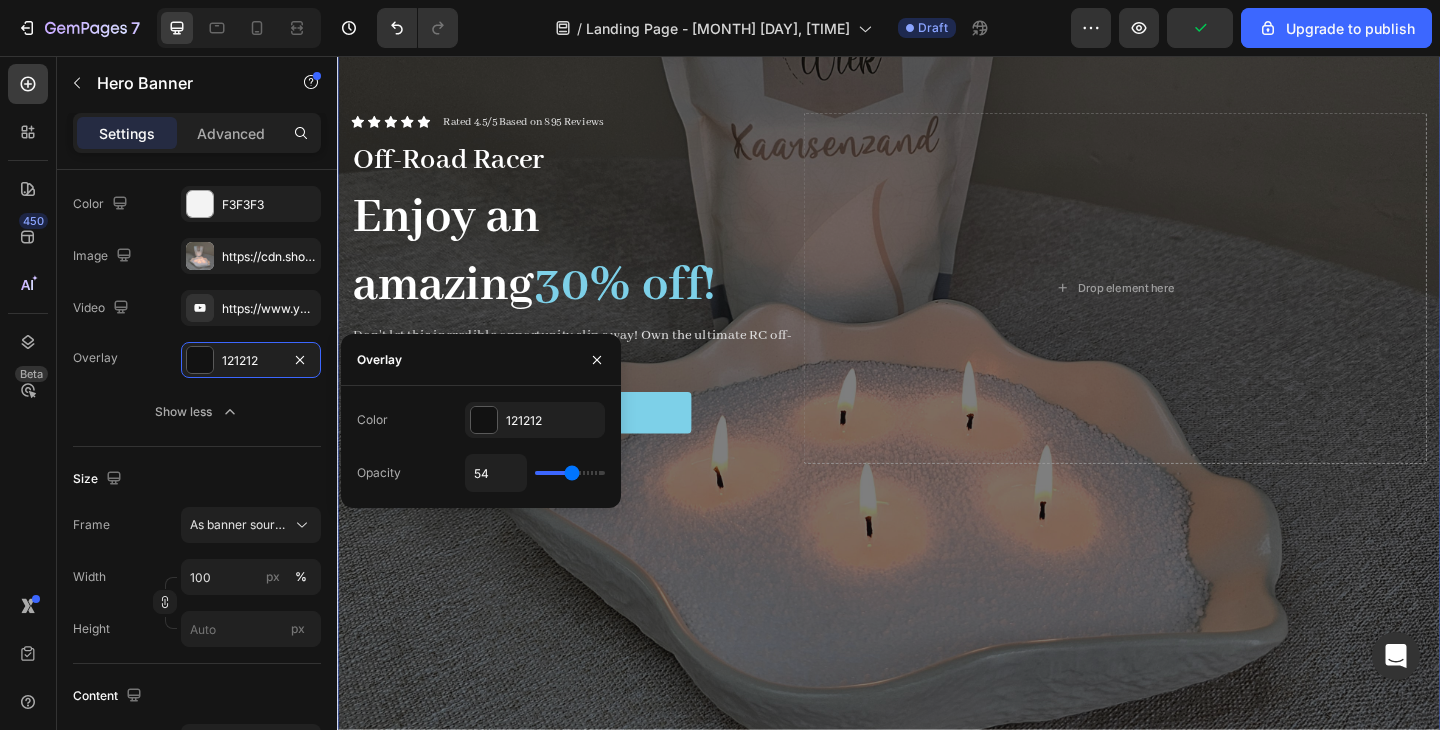 type on "53" 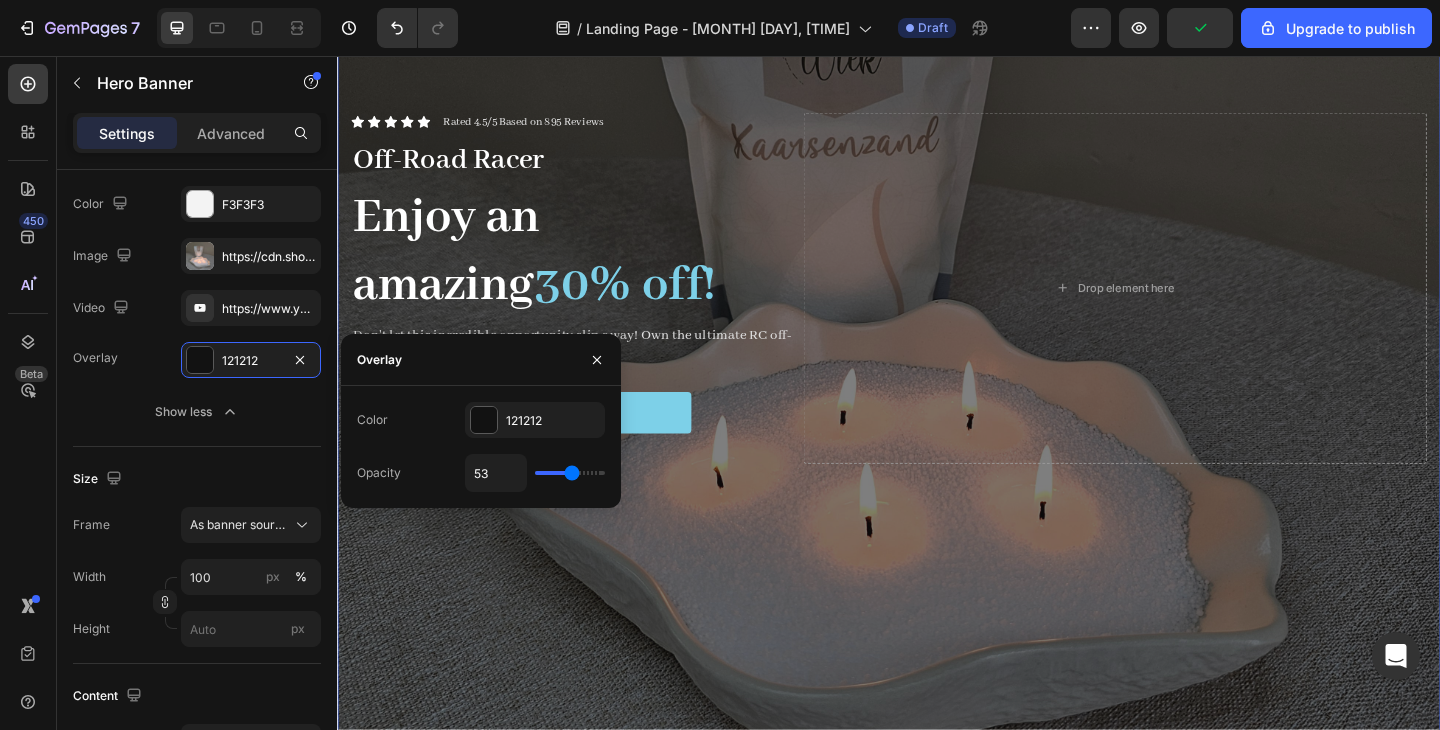type on "52" 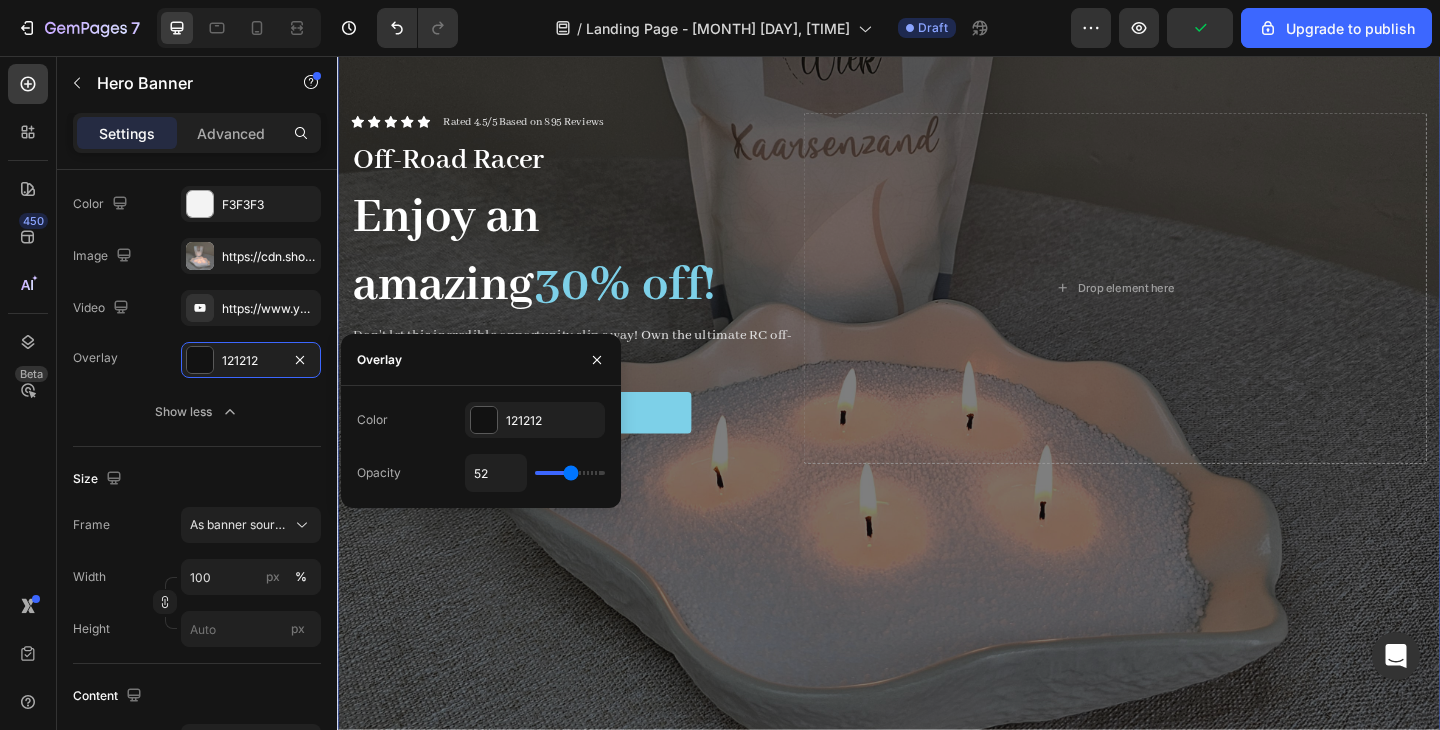 type on "51" 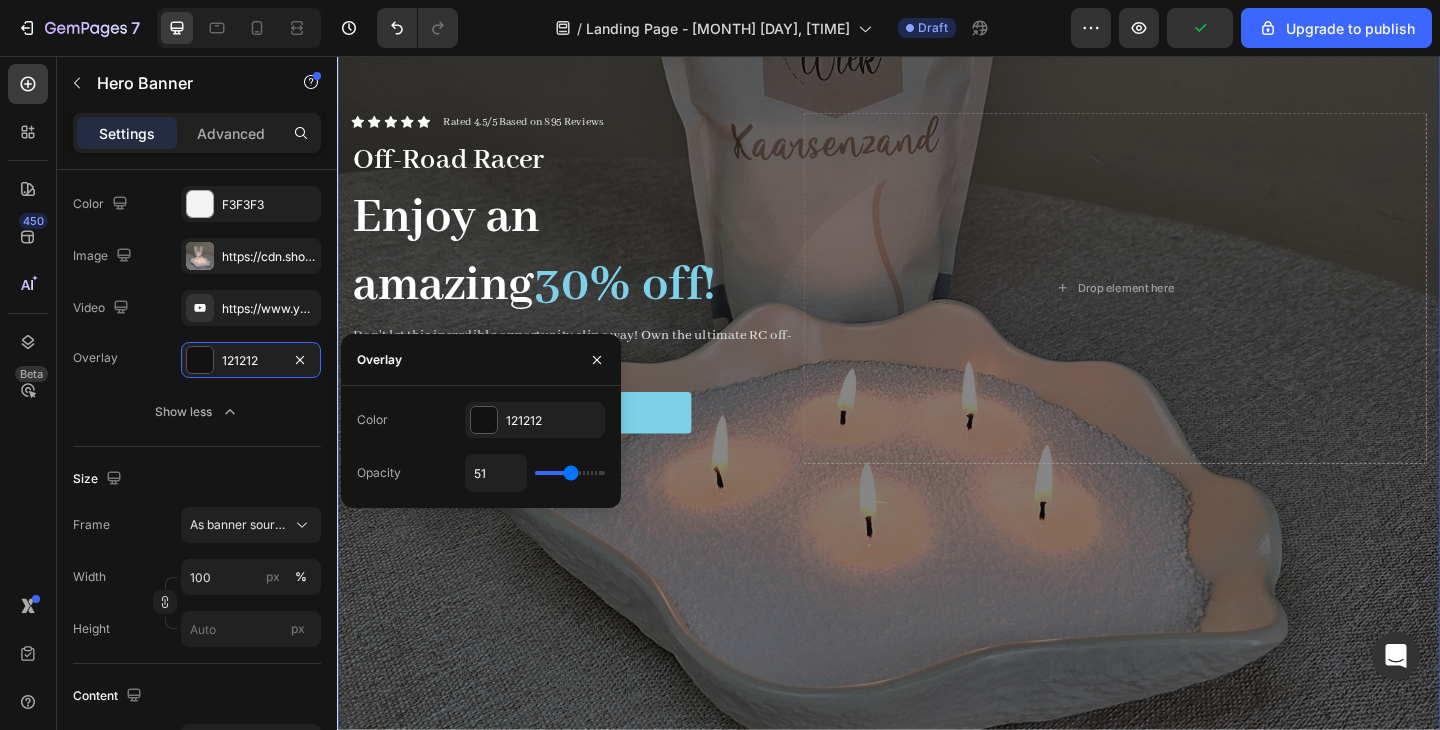 type on "50" 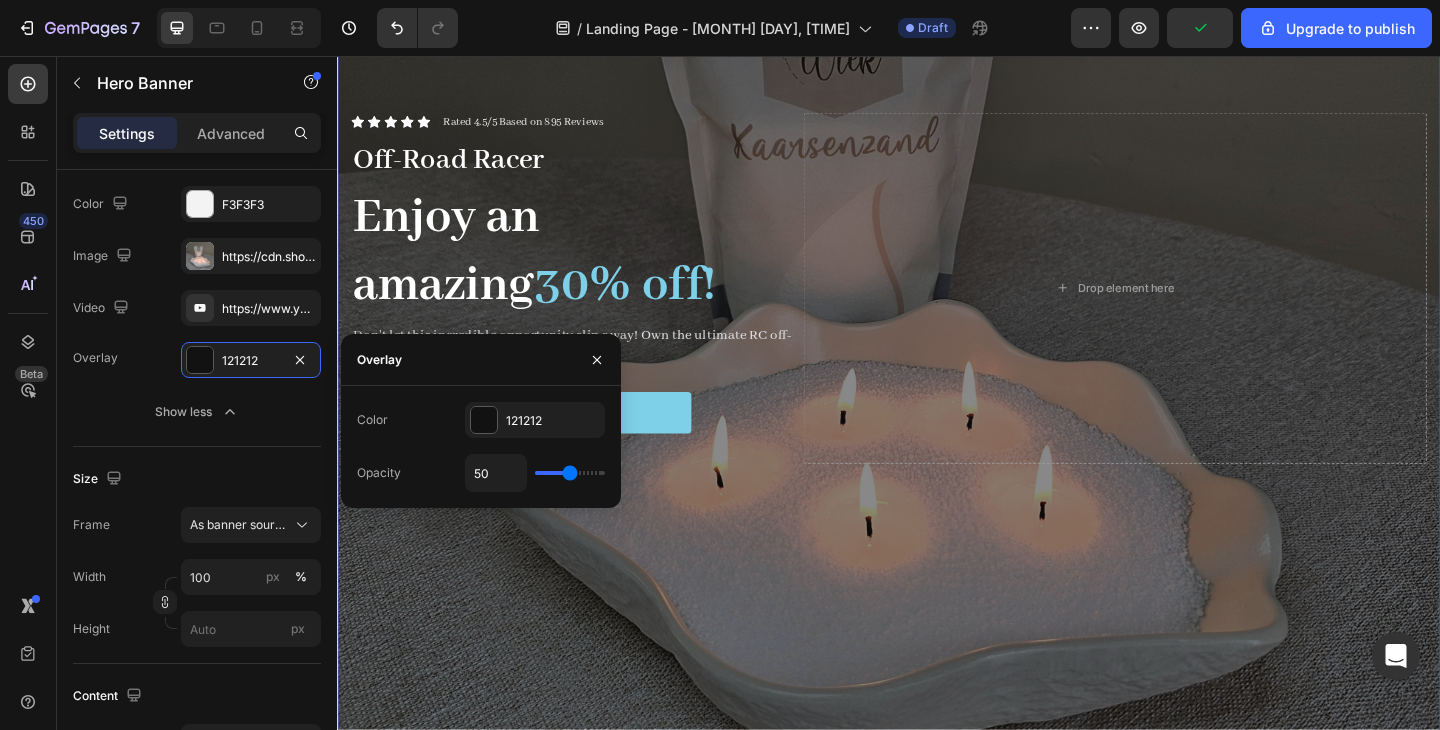 type on "49" 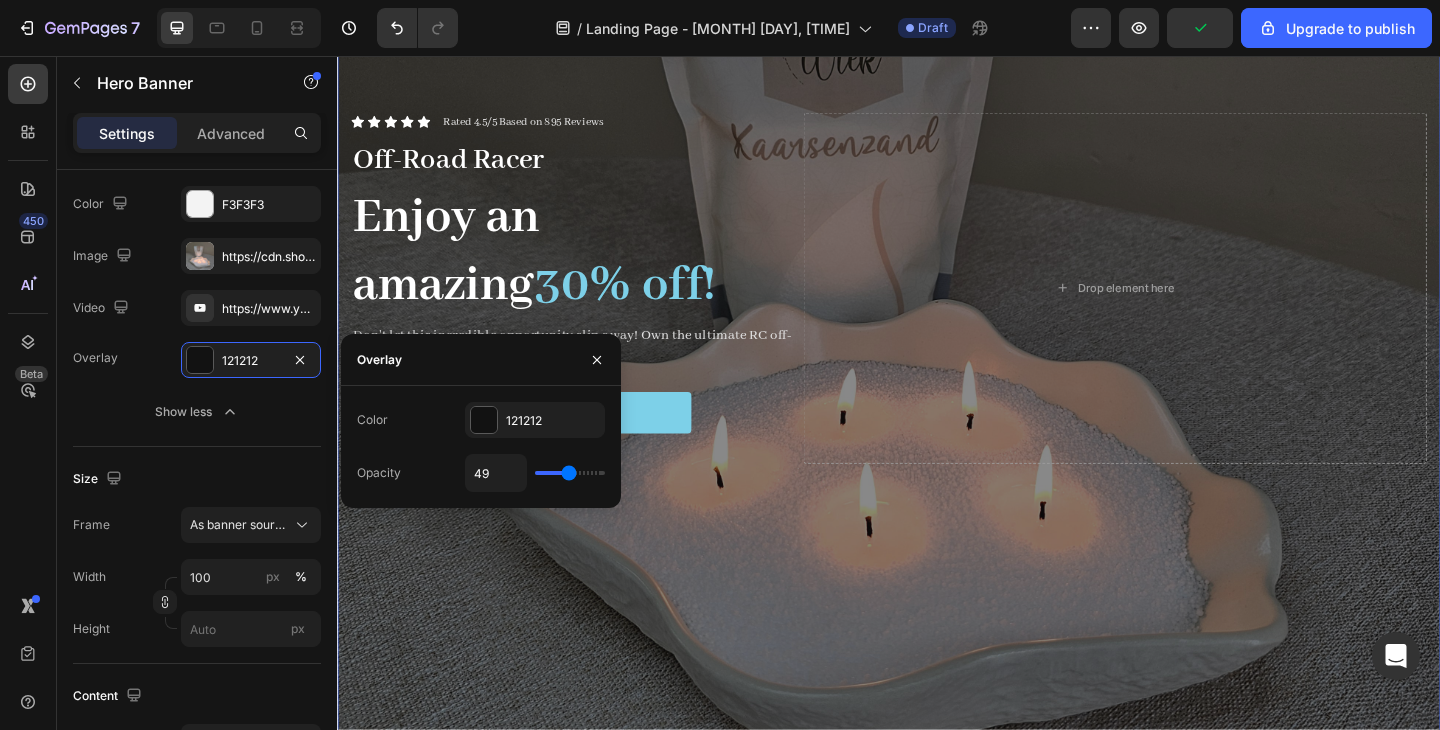 type on "49" 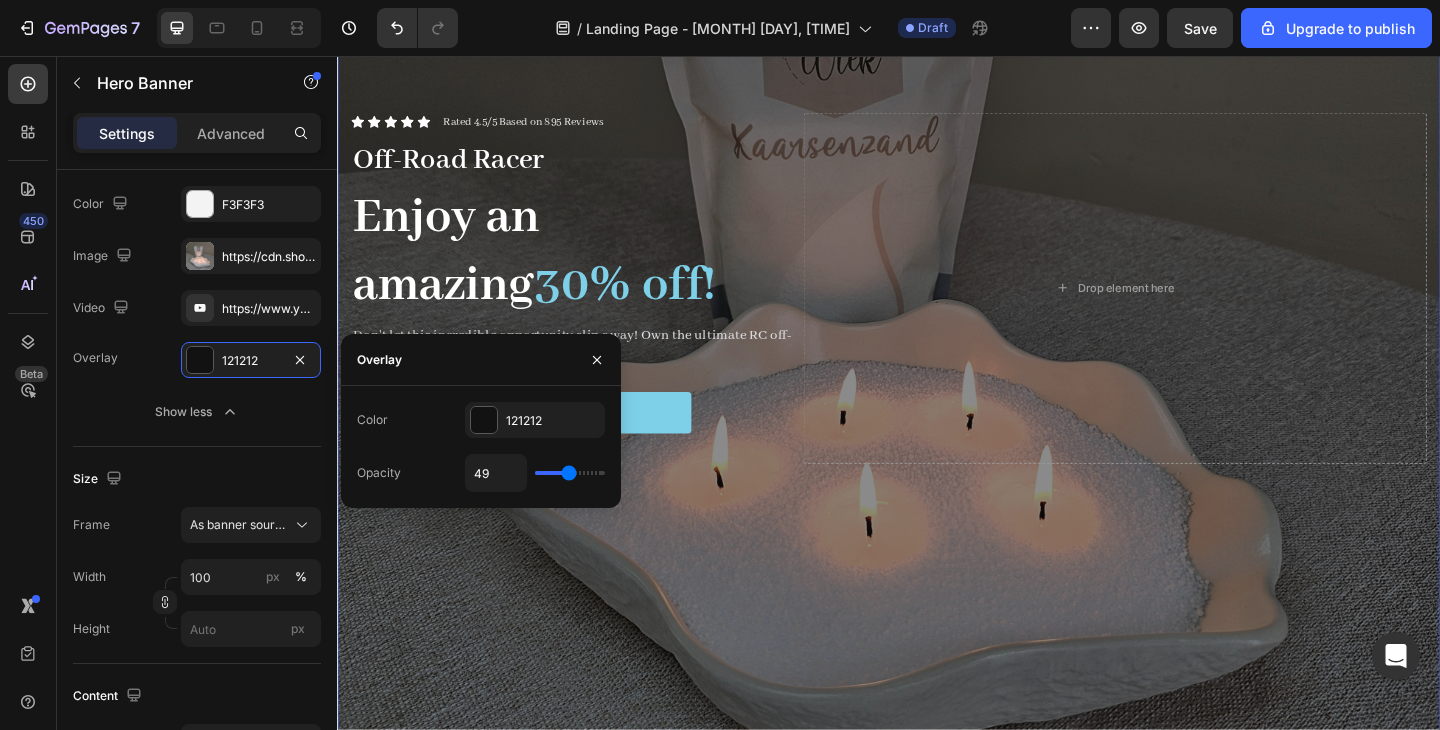 click on "49" at bounding box center [535, 473] 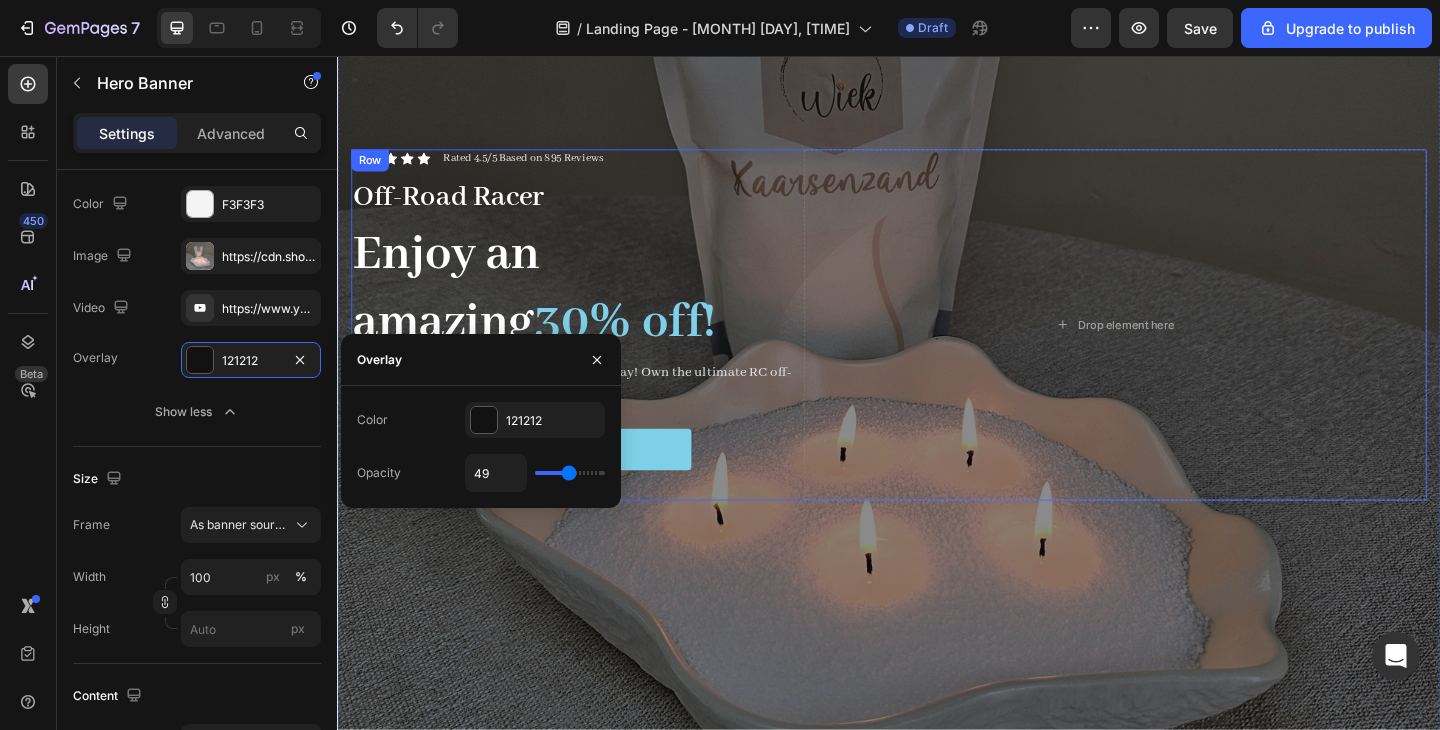 scroll, scrollTop: 327, scrollLeft: 0, axis: vertical 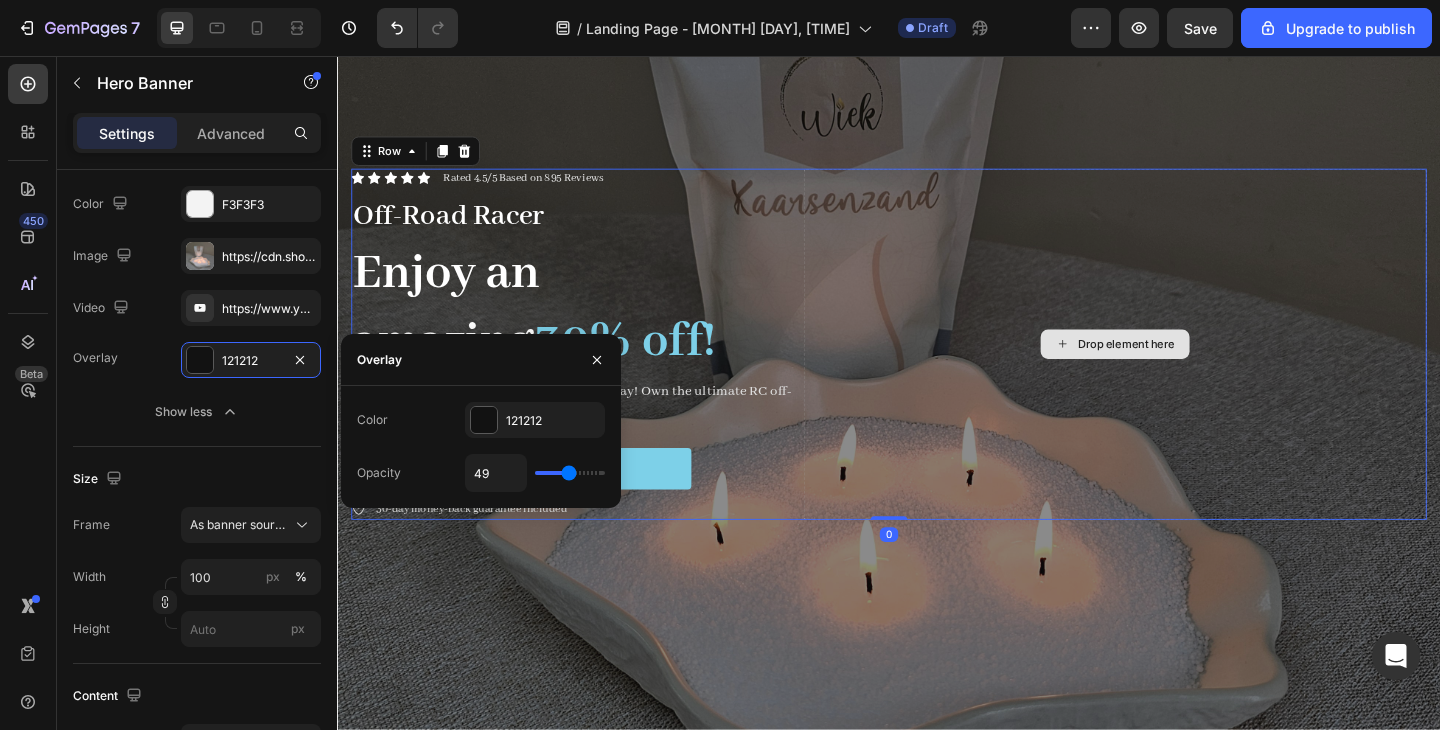 click on "Drop element here" at bounding box center (1183, 370) 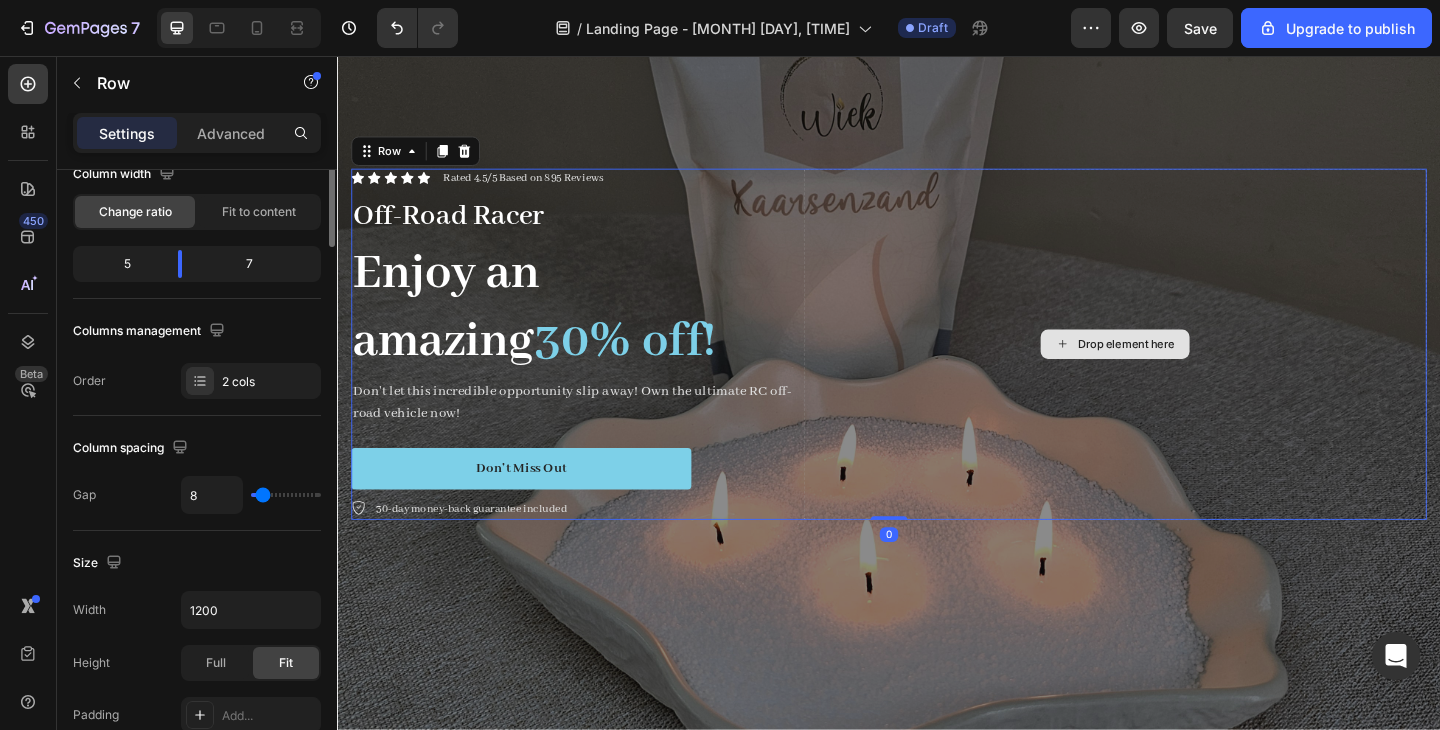 scroll, scrollTop: 0, scrollLeft: 0, axis: both 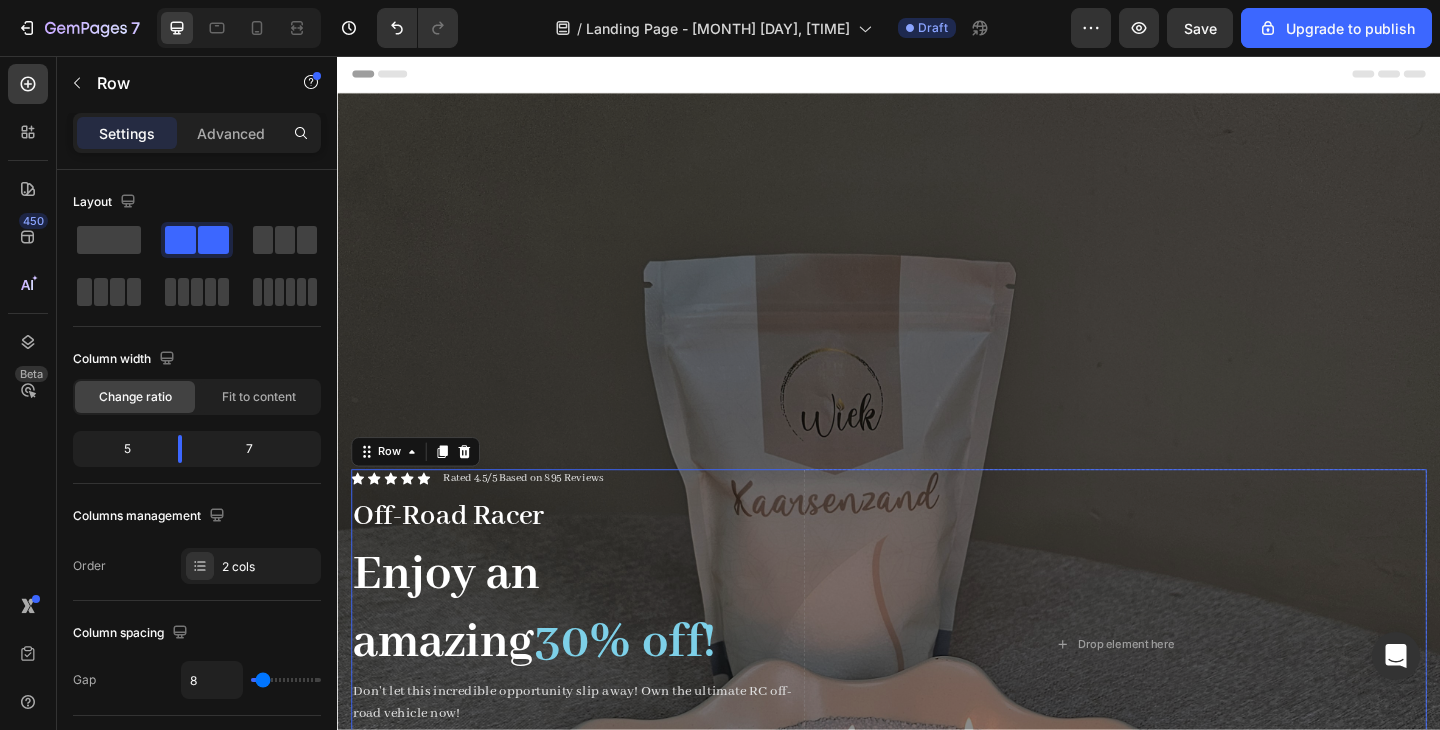 click on "[NUMBER]   /  Landing Page - [MONTH] [DAY], [TIME] Draft Preview  Save  Upgrade to publish" 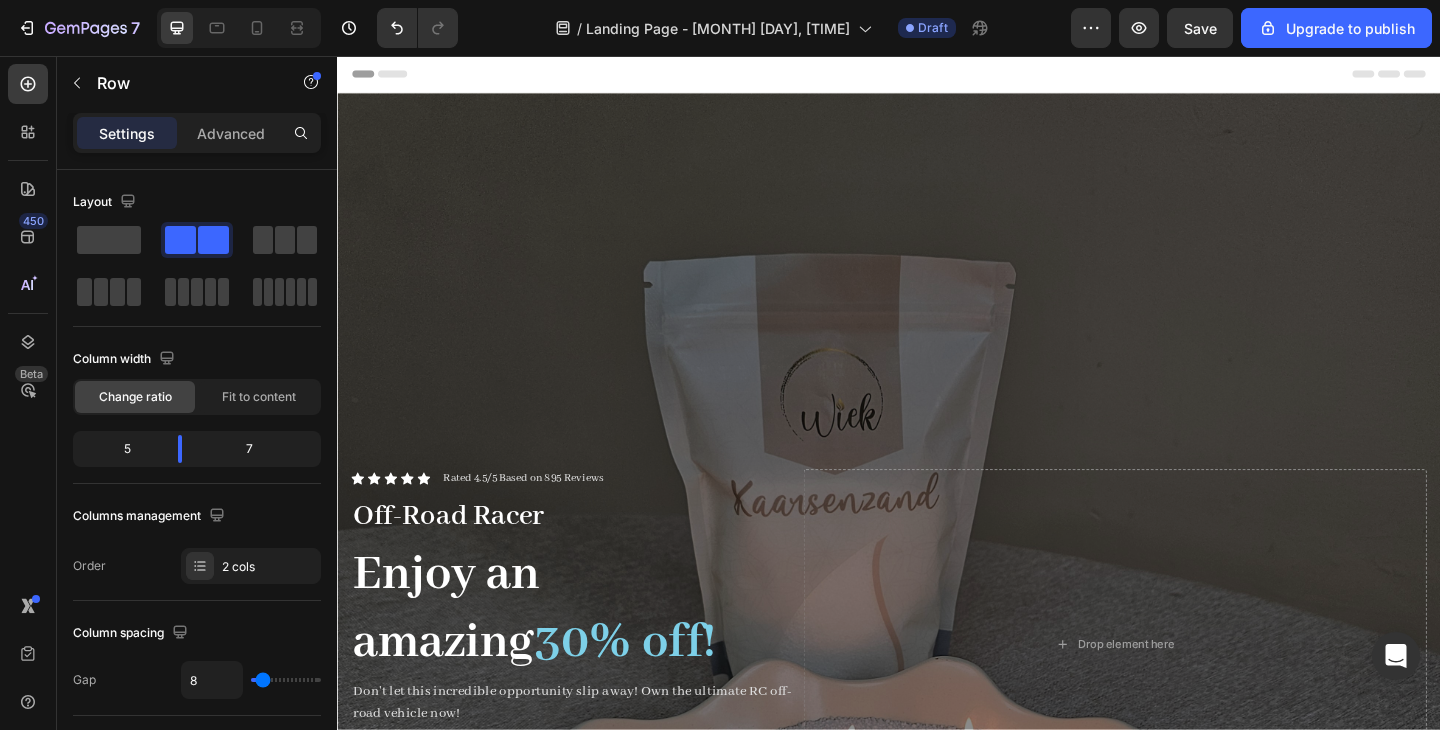 click on "Header" at bounding box center (937, 76) 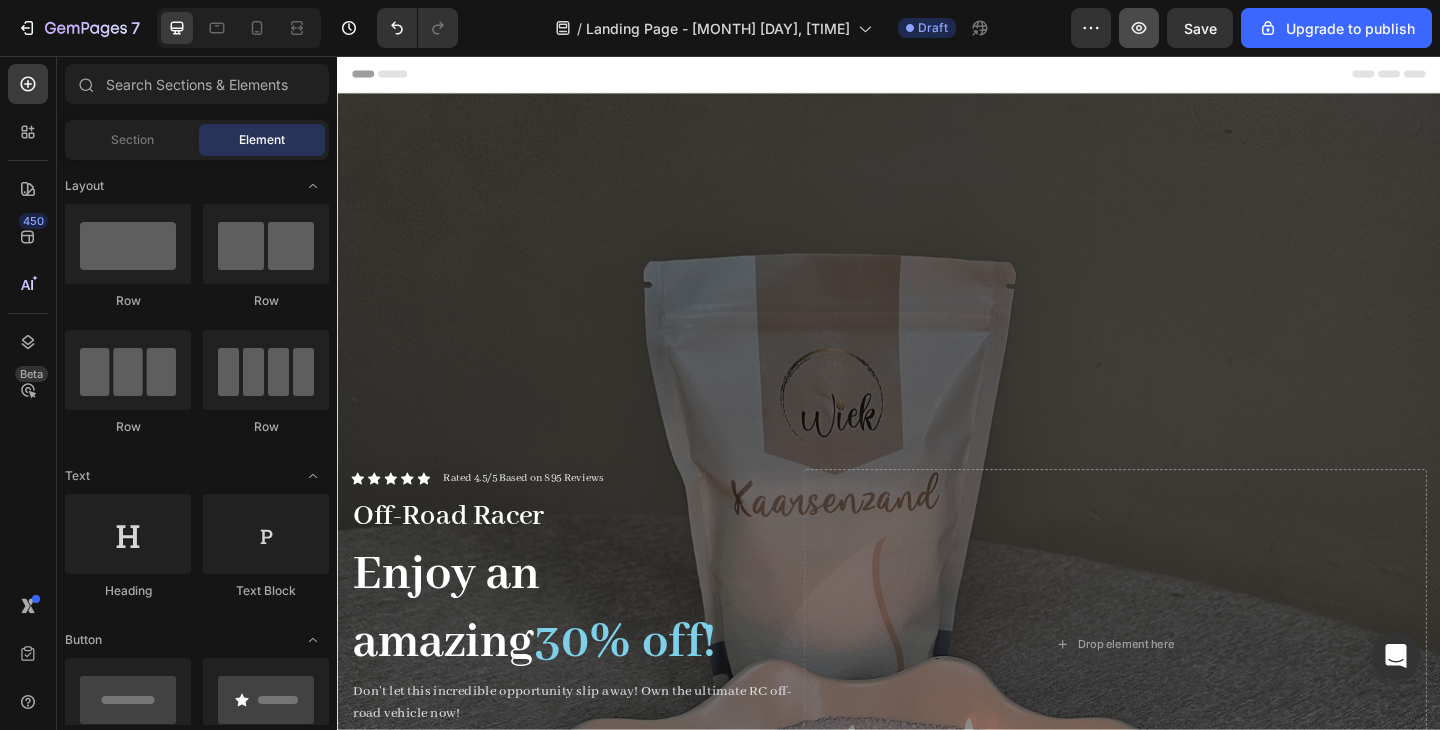 click 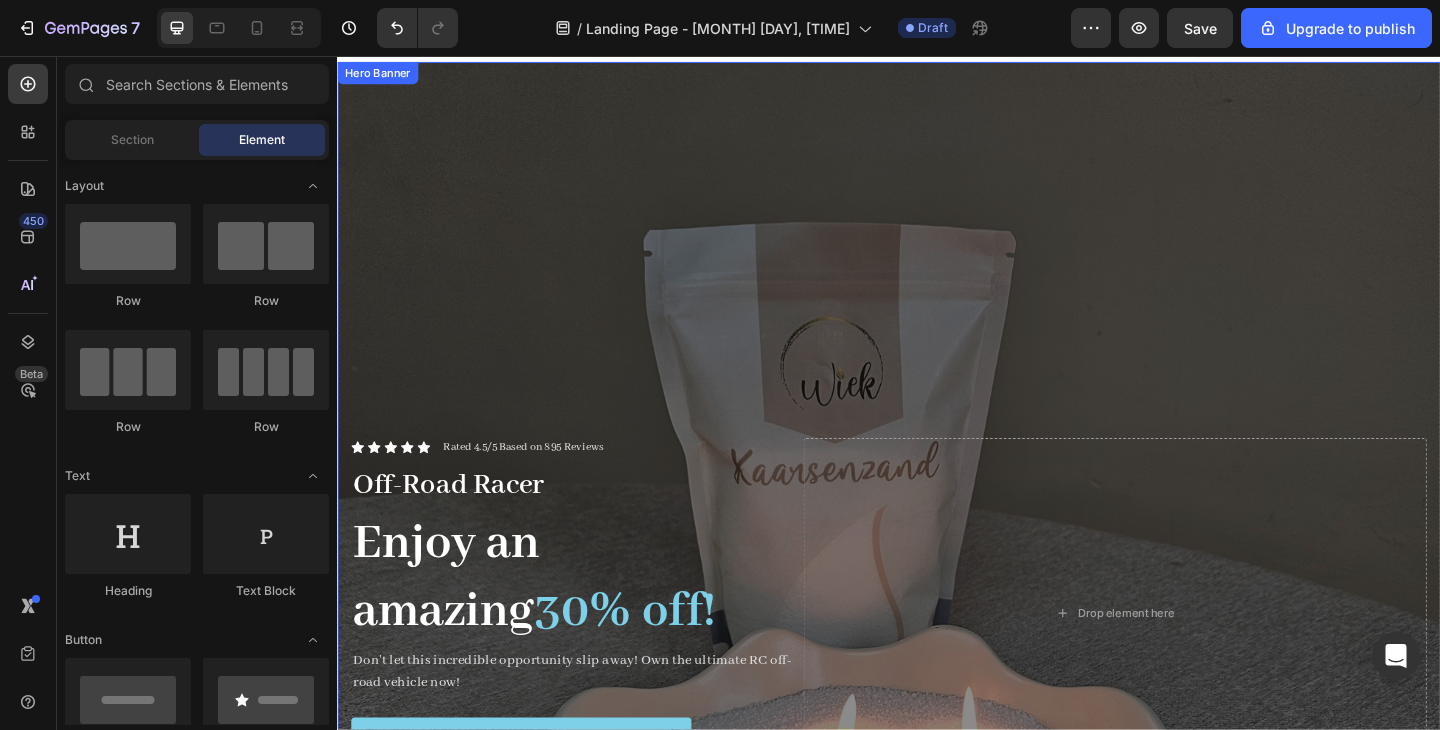 click at bounding box center (937, 663) 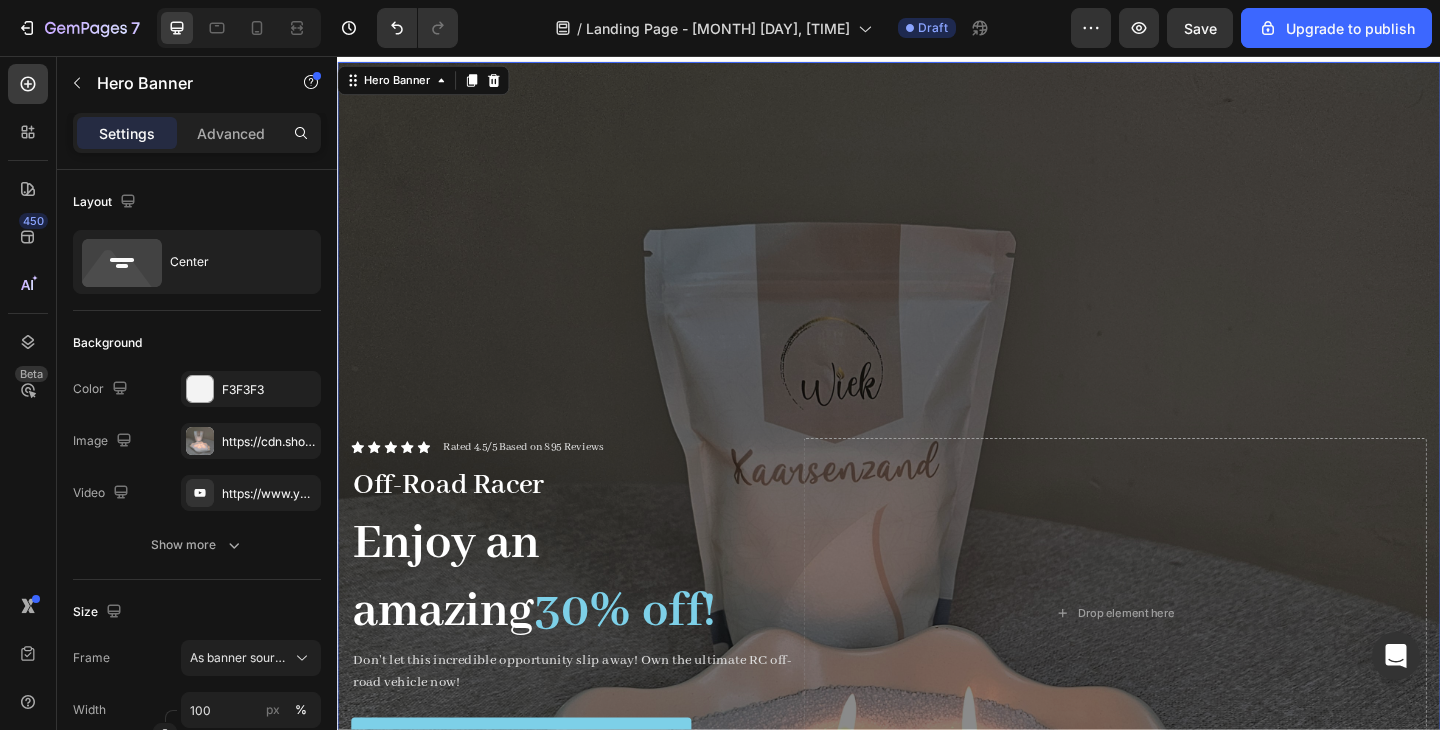 click at bounding box center [937, 663] 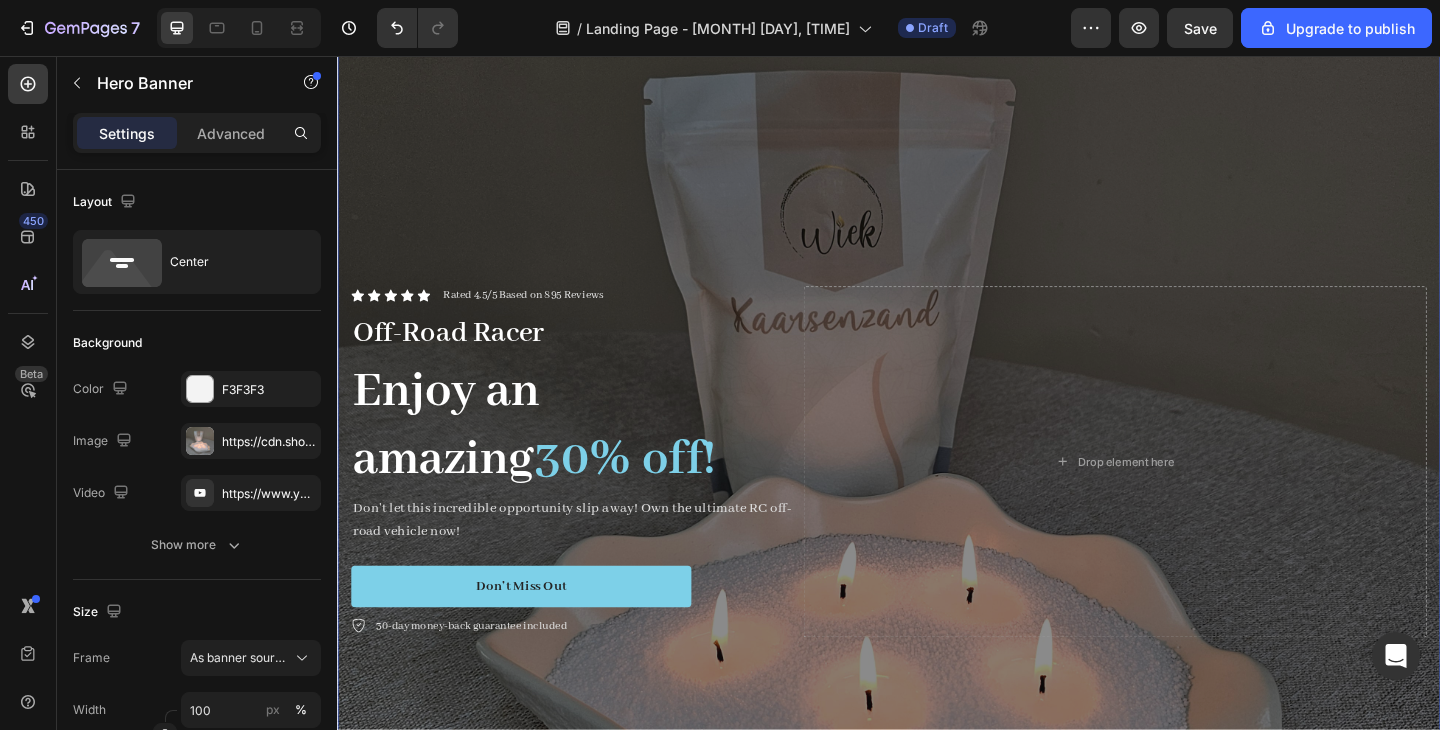 scroll, scrollTop: 693, scrollLeft: 0, axis: vertical 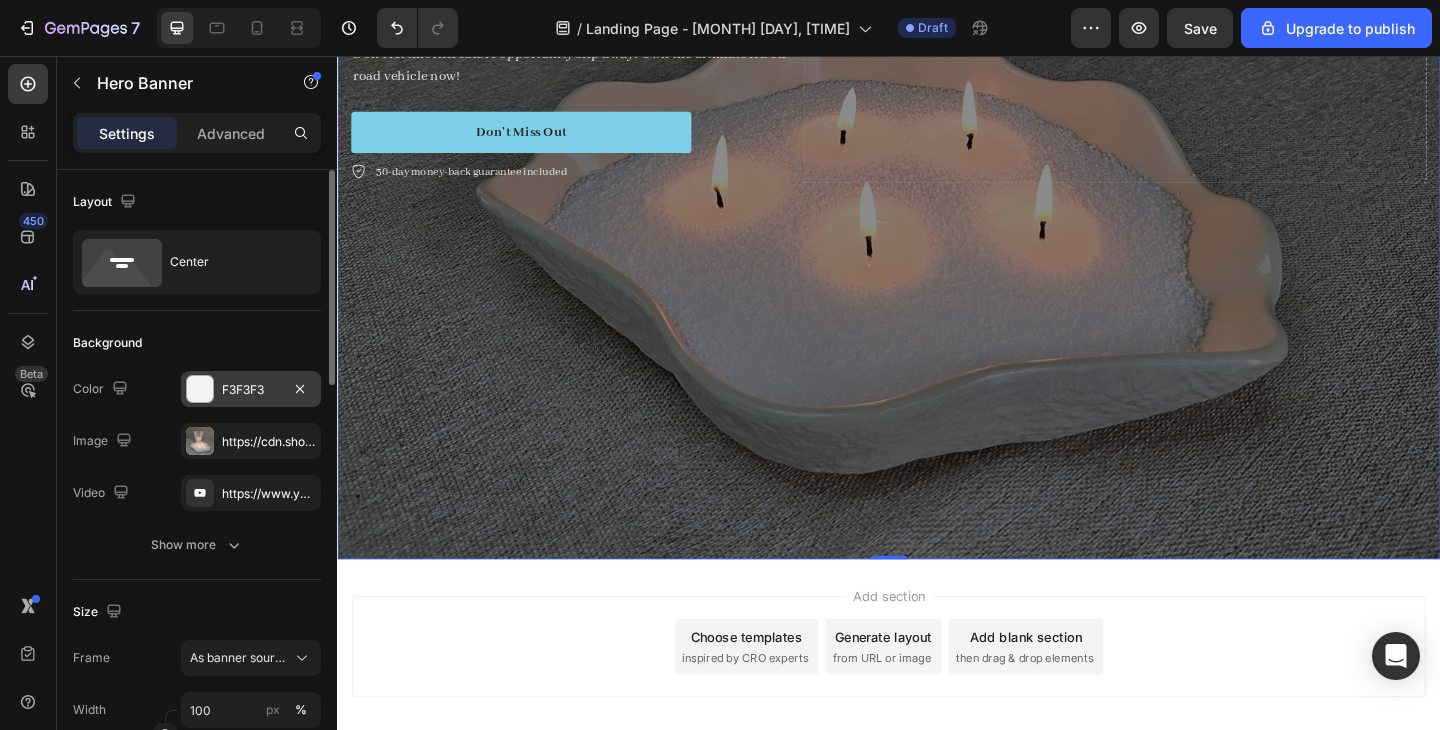 drag, startPoint x: 231, startPoint y: 386, endPoint x: 290, endPoint y: 372, distance: 60.63827 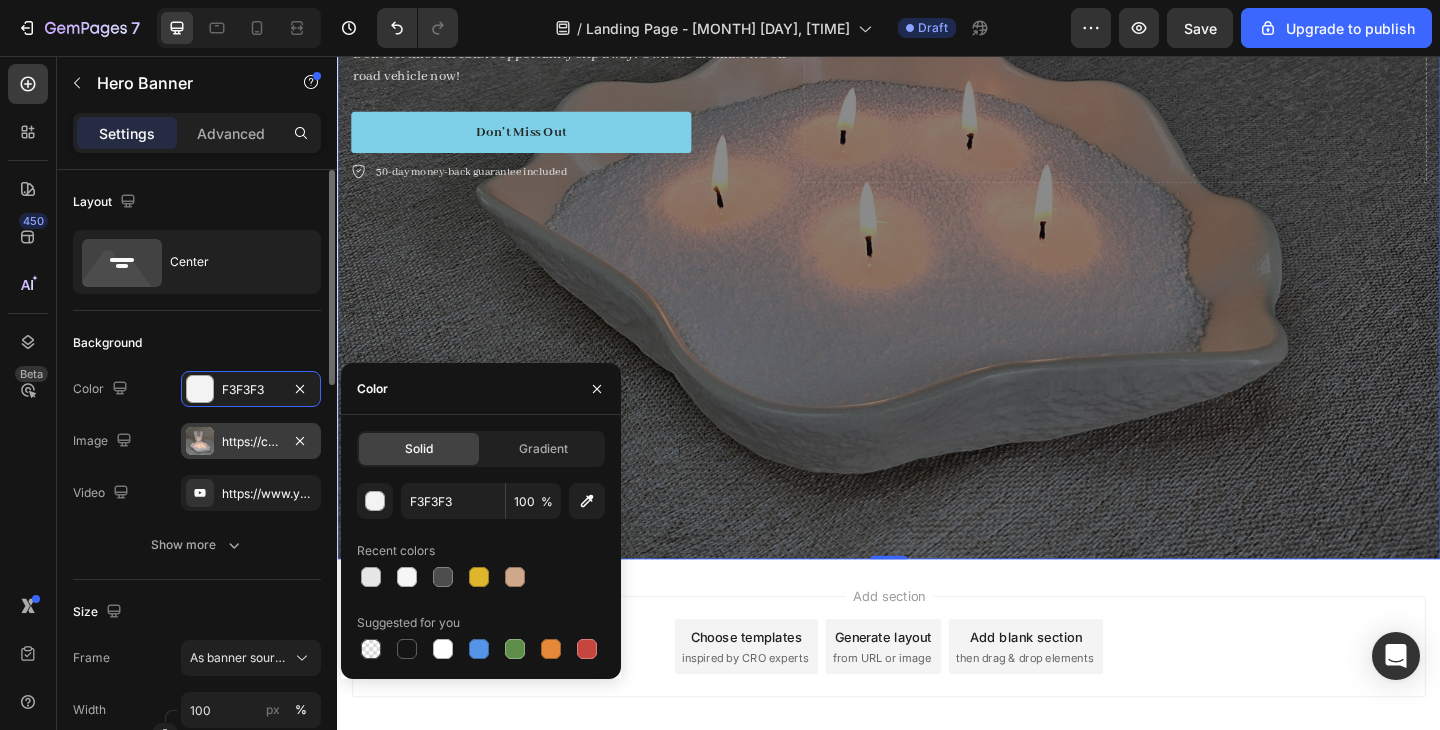 click on "https://cdn.shopify.com/s/files/1/0649/1511/2201/files/gempages_[NUMBER]-[STRING].jpg" at bounding box center [251, 442] 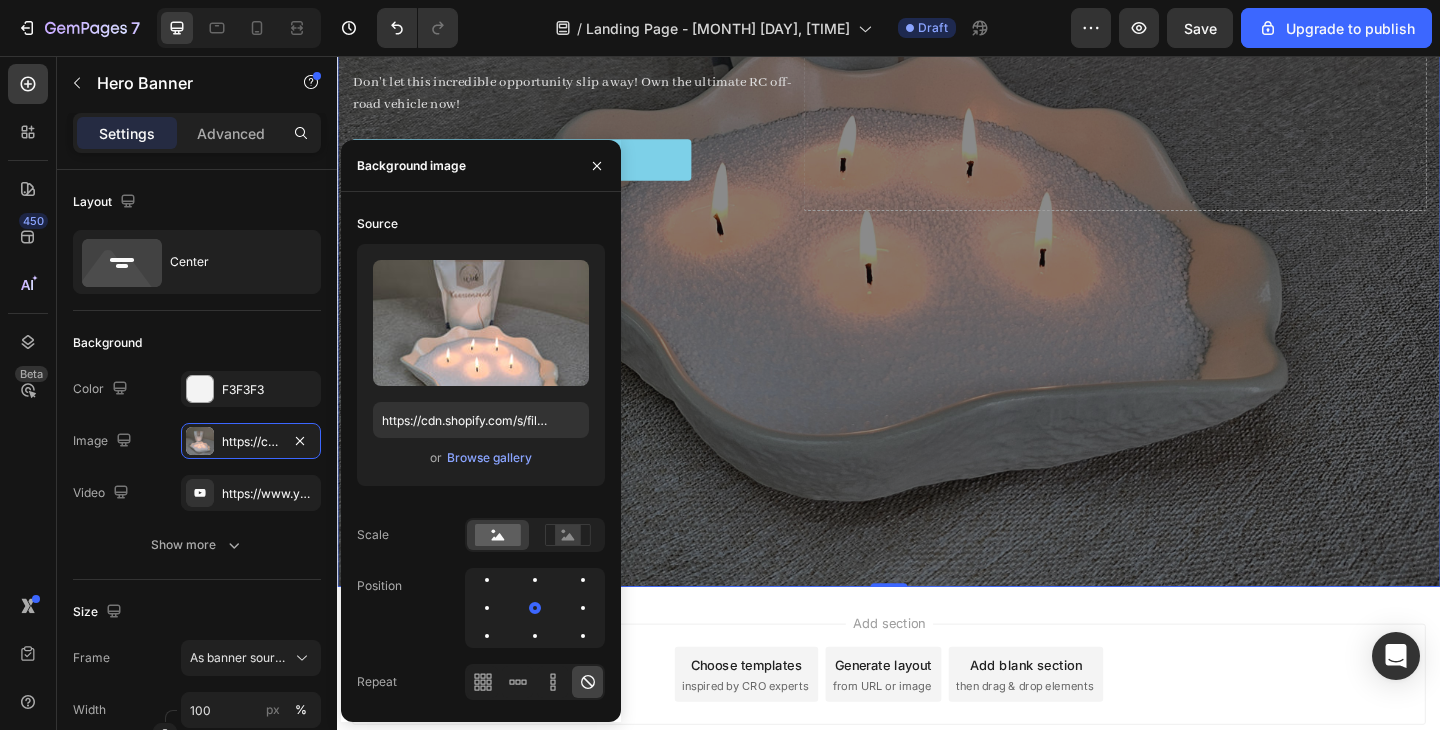 scroll, scrollTop: 322, scrollLeft: 0, axis: vertical 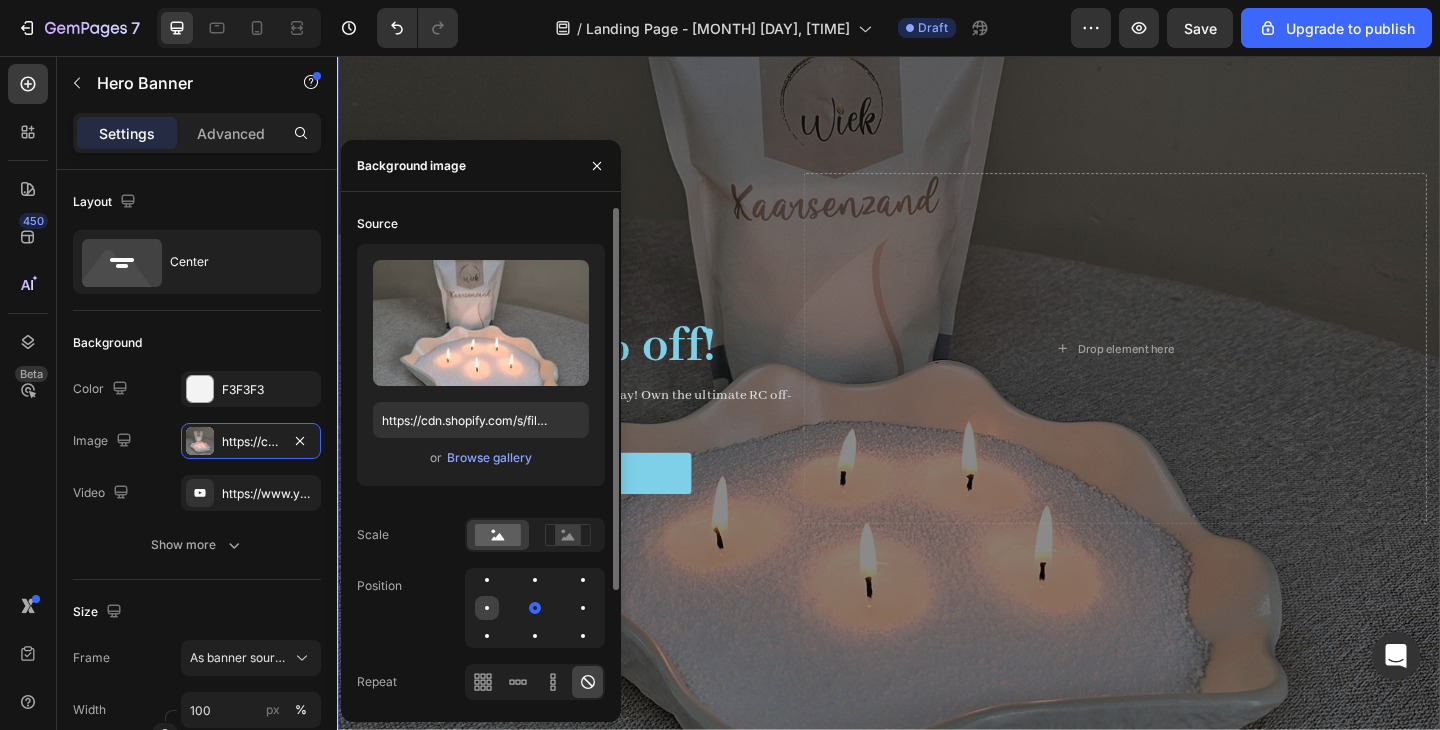 click 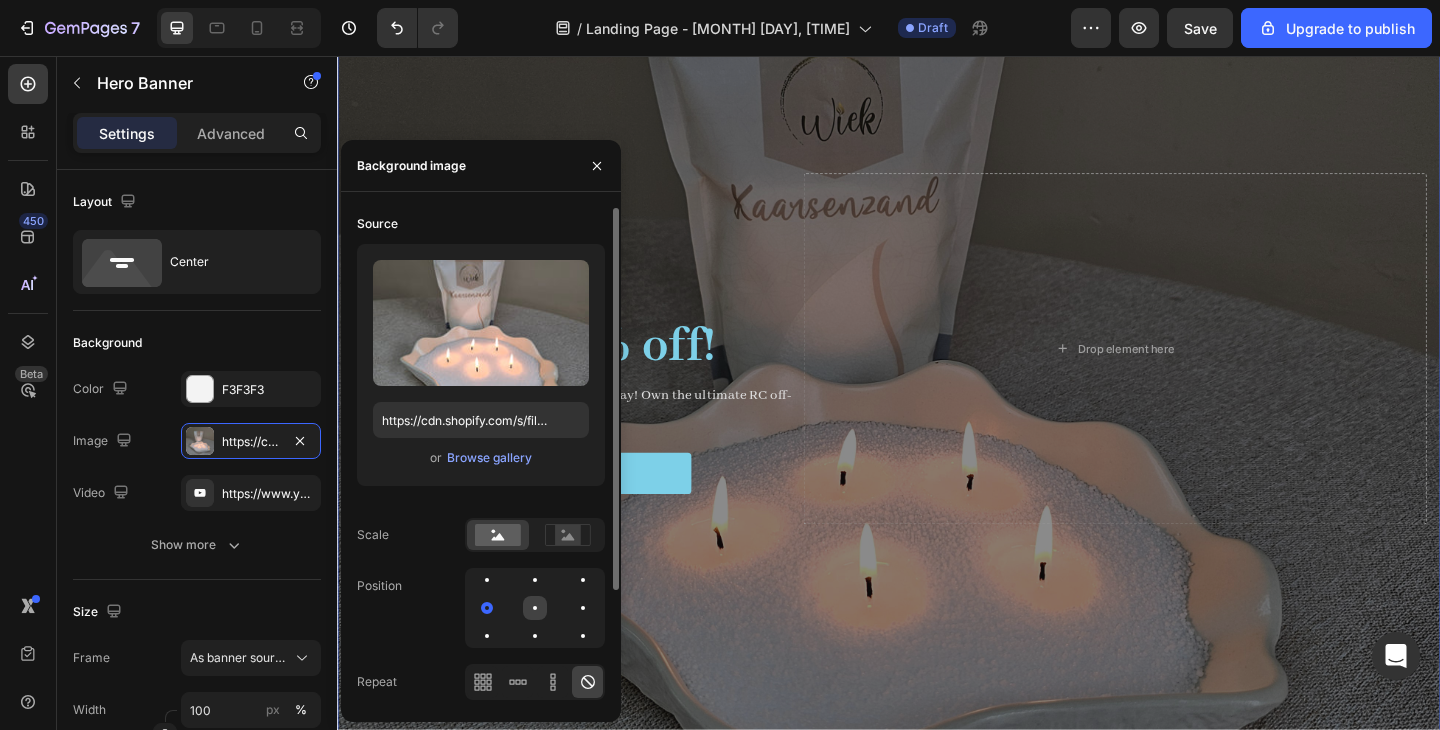 click 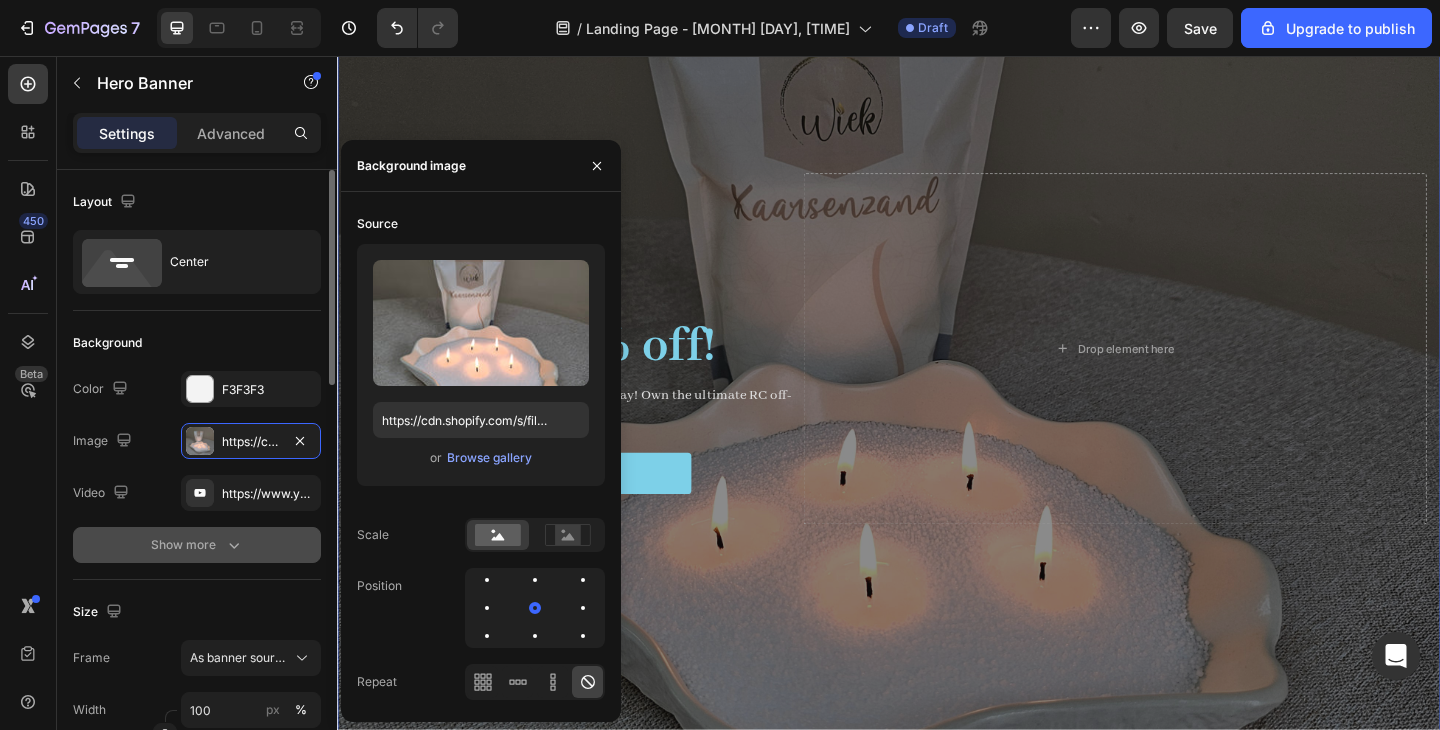 click on "Show more" at bounding box center (197, 545) 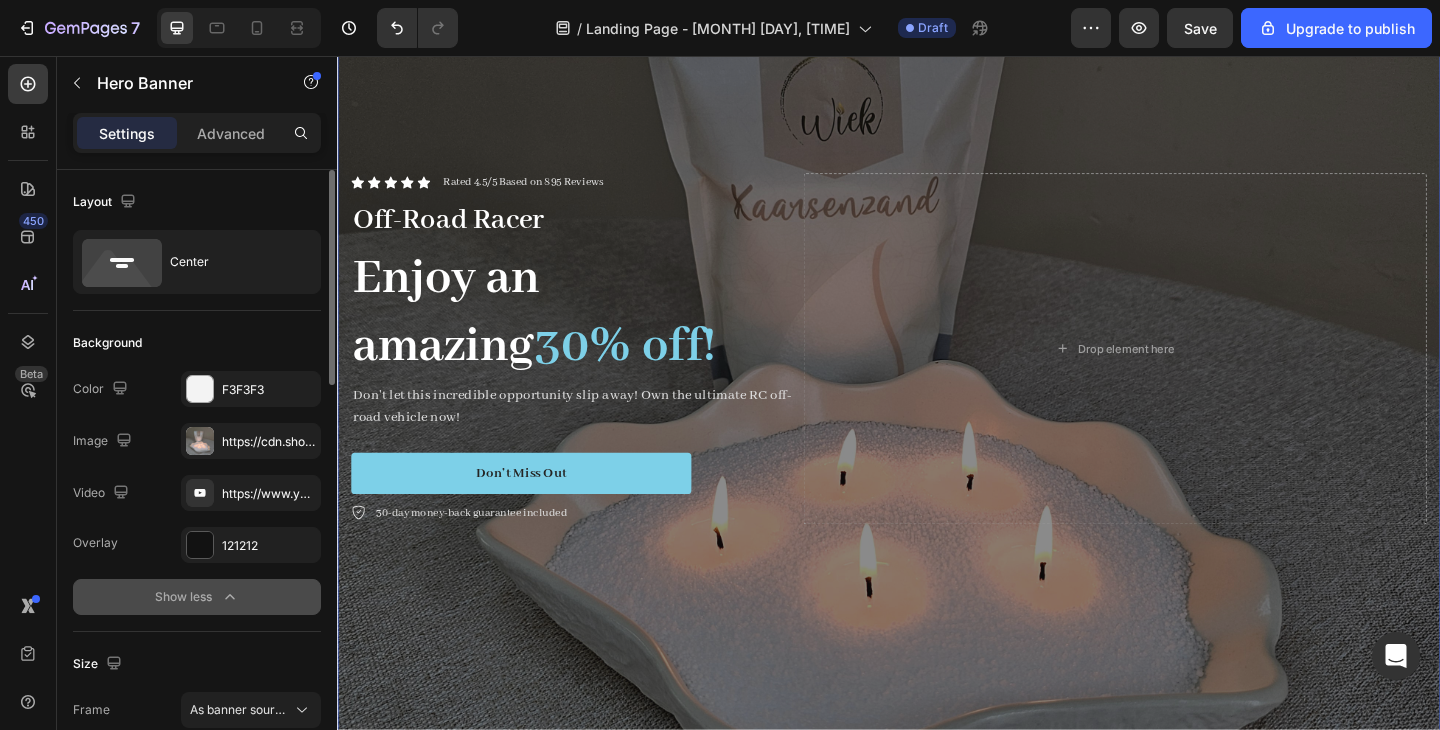 click on "Show less" 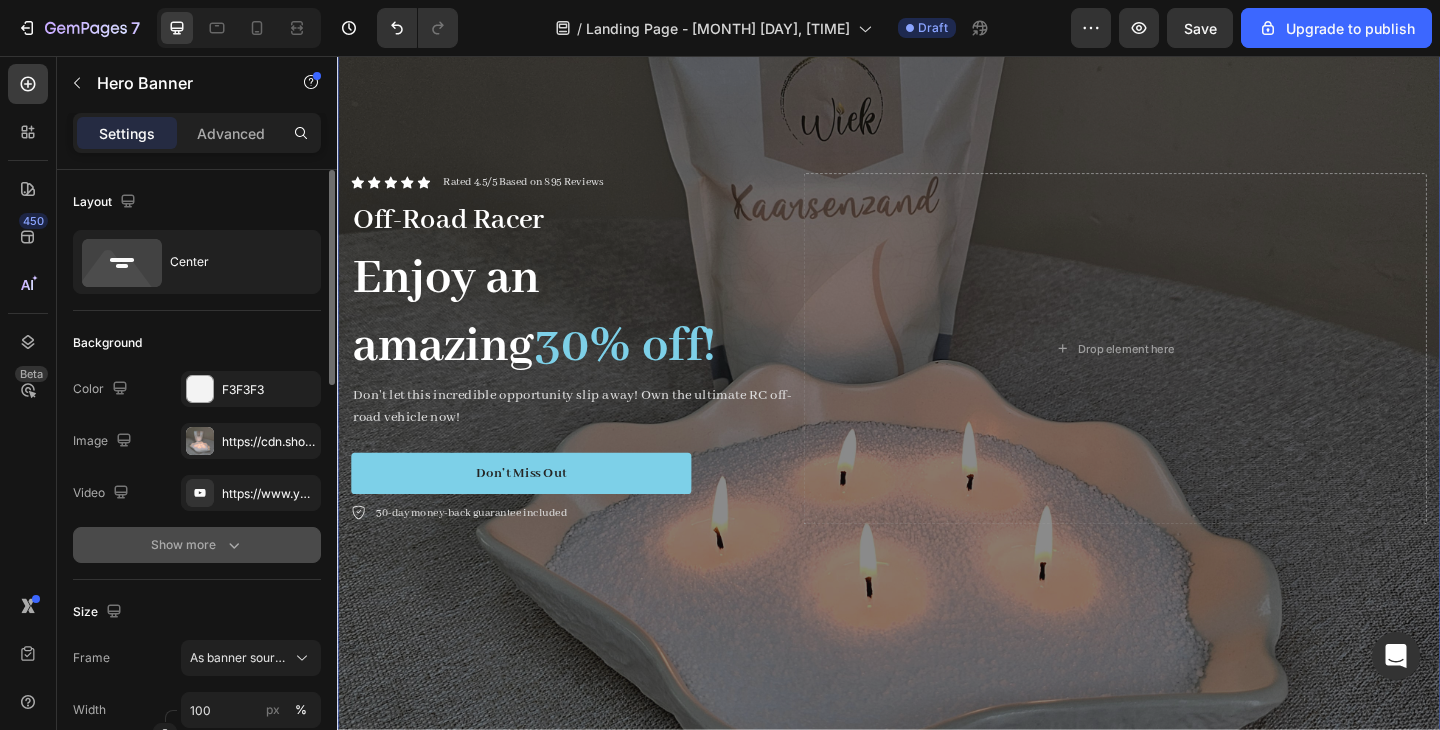 click on "Show more" at bounding box center [197, 545] 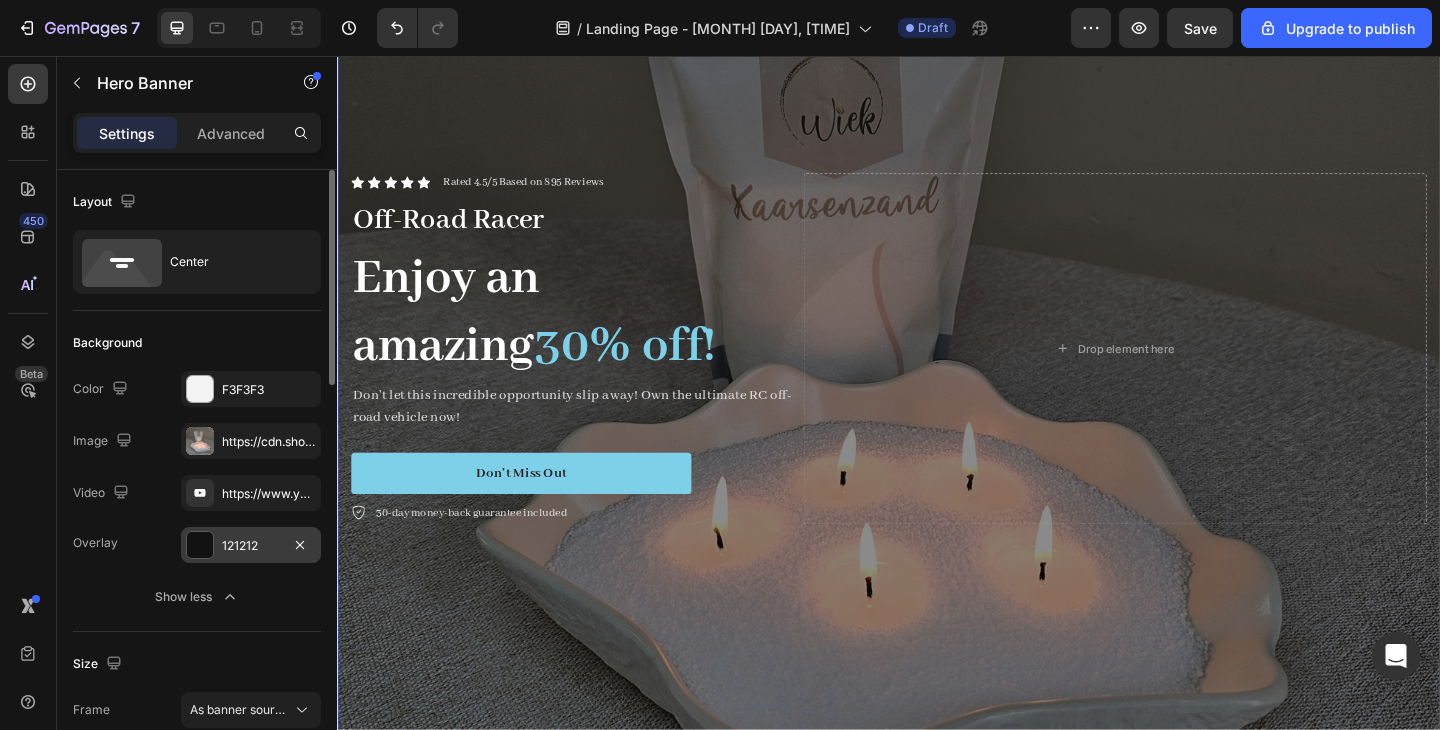 click at bounding box center (200, 545) 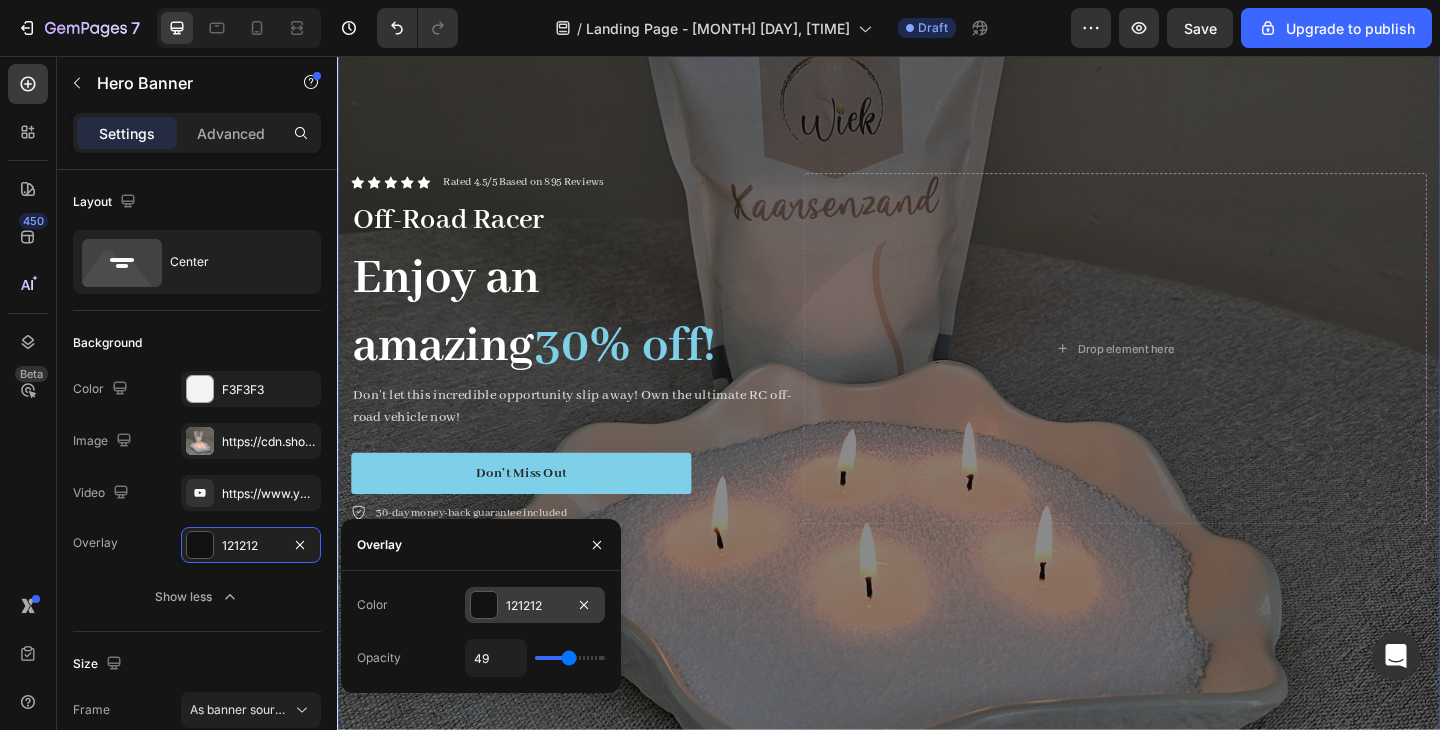 click at bounding box center [484, 605] 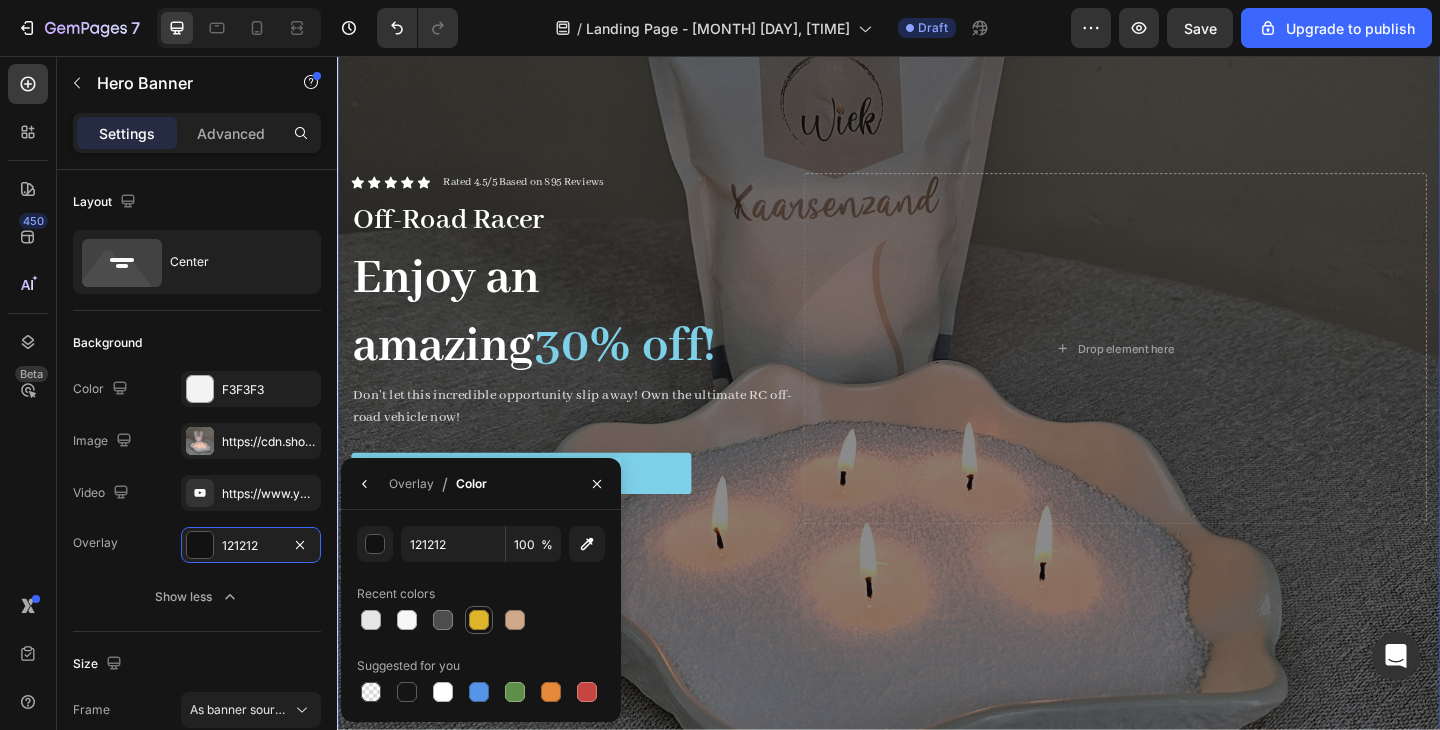 click at bounding box center (479, 620) 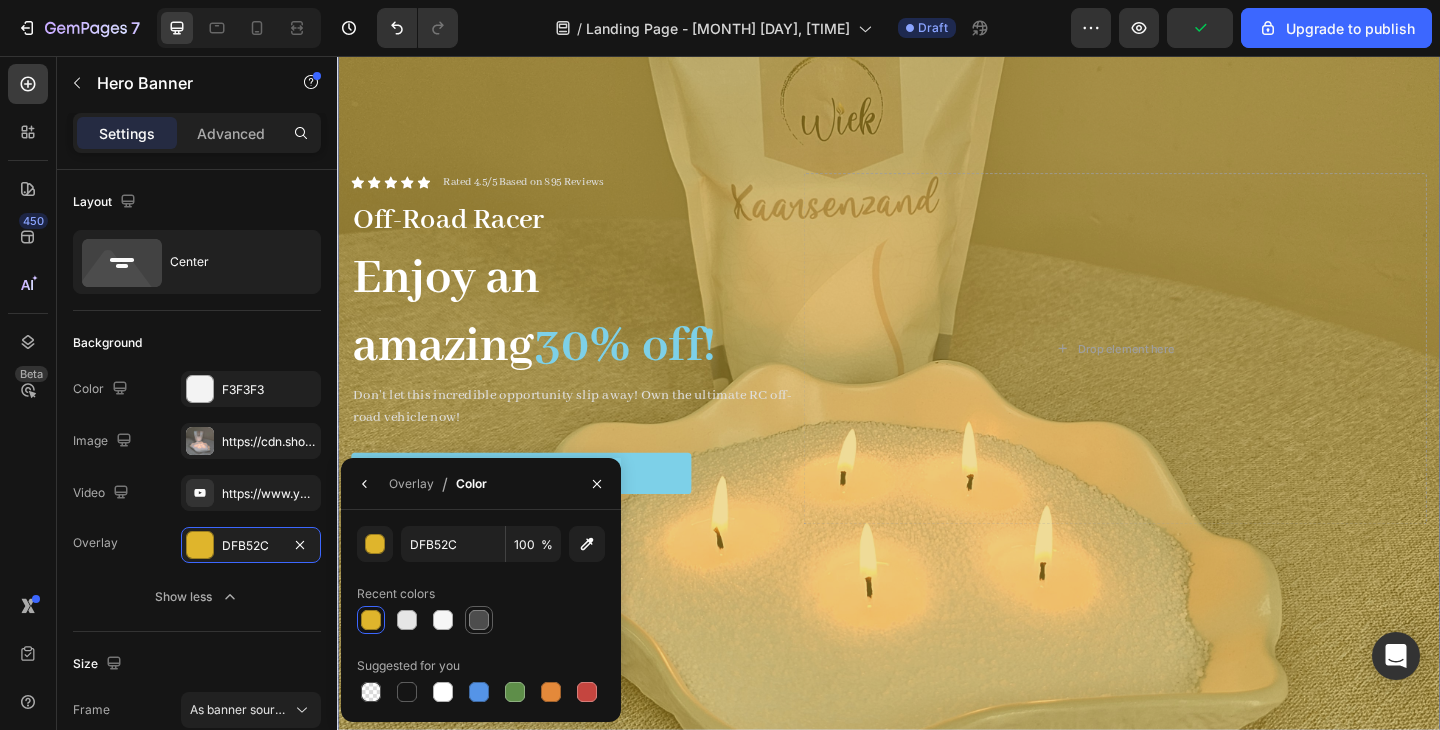 click at bounding box center (479, 620) 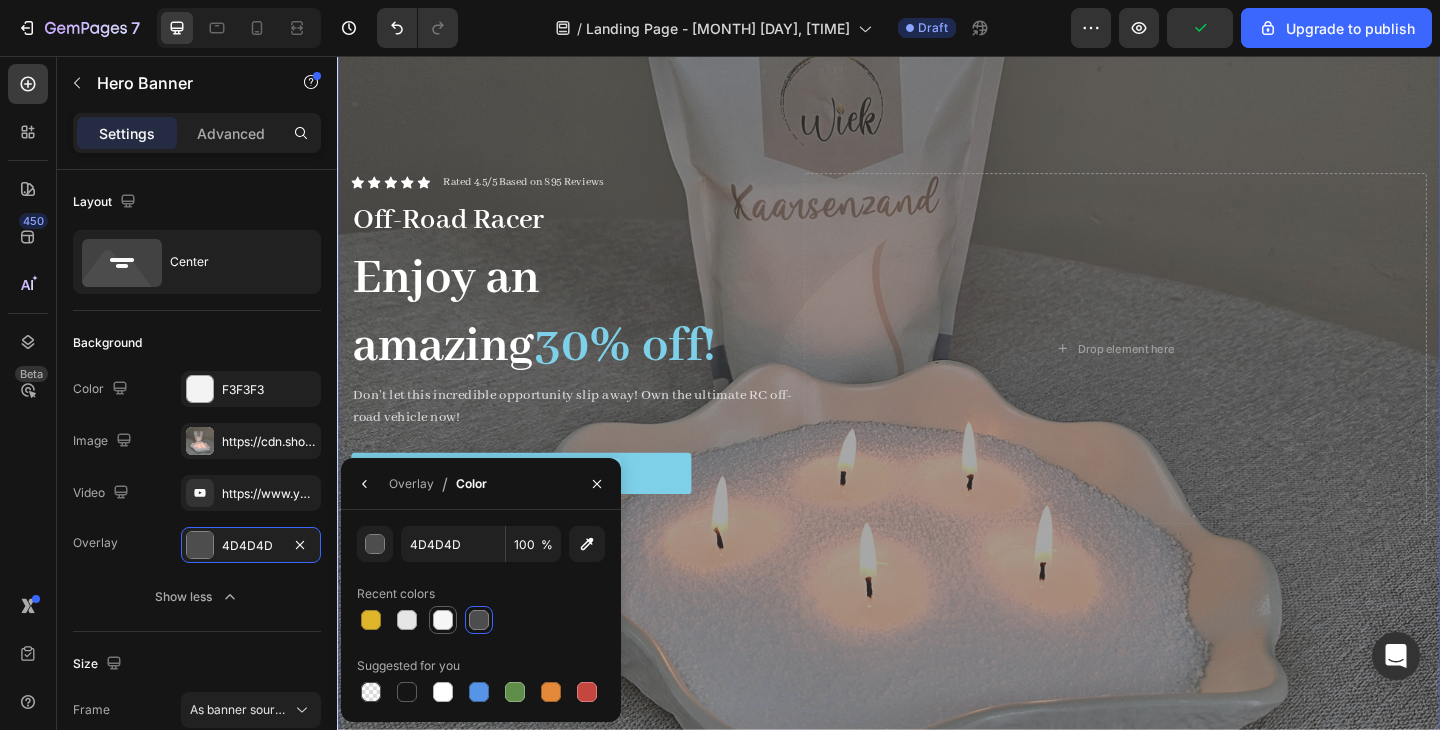 click at bounding box center [443, 620] 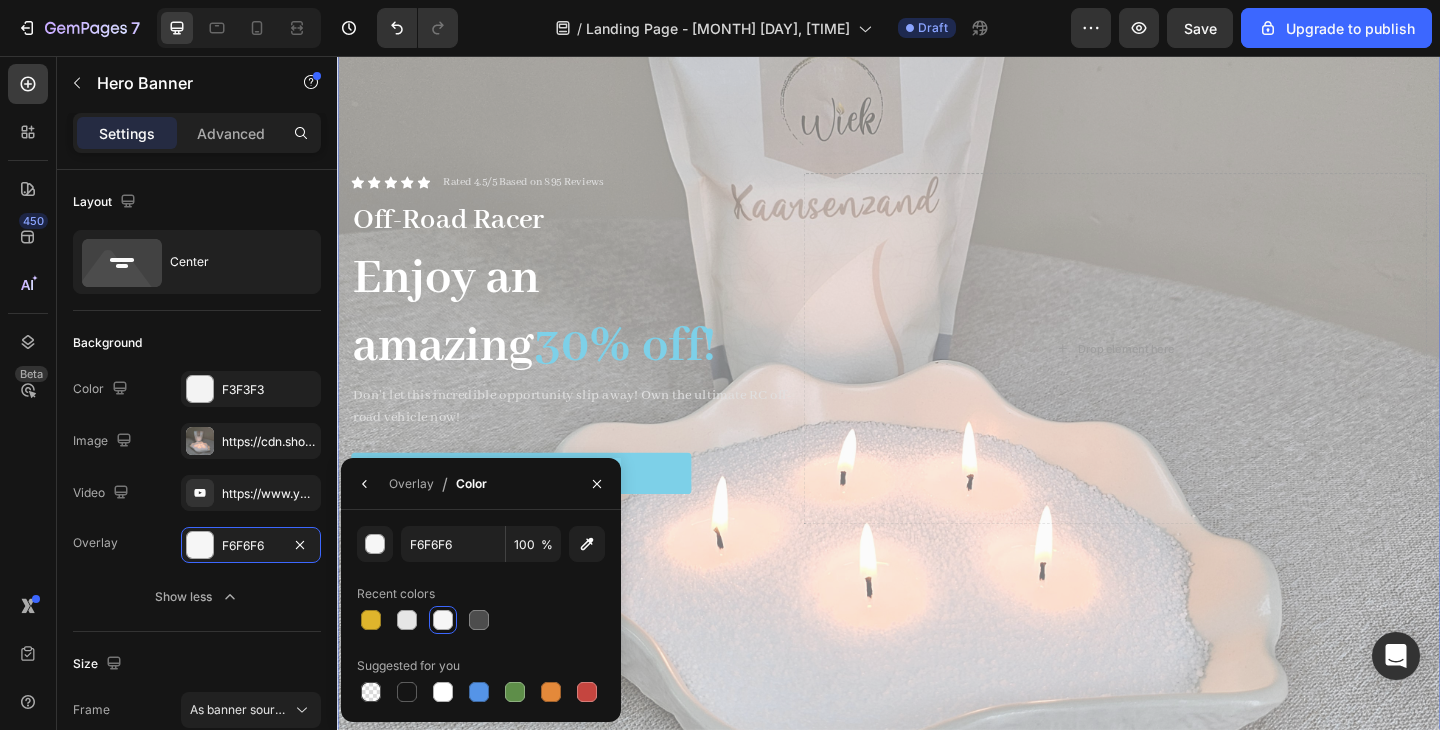 click on "F6F6F6 100 % Recent colors Suggested for you" at bounding box center [481, 616] 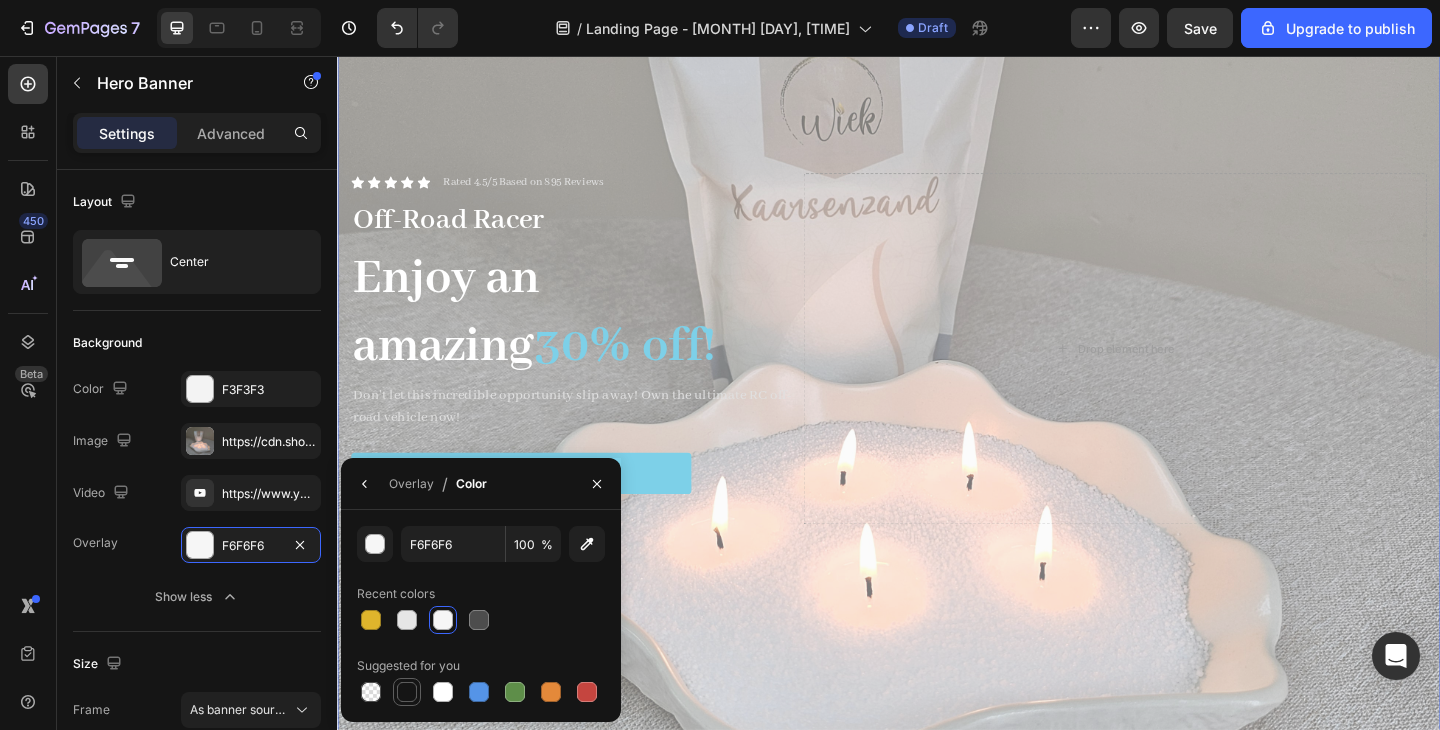 click at bounding box center [407, 692] 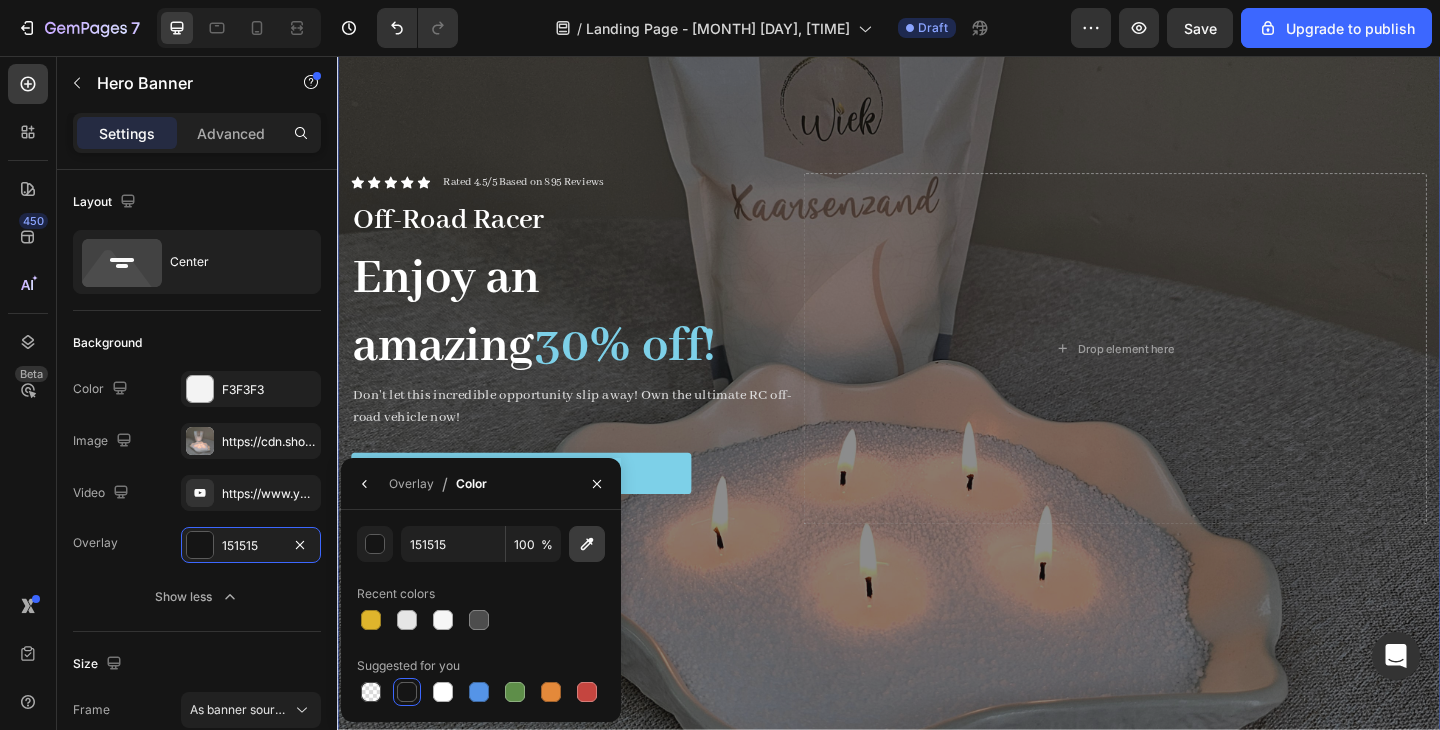 drag, startPoint x: 567, startPoint y: 514, endPoint x: 582, endPoint y: 526, distance: 19.209373 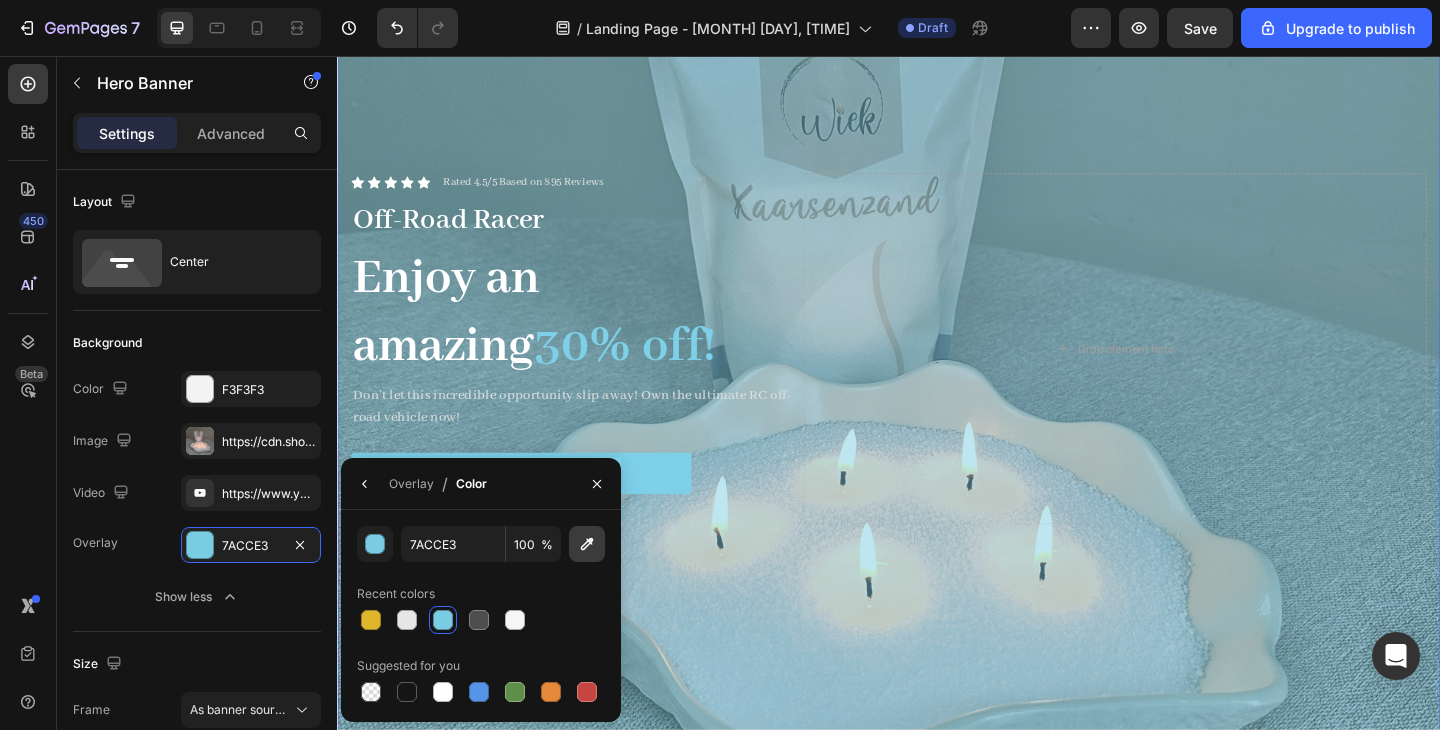 click 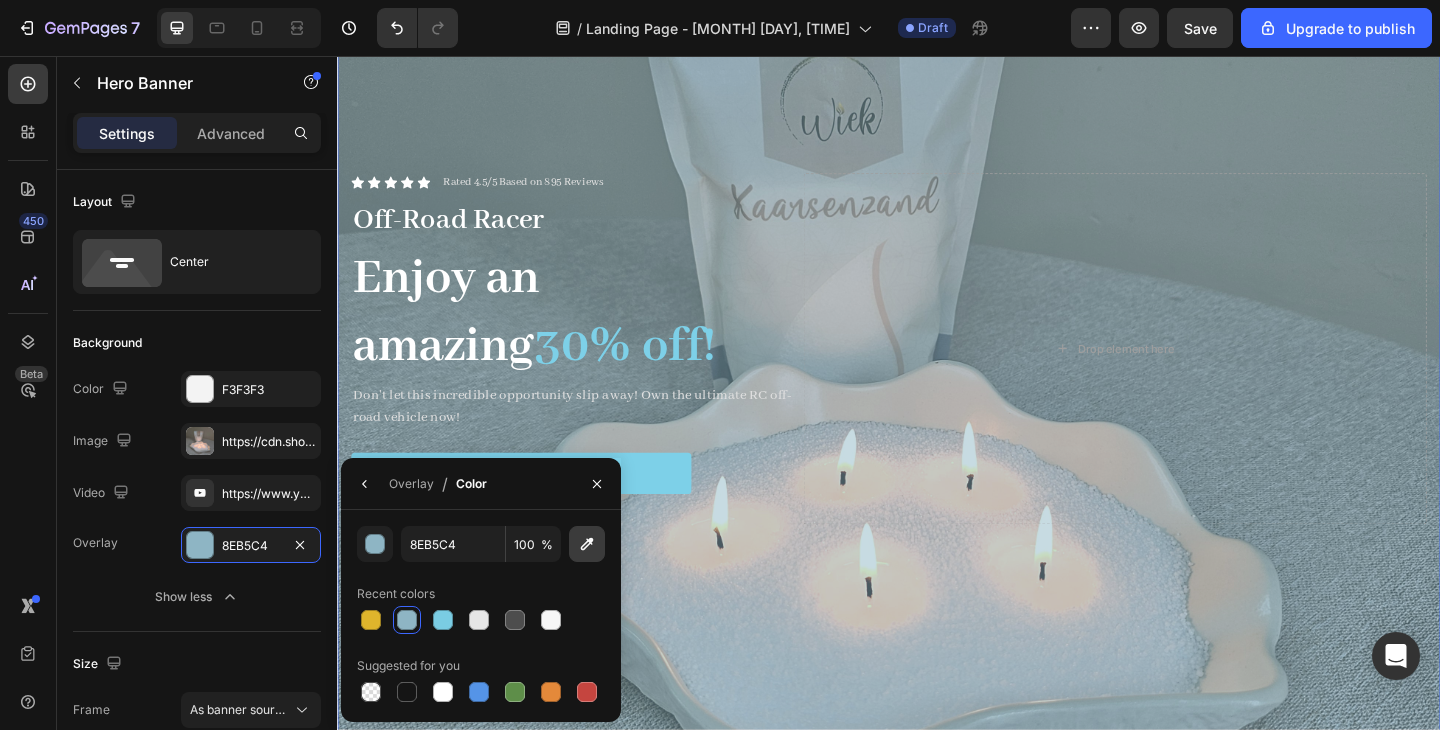 click at bounding box center (587, 544) 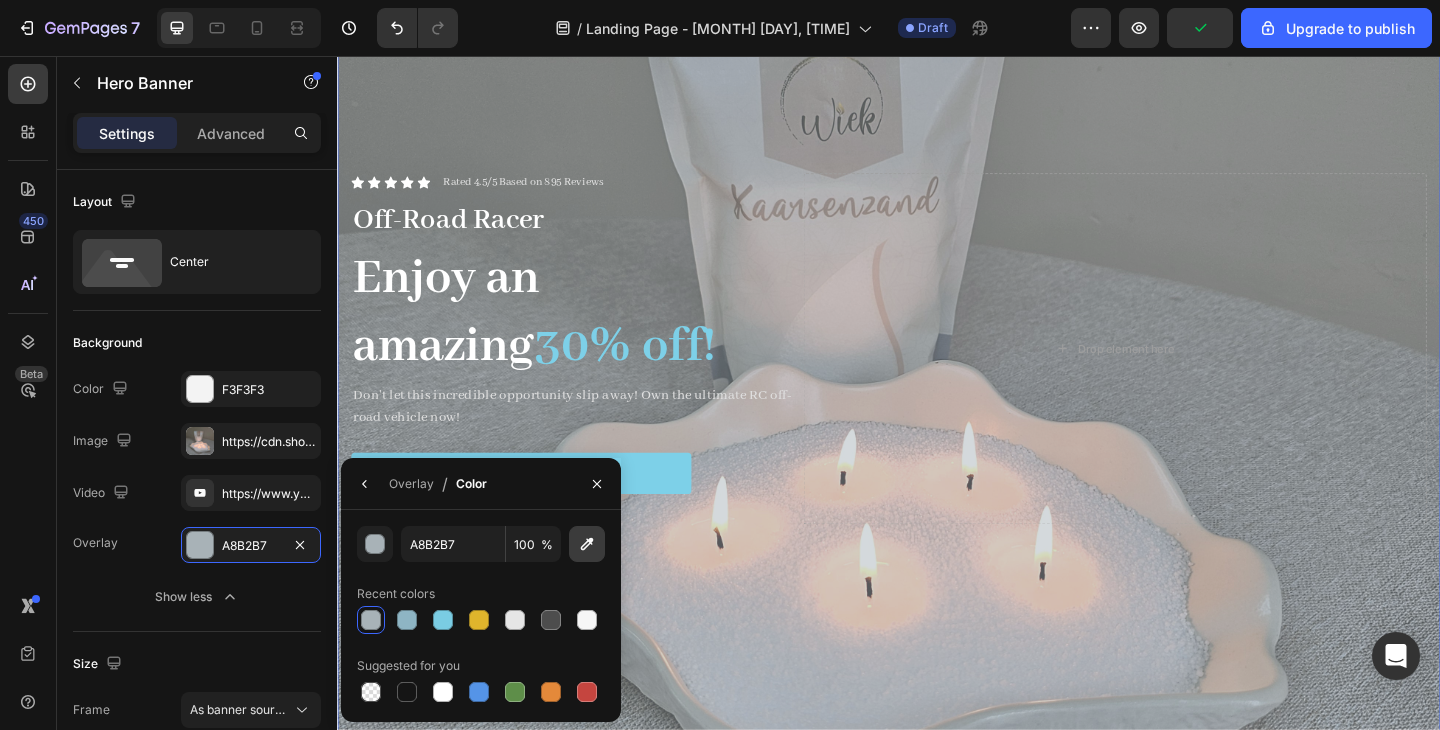 click 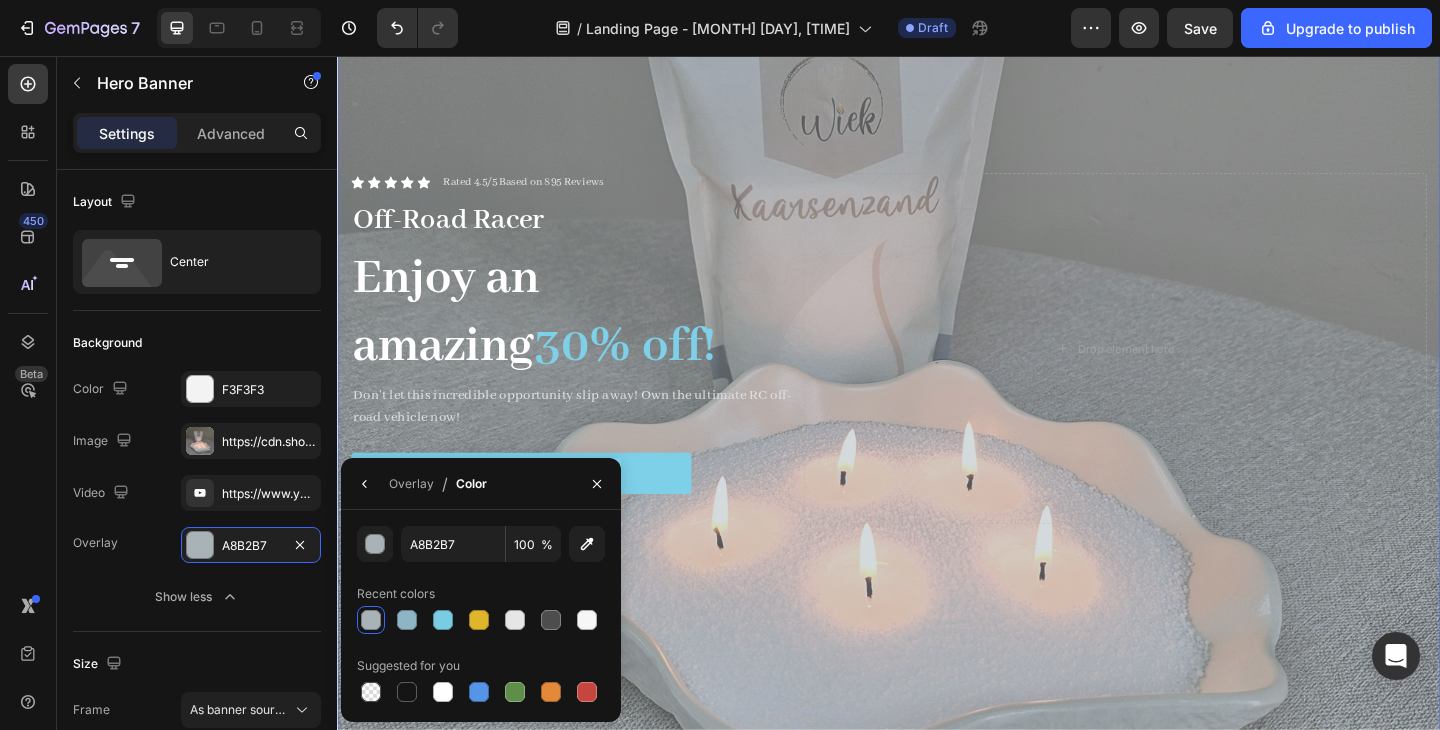 type on "D4D9DB" 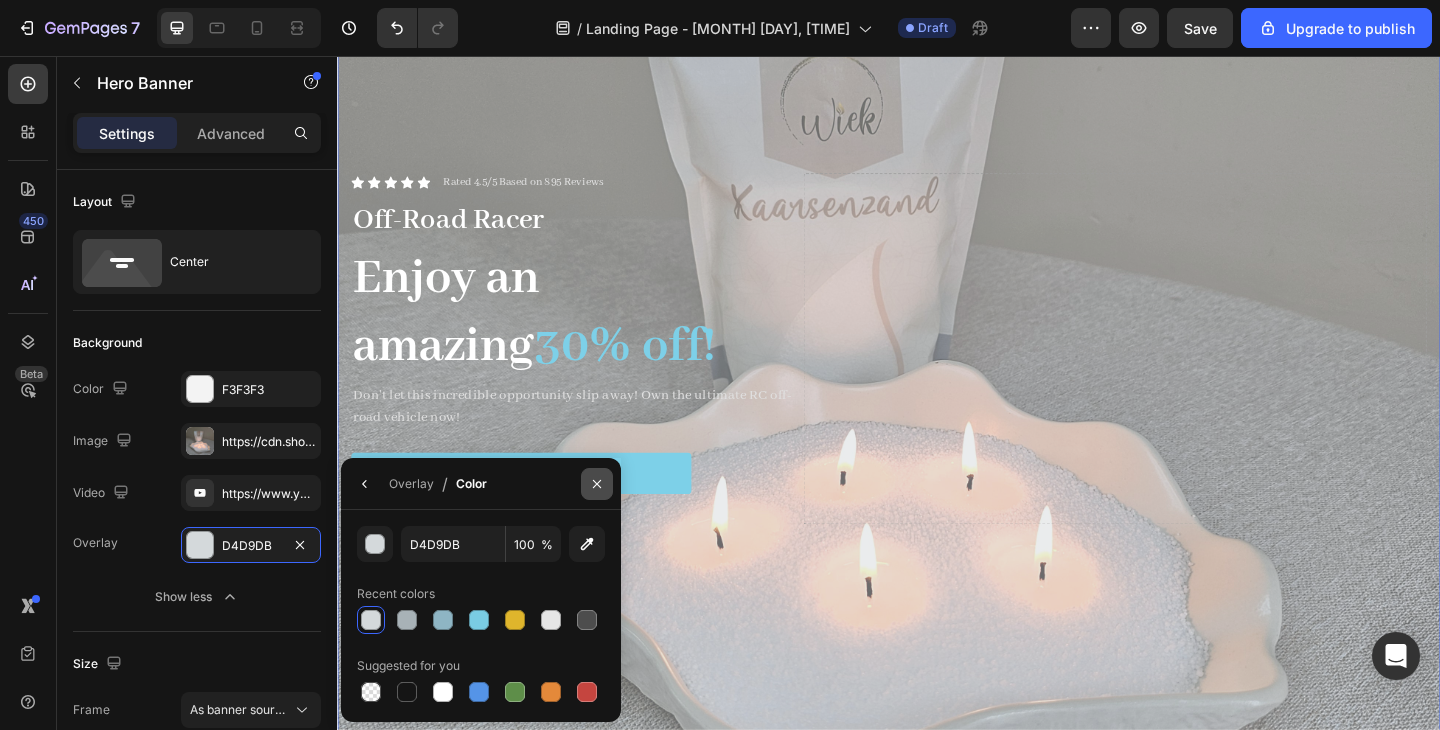 click at bounding box center (597, 484) 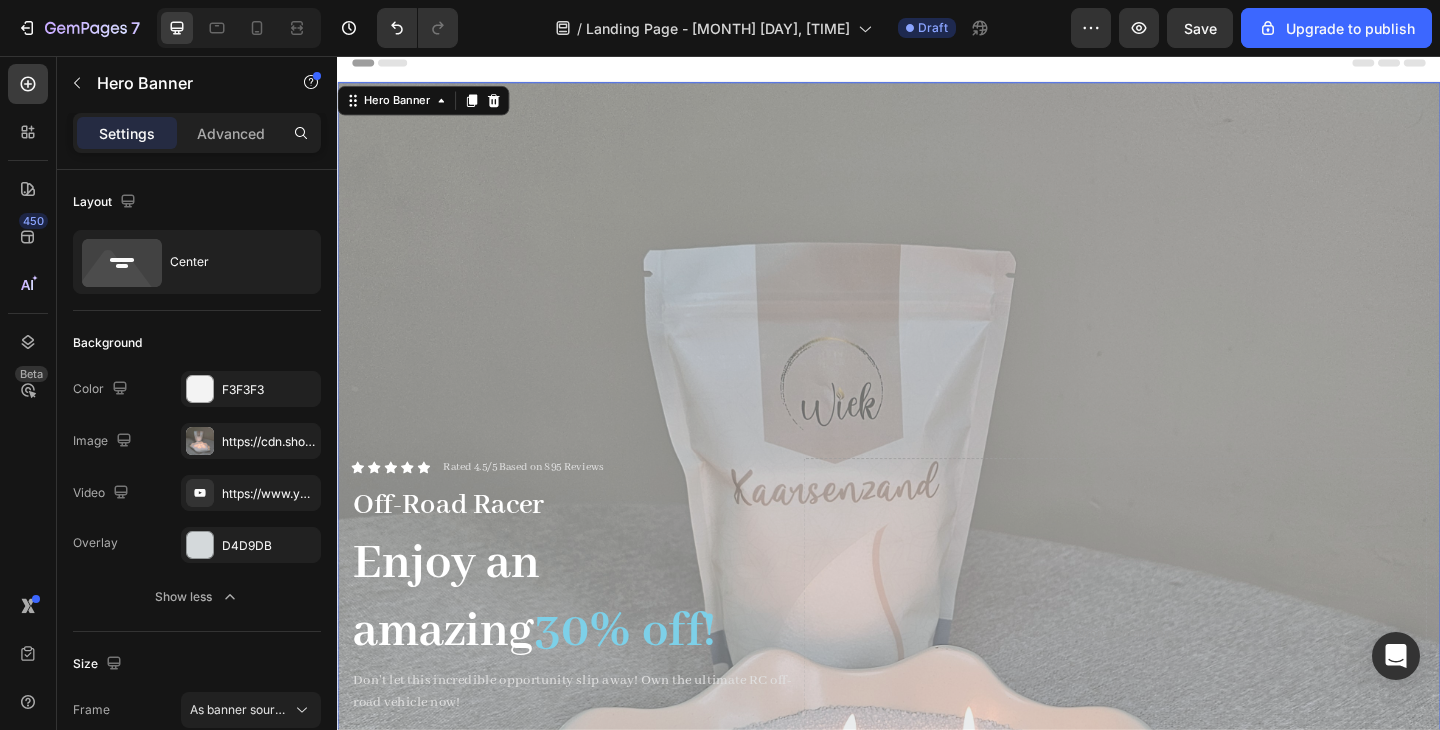 scroll, scrollTop: 60, scrollLeft: 0, axis: vertical 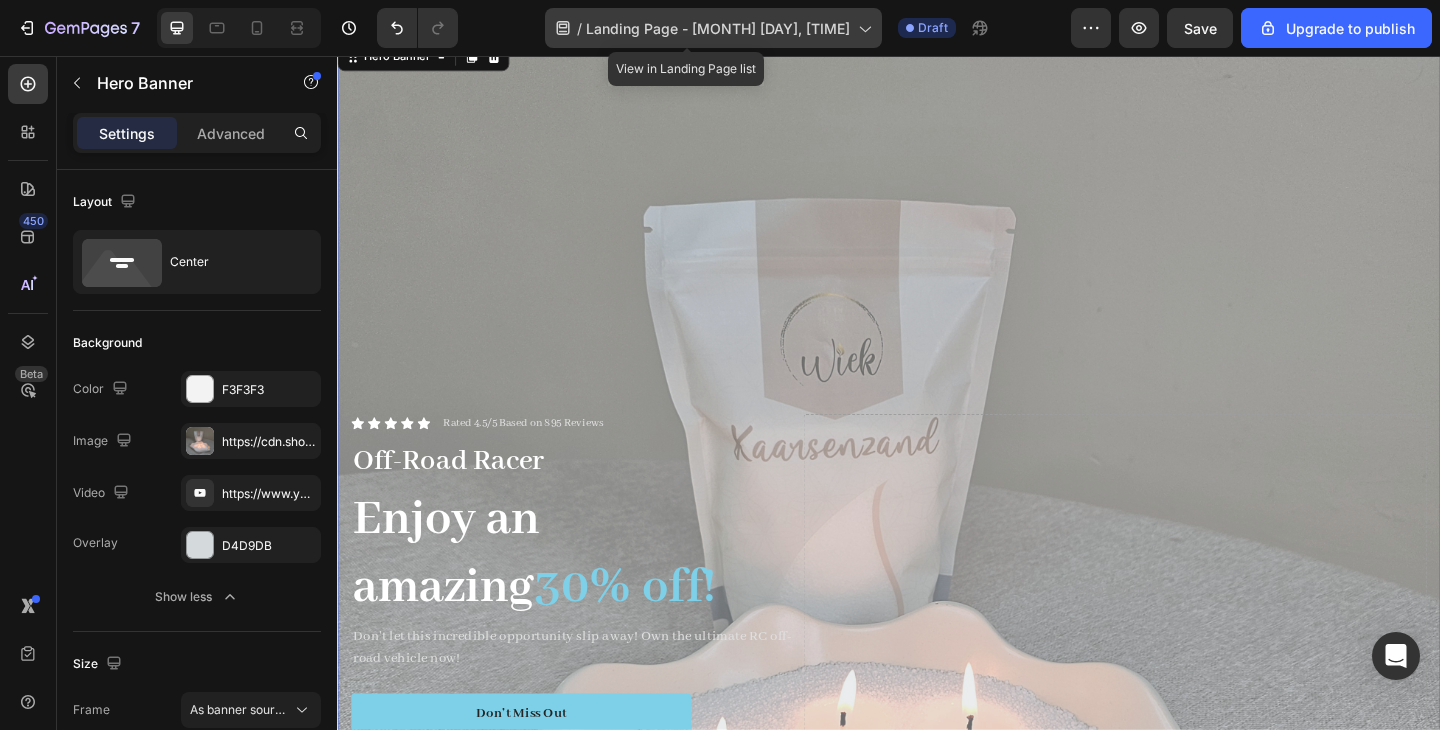 click on "/  Landing Page - [MONTH] [DAY], [TIME] Draft" 